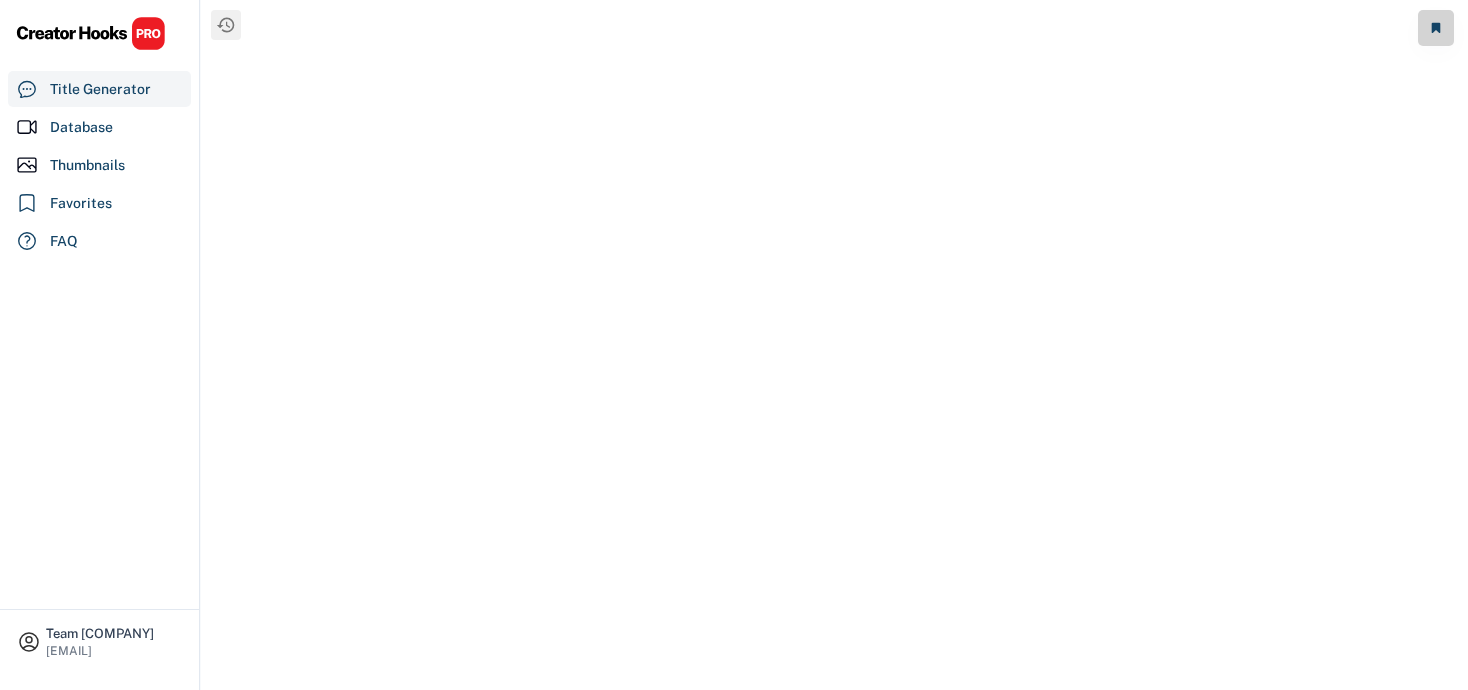 scroll, scrollTop: 0, scrollLeft: 0, axis: both 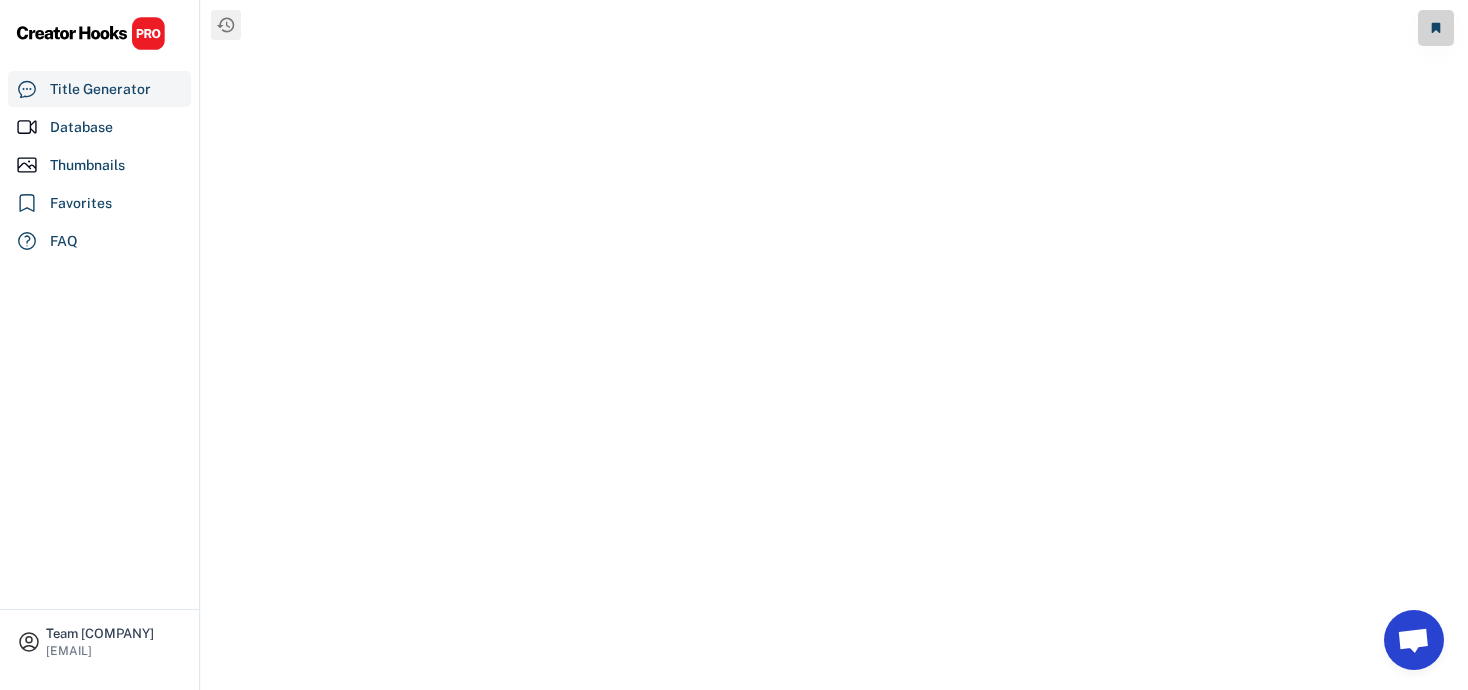 select on "**********" 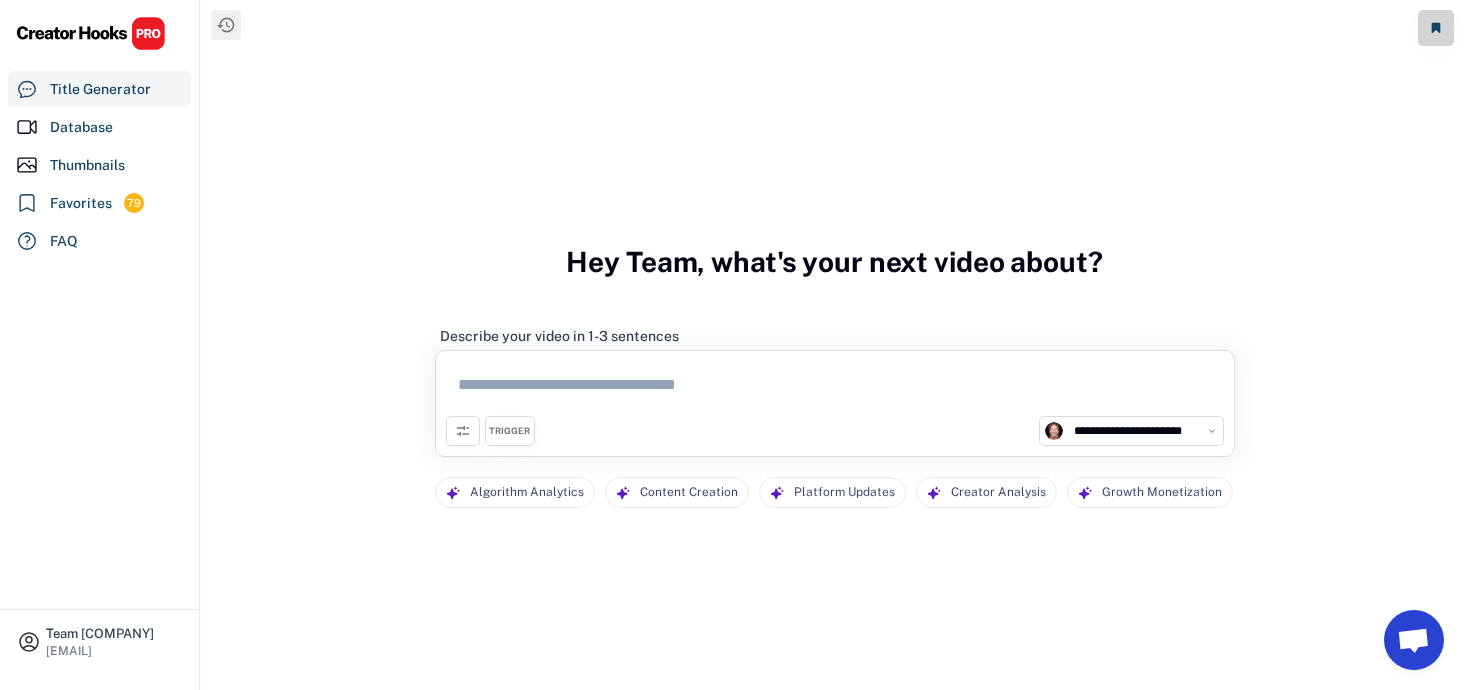 click at bounding box center [835, 388] 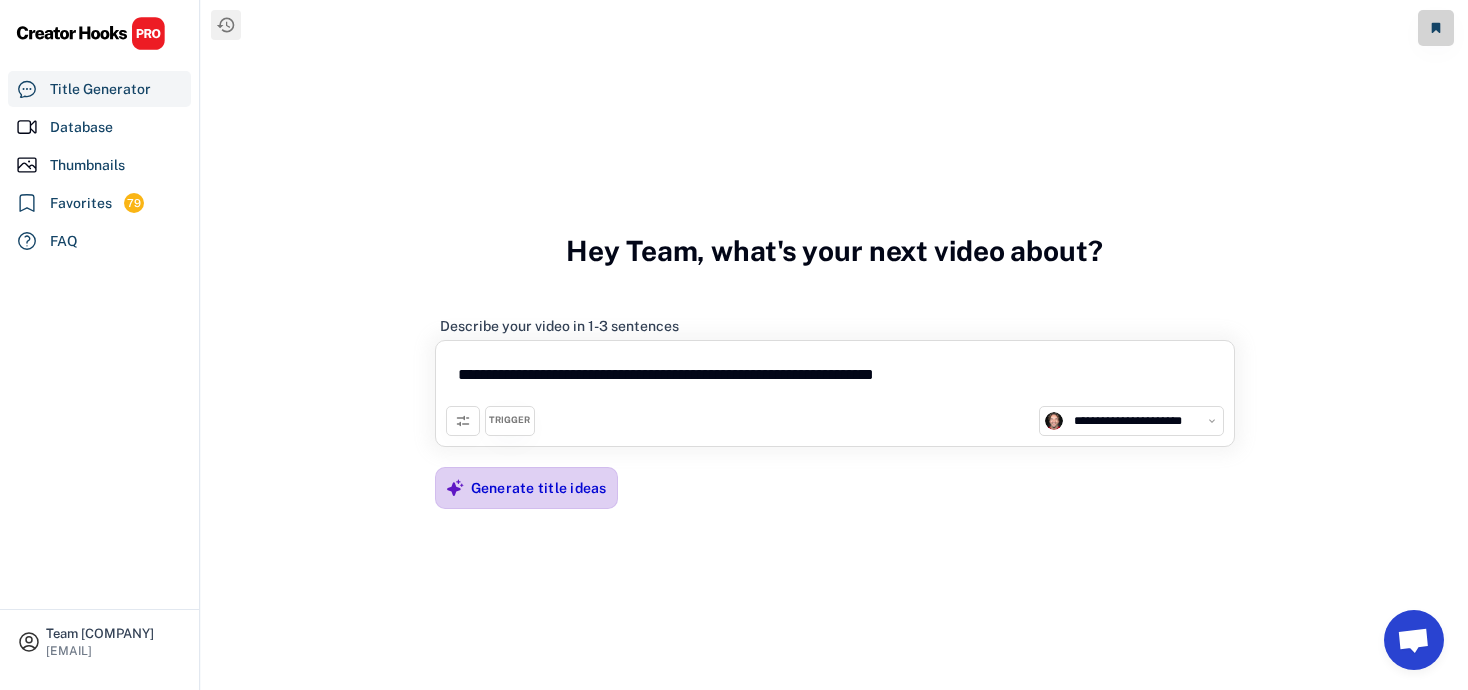 type on "**********" 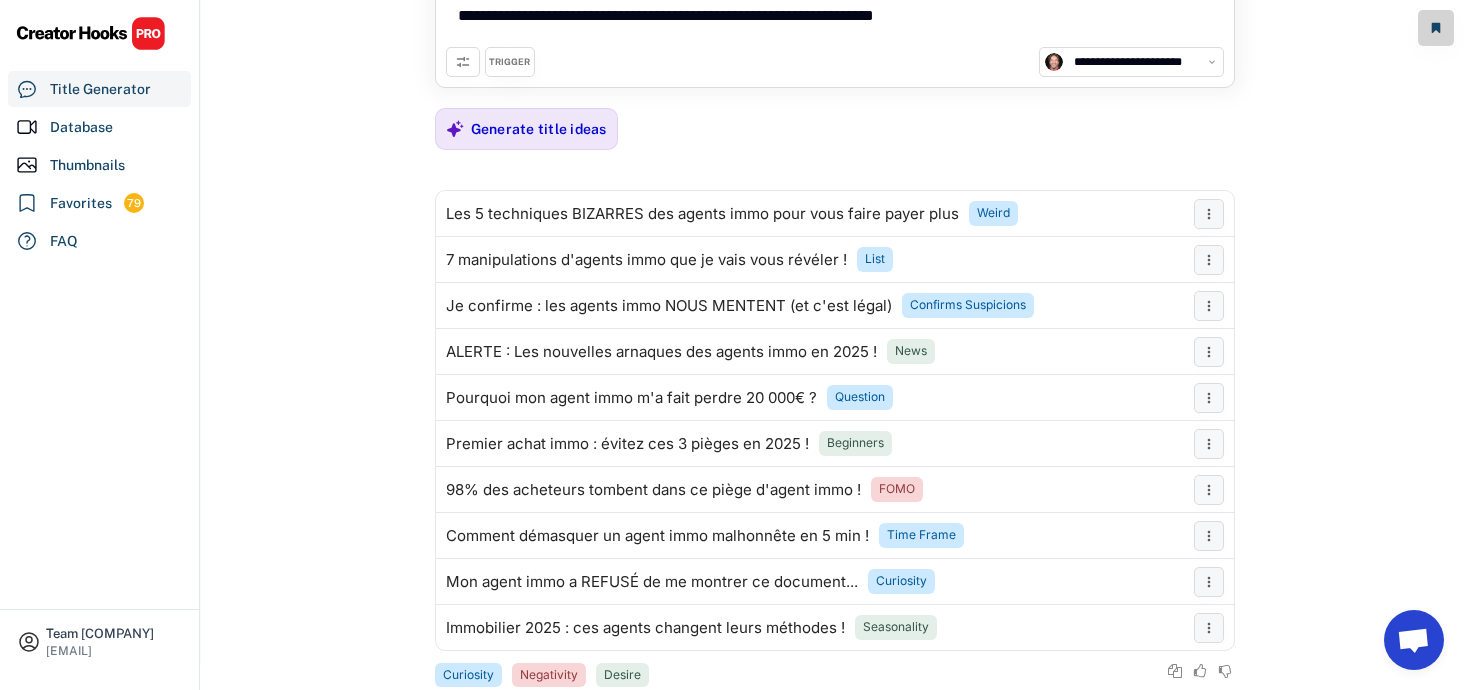 scroll, scrollTop: 103, scrollLeft: 0, axis: vertical 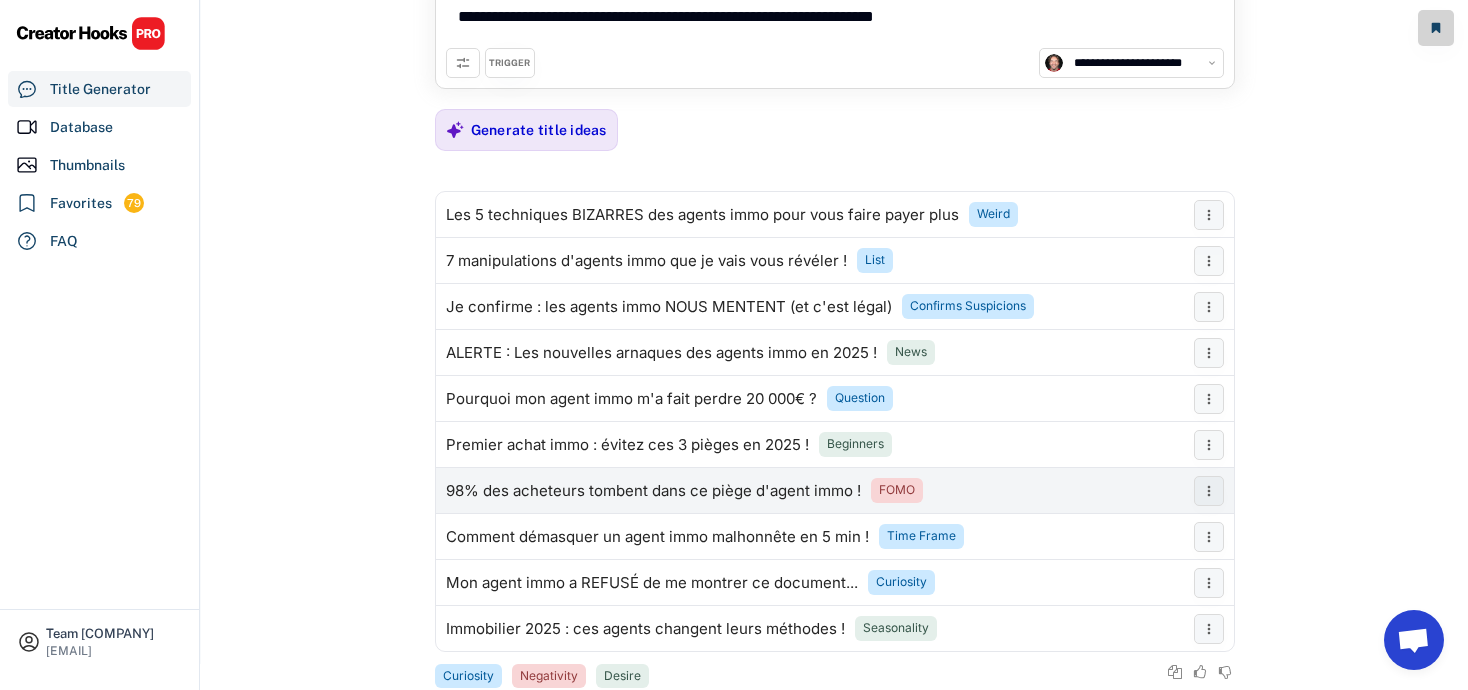 click on "98% des acheteurs tombent dans ce piège d'agent immo ! FOMO" at bounding box center (810, 491) 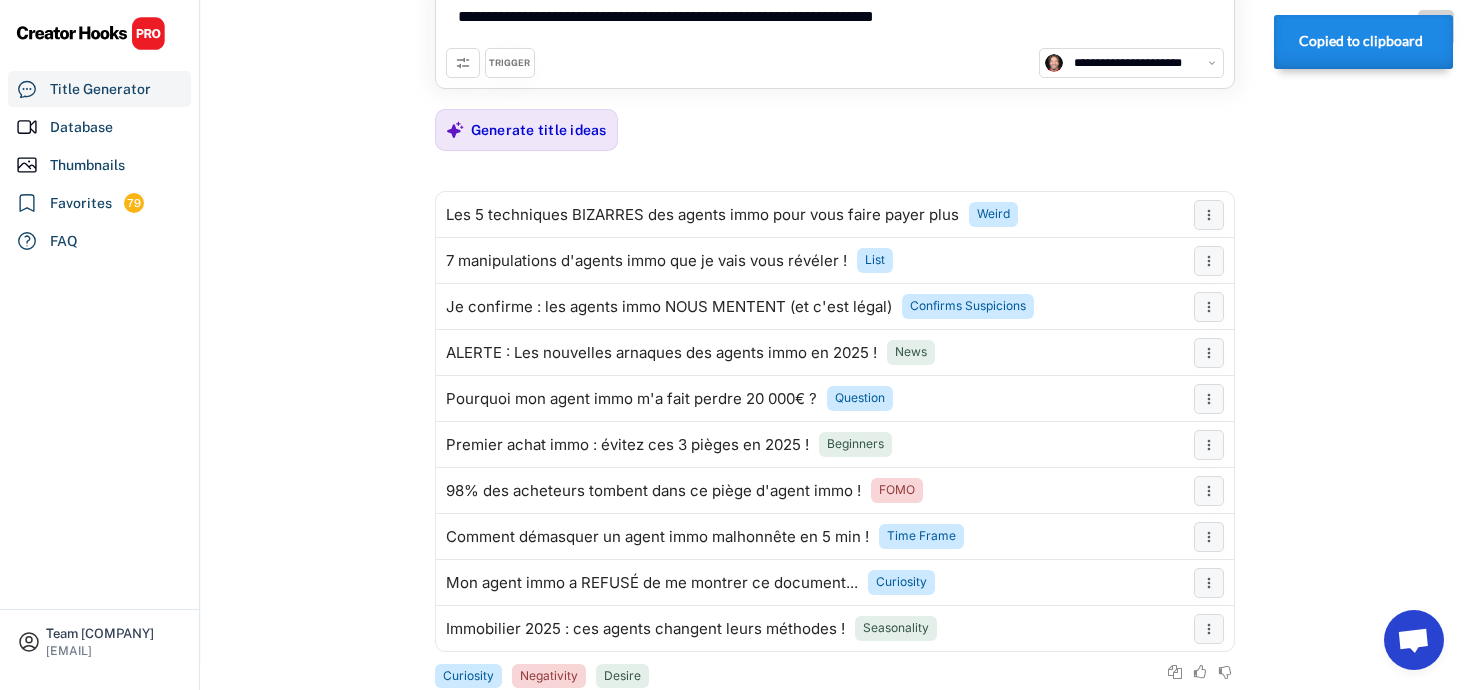 click on "Copied to clipboard" at bounding box center (1361, 41) 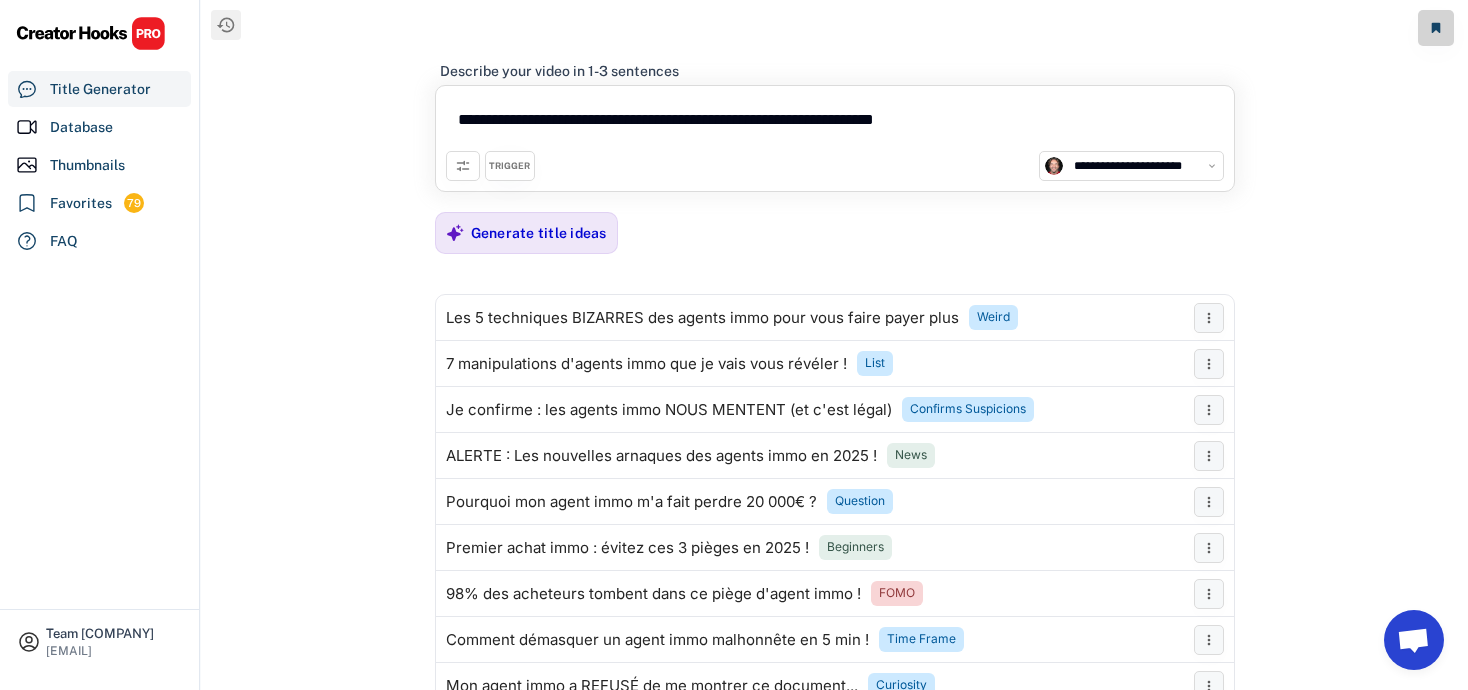 scroll, scrollTop: 1, scrollLeft: 0, axis: vertical 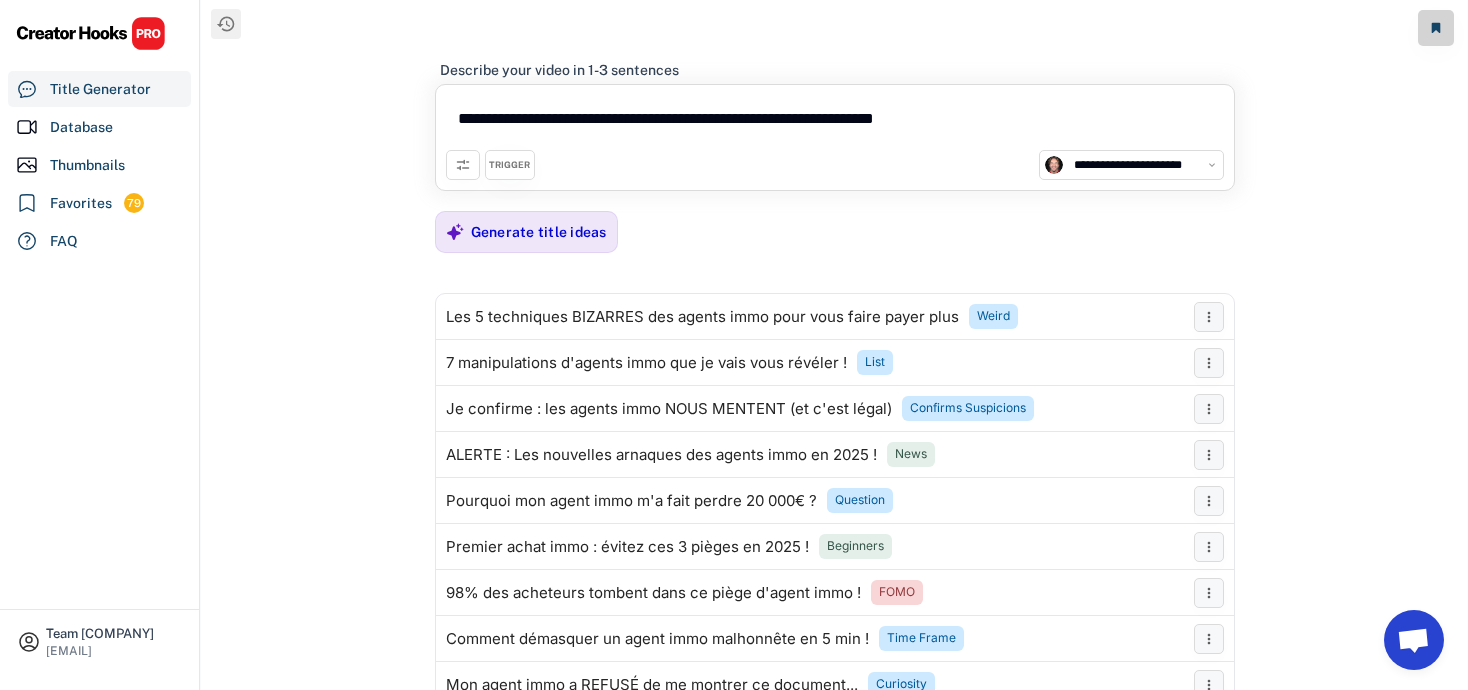 click on "TRIGGER" at bounding box center (509, 165) 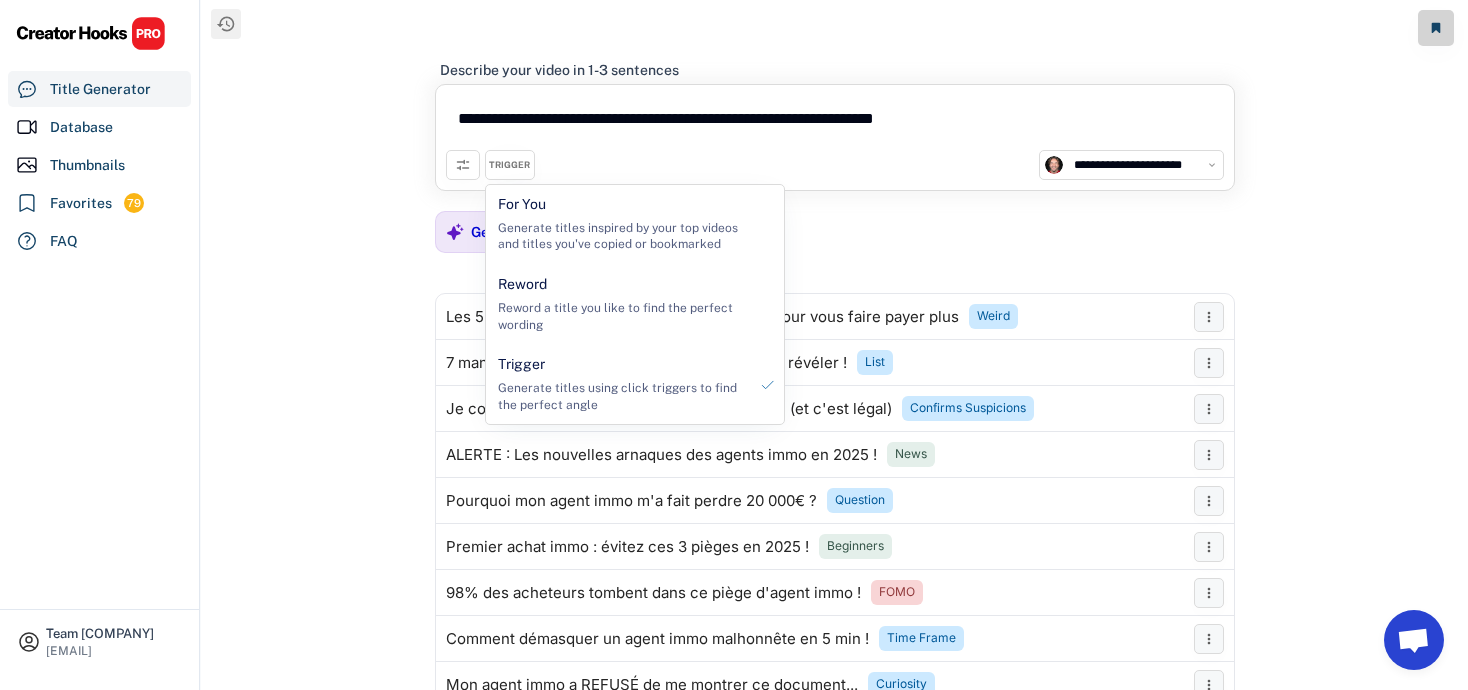 click at bounding box center [463, 165] 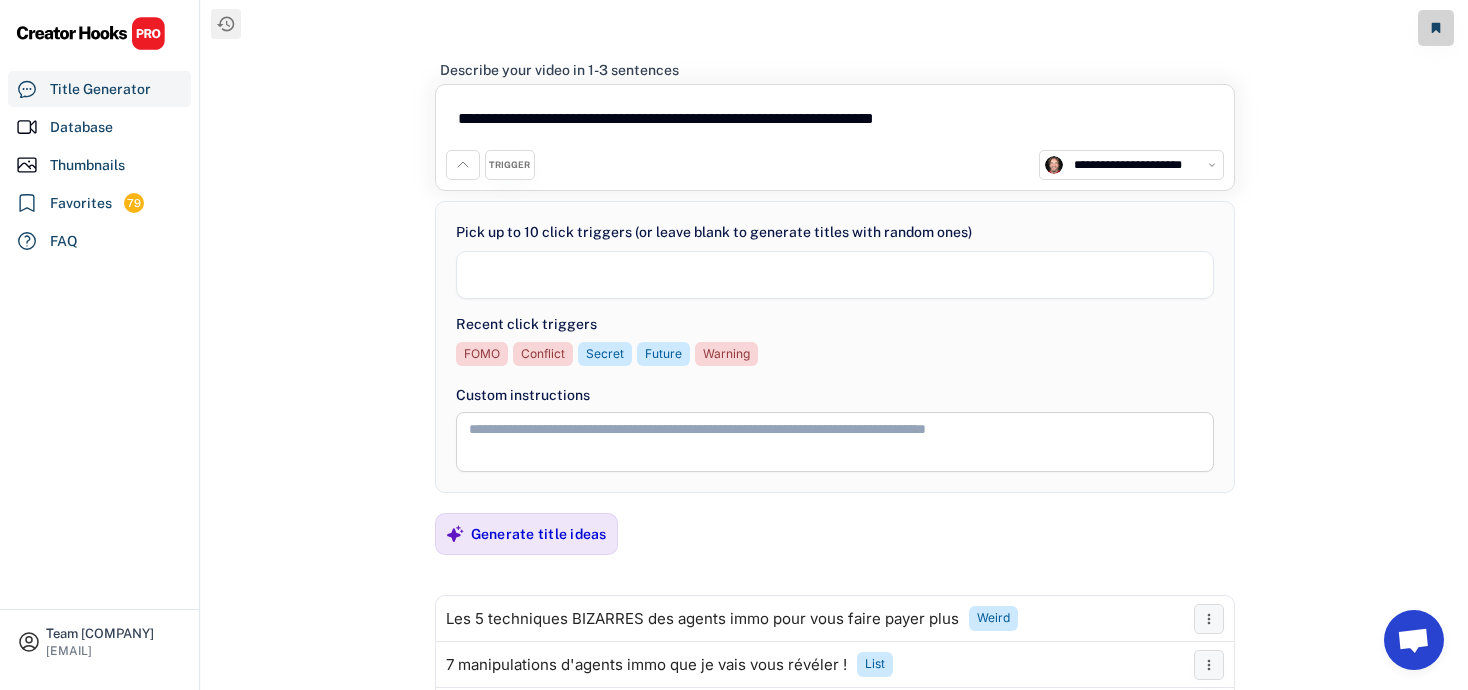 select 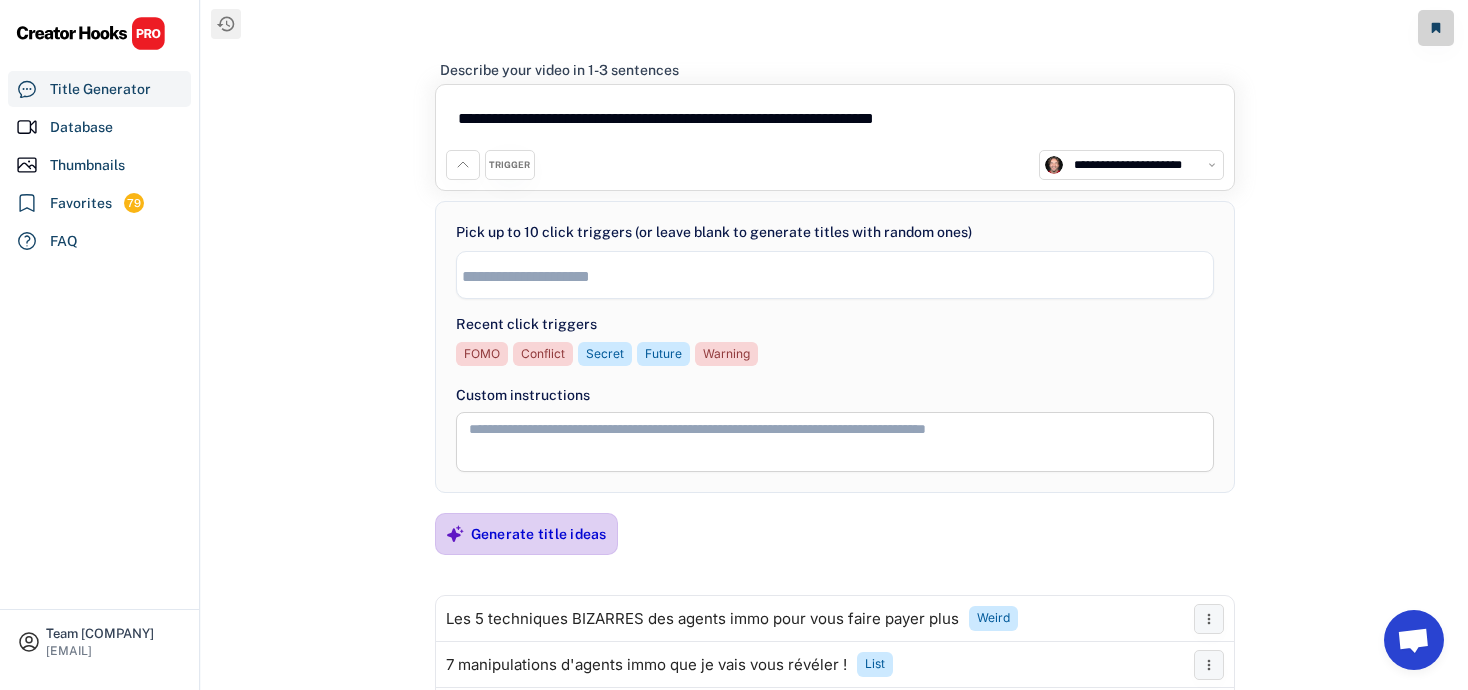 click on "Generate title ideas" at bounding box center (539, 534) 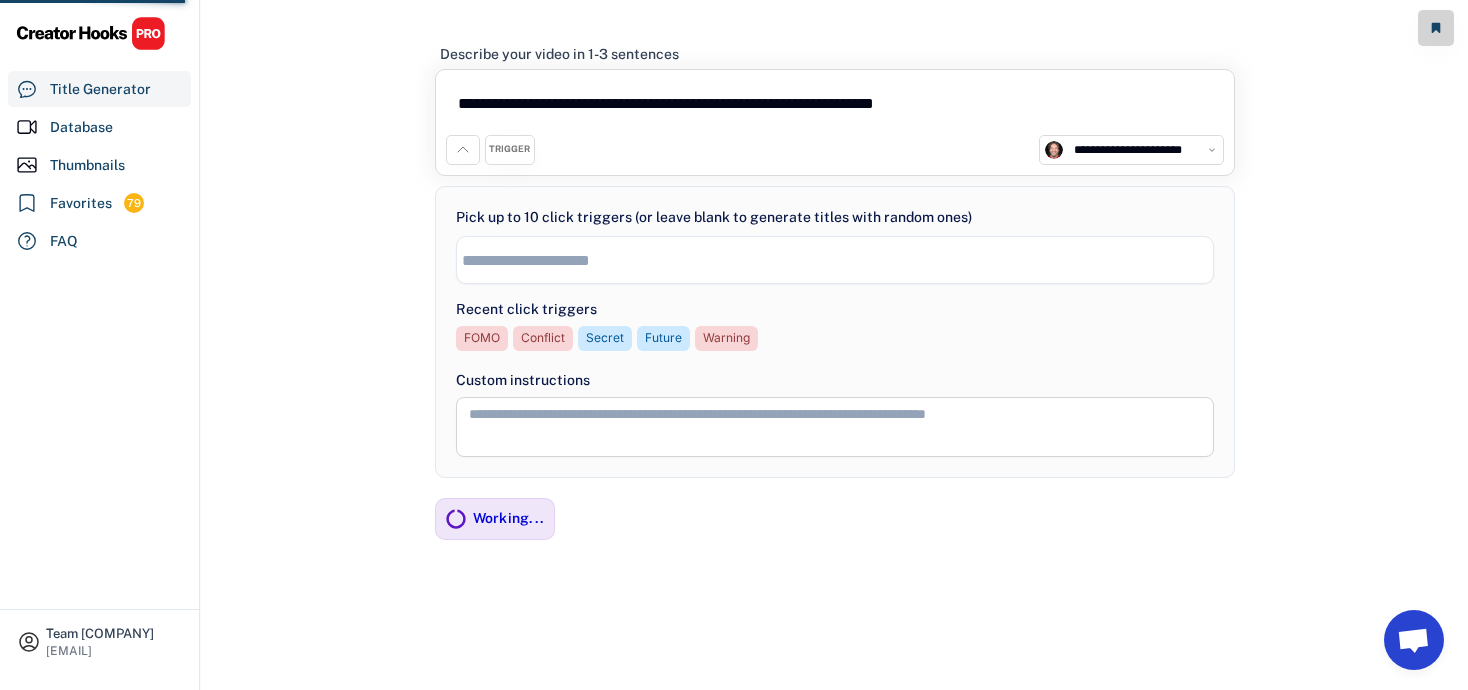 scroll, scrollTop: 77, scrollLeft: 0, axis: vertical 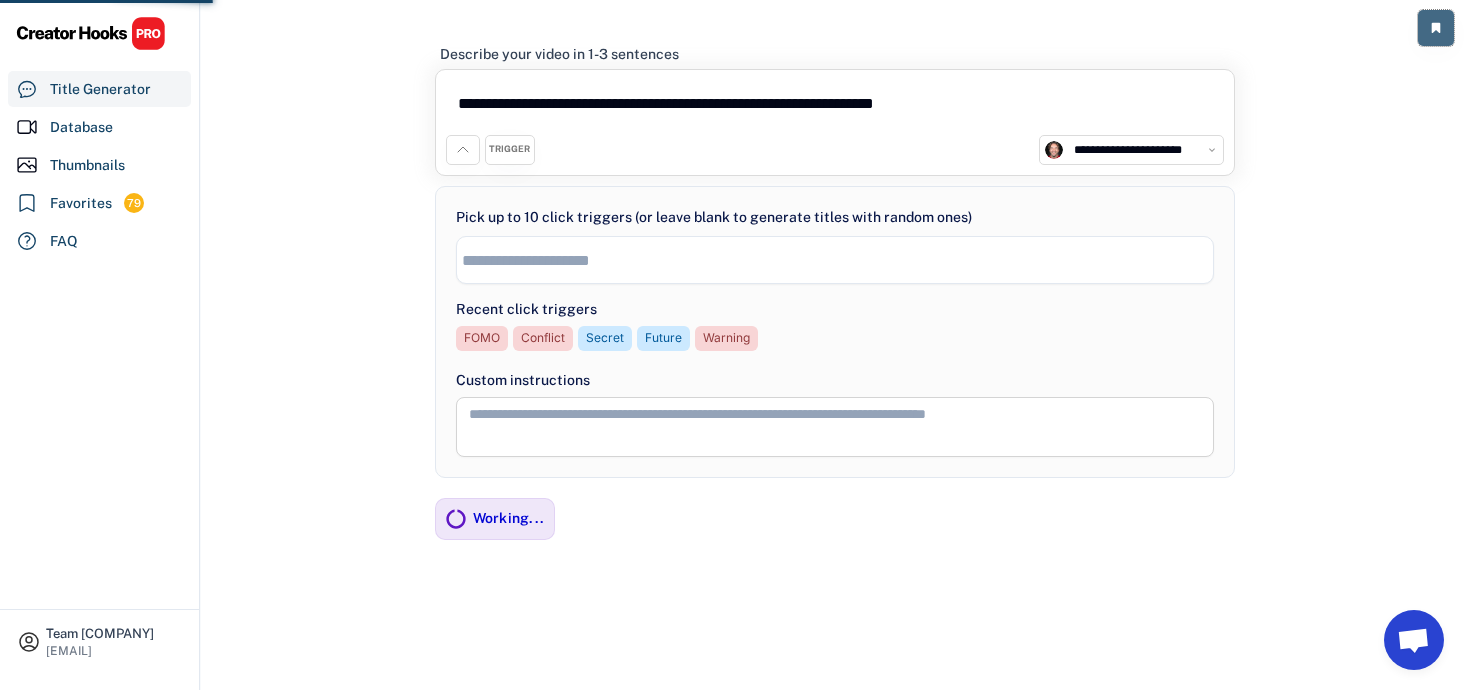 click 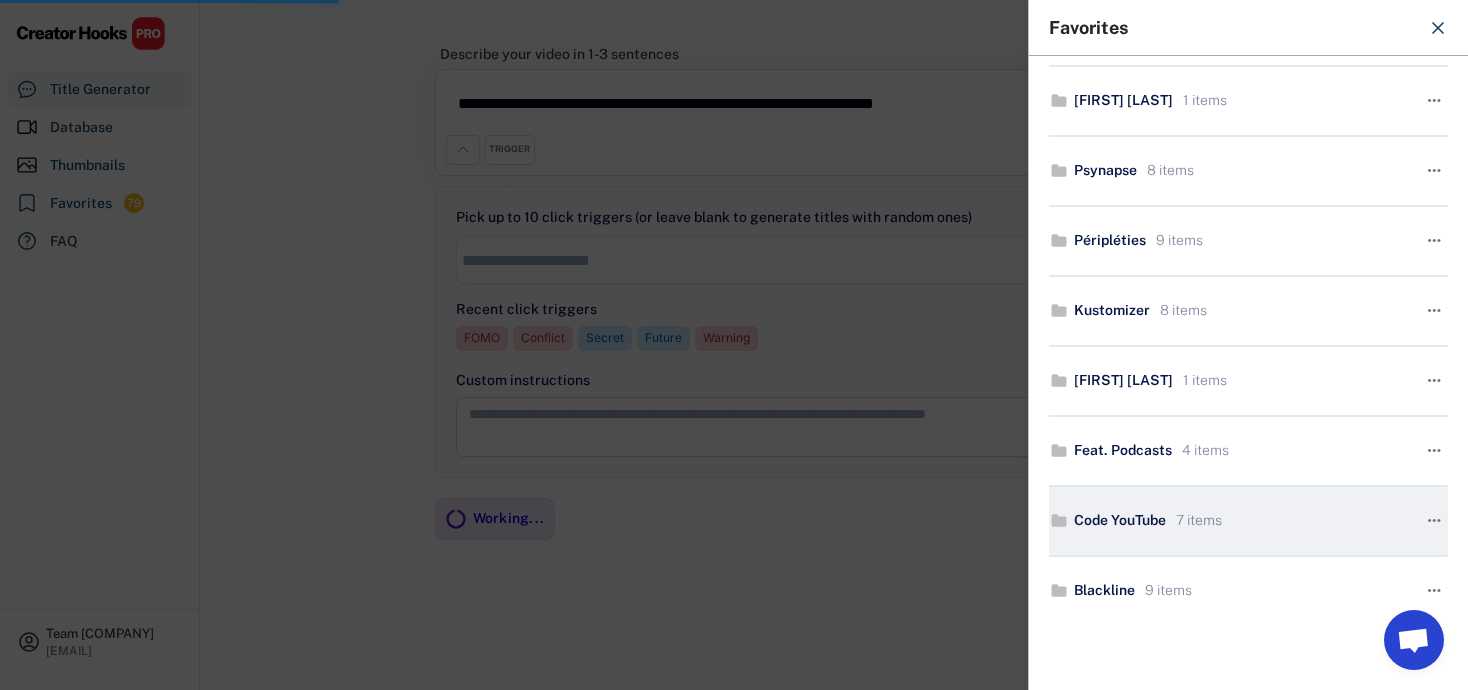 scroll, scrollTop: 638, scrollLeft: 0, axis: vertical 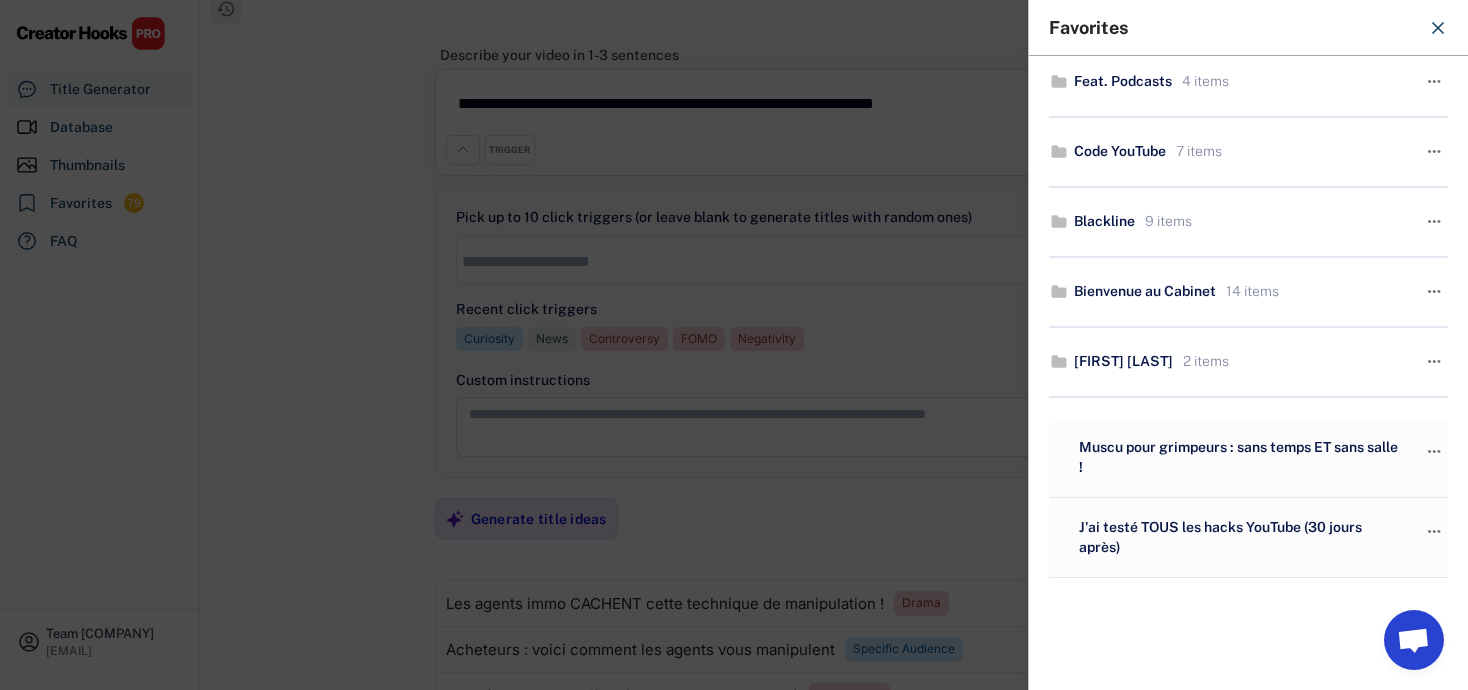 click 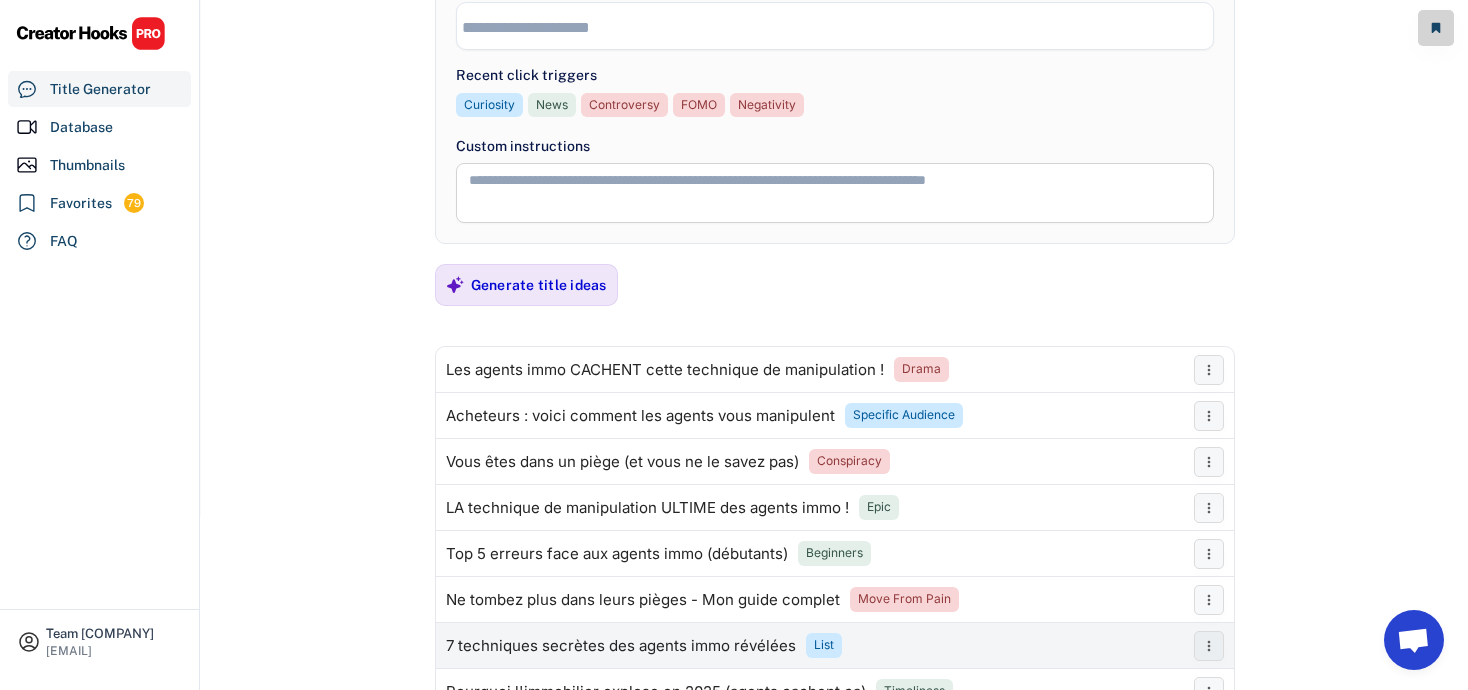 scroll, scrollTop: 0, scrollLeft: 0, axis: both 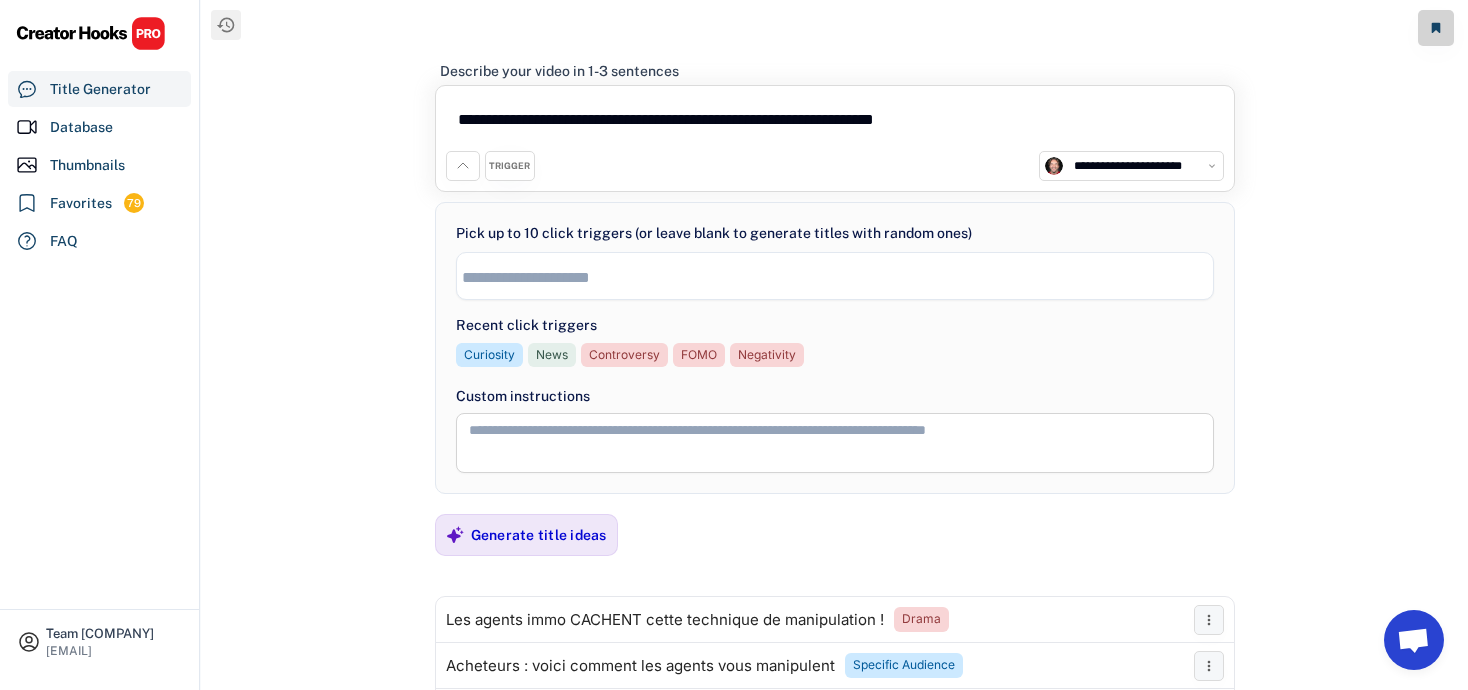 click on "**********" at bounding box center (835, 123) 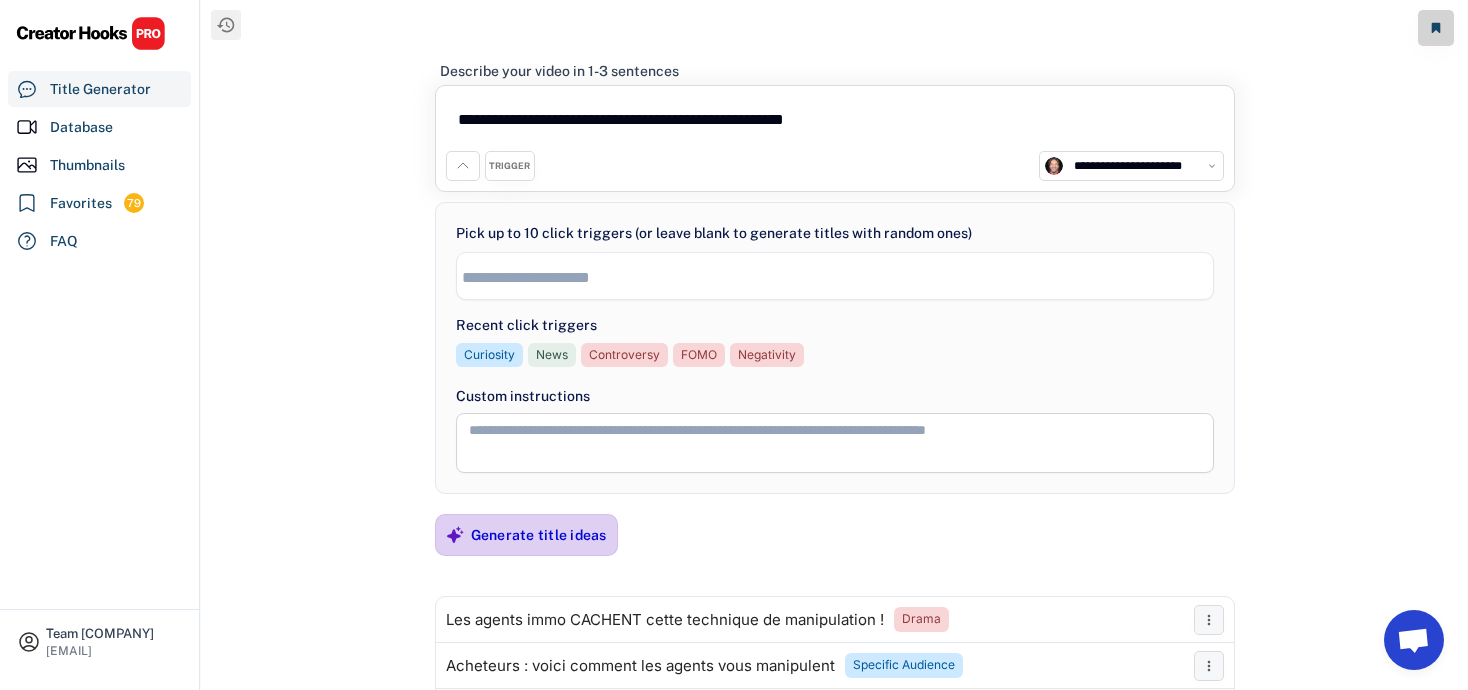 type on "**********" 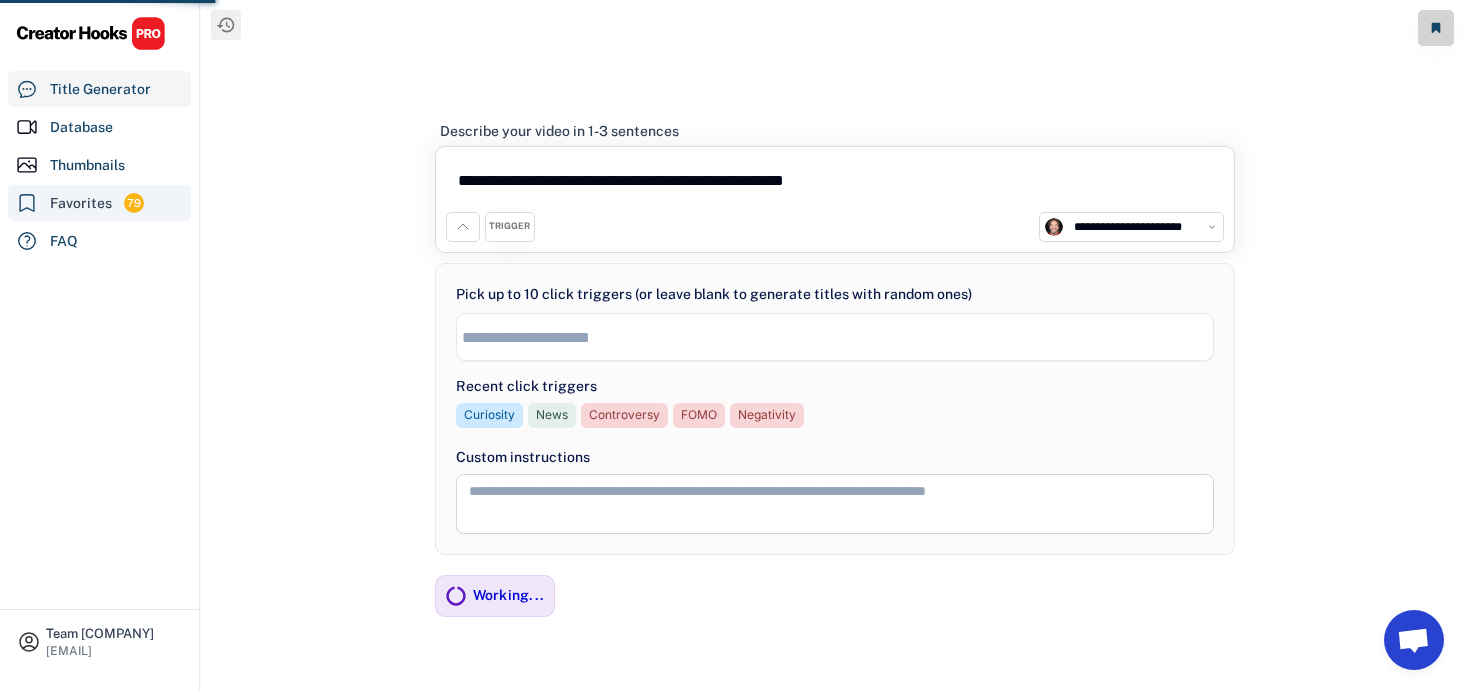 click on "Favorites 79" at bounding box center (99, 203) 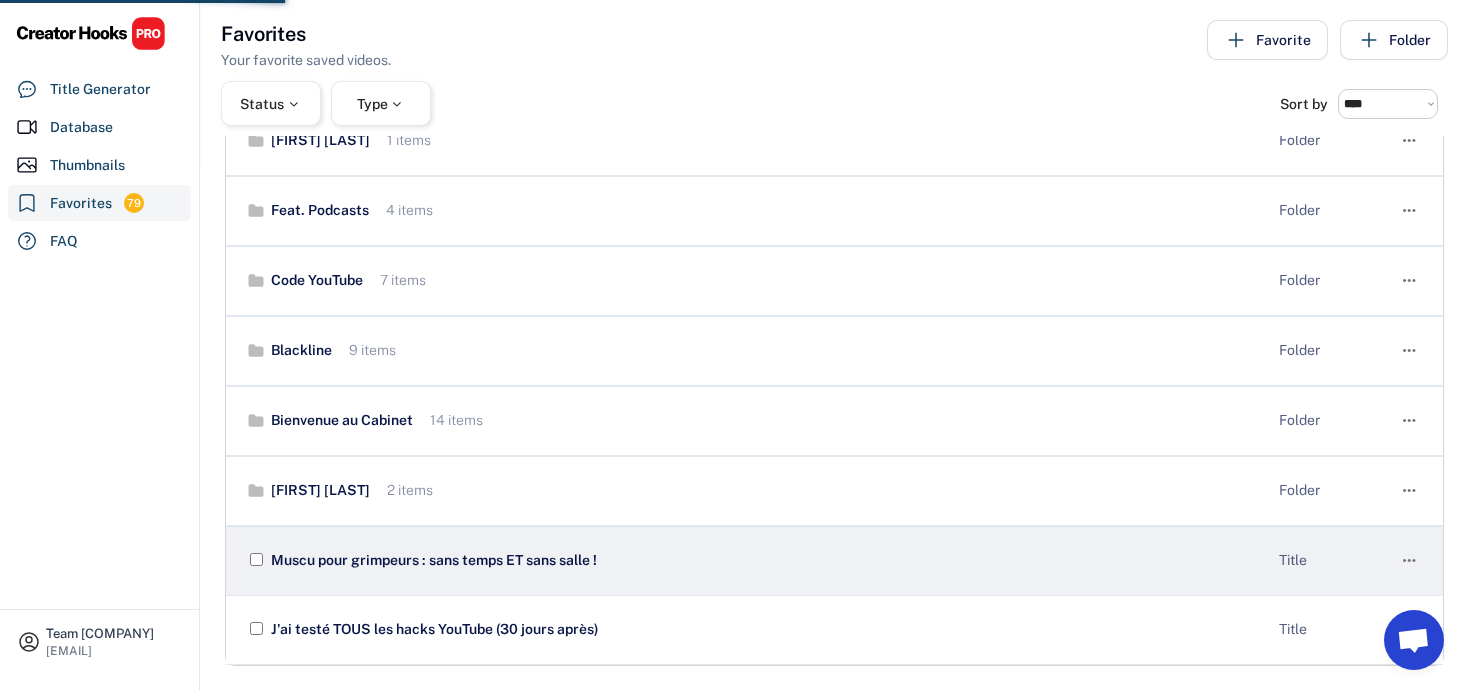 scroll, scrollTop: 0, scrollLeft: 0, axis: both 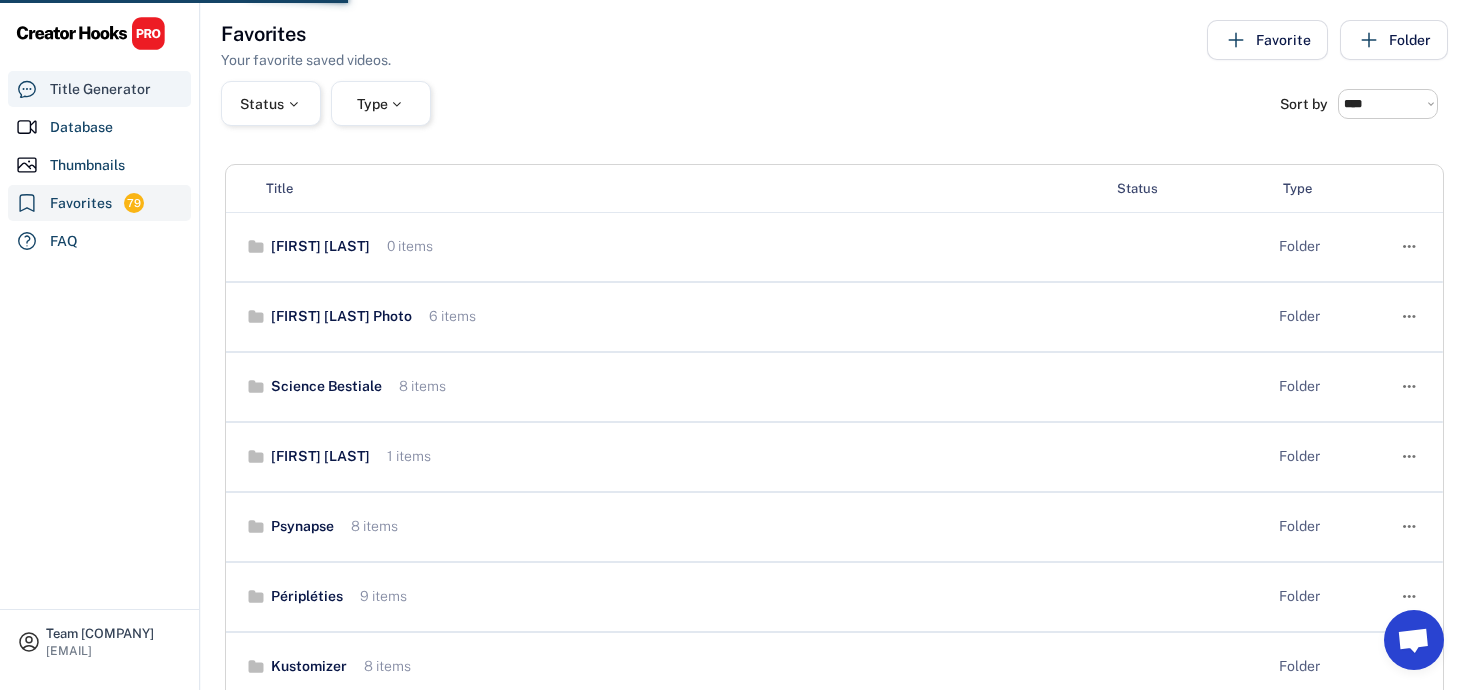 click on "Title Generator" at bounding box center [100, 89] 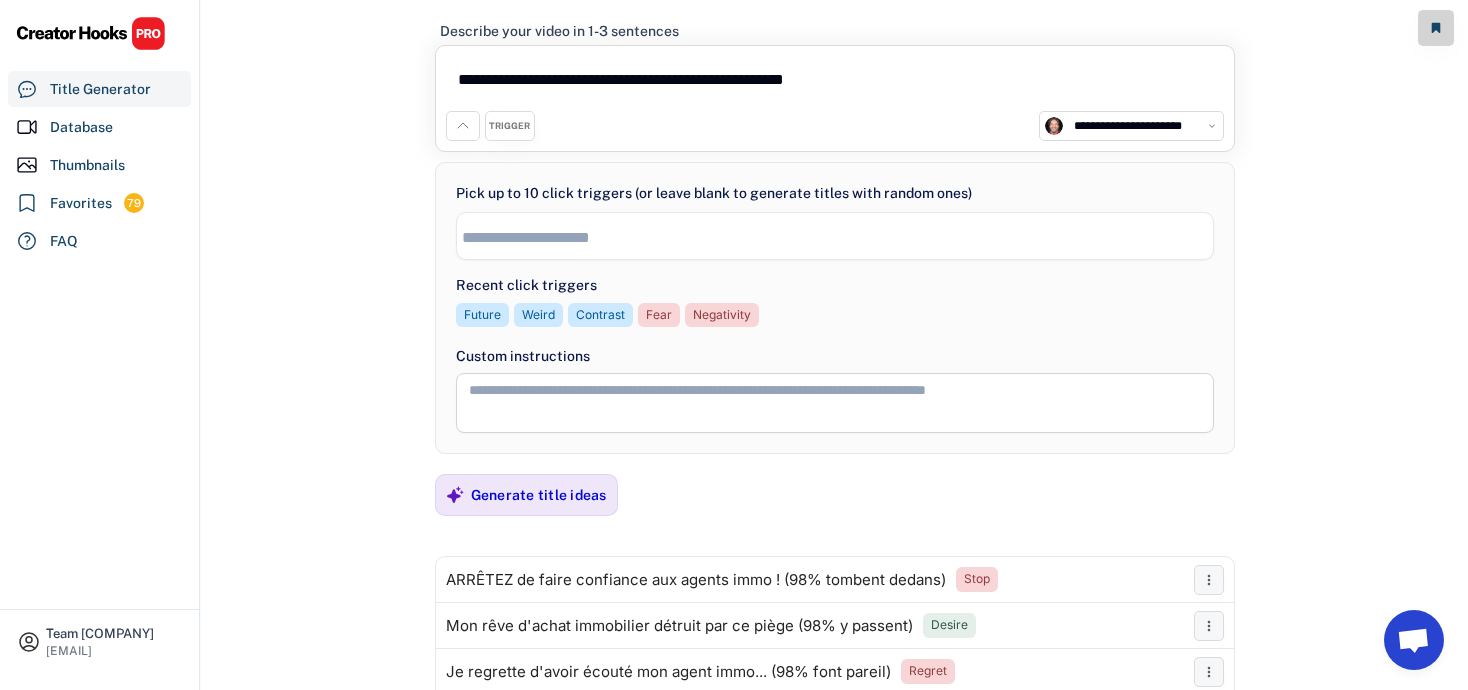 scroll, scrollTop: 0, scrollLeft: 0, axis: both 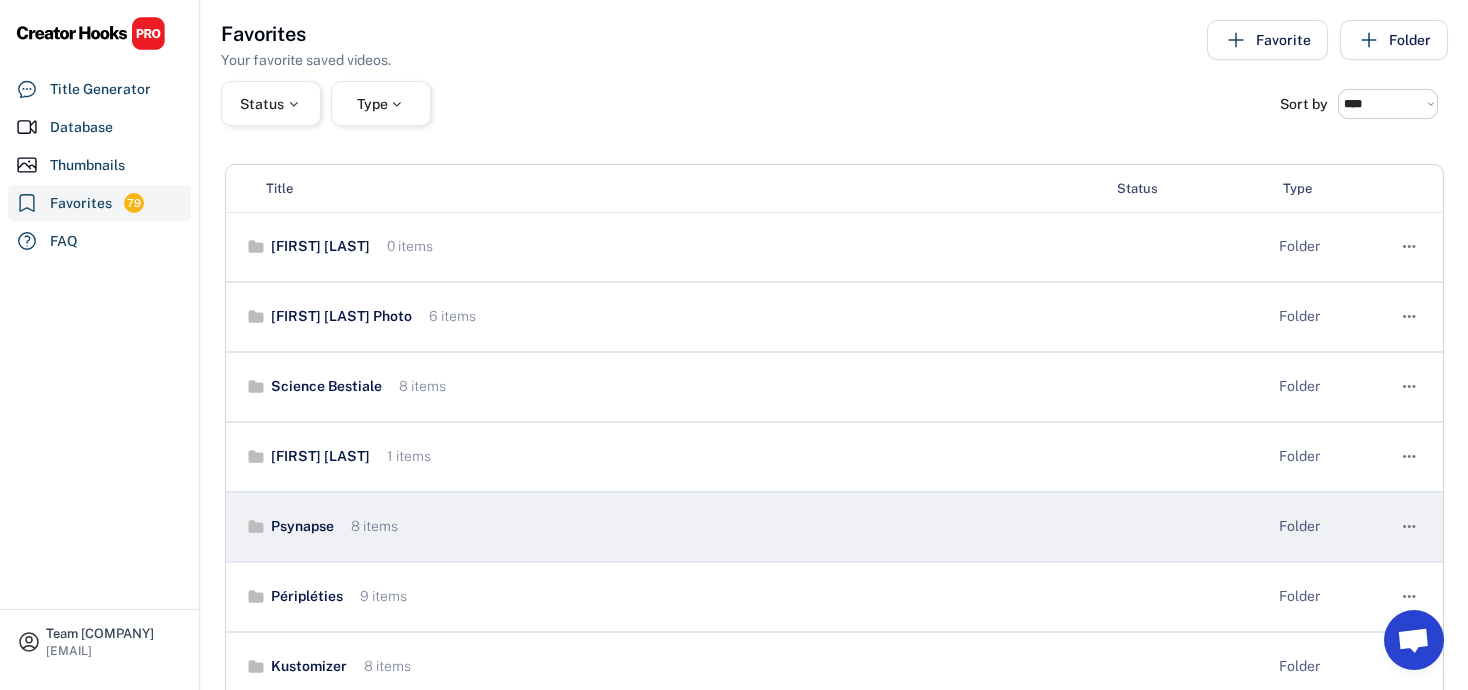 select 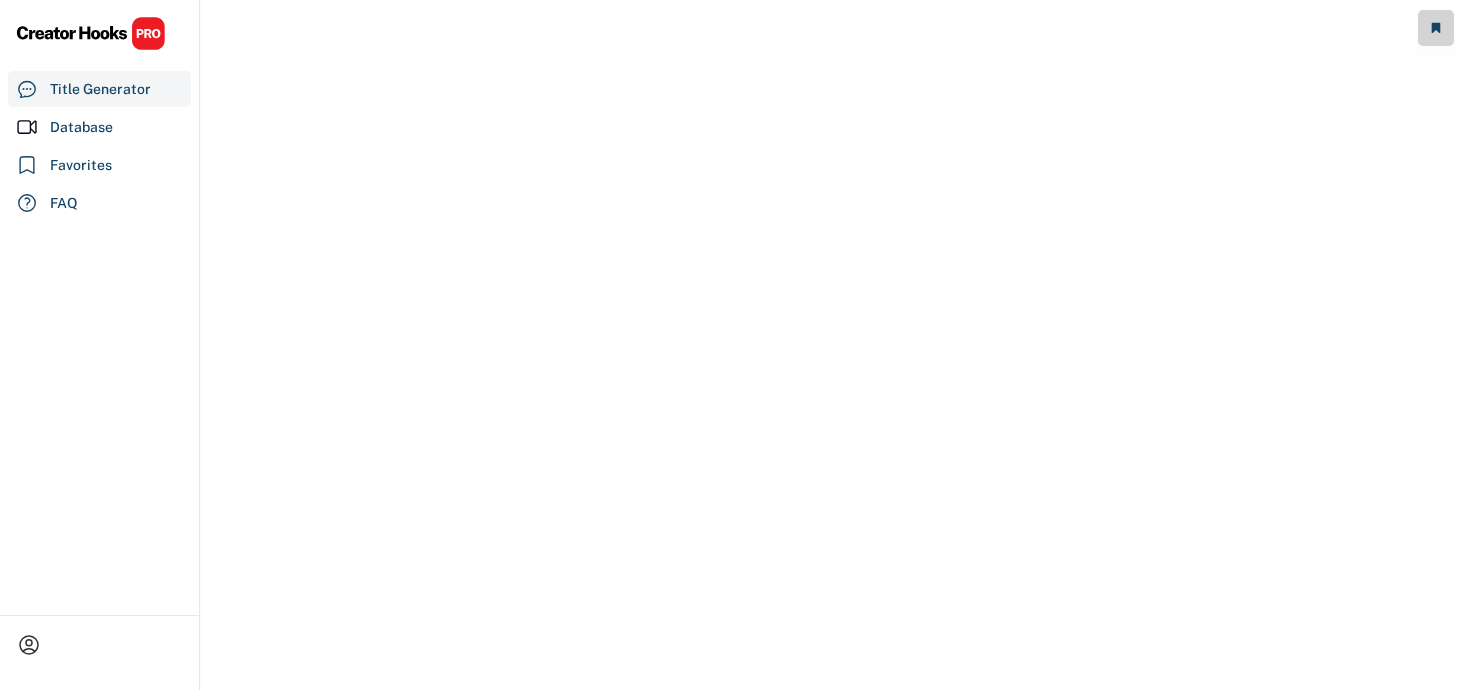 scroll, scrollTop: 0, scrollLeft: 0, axis: both 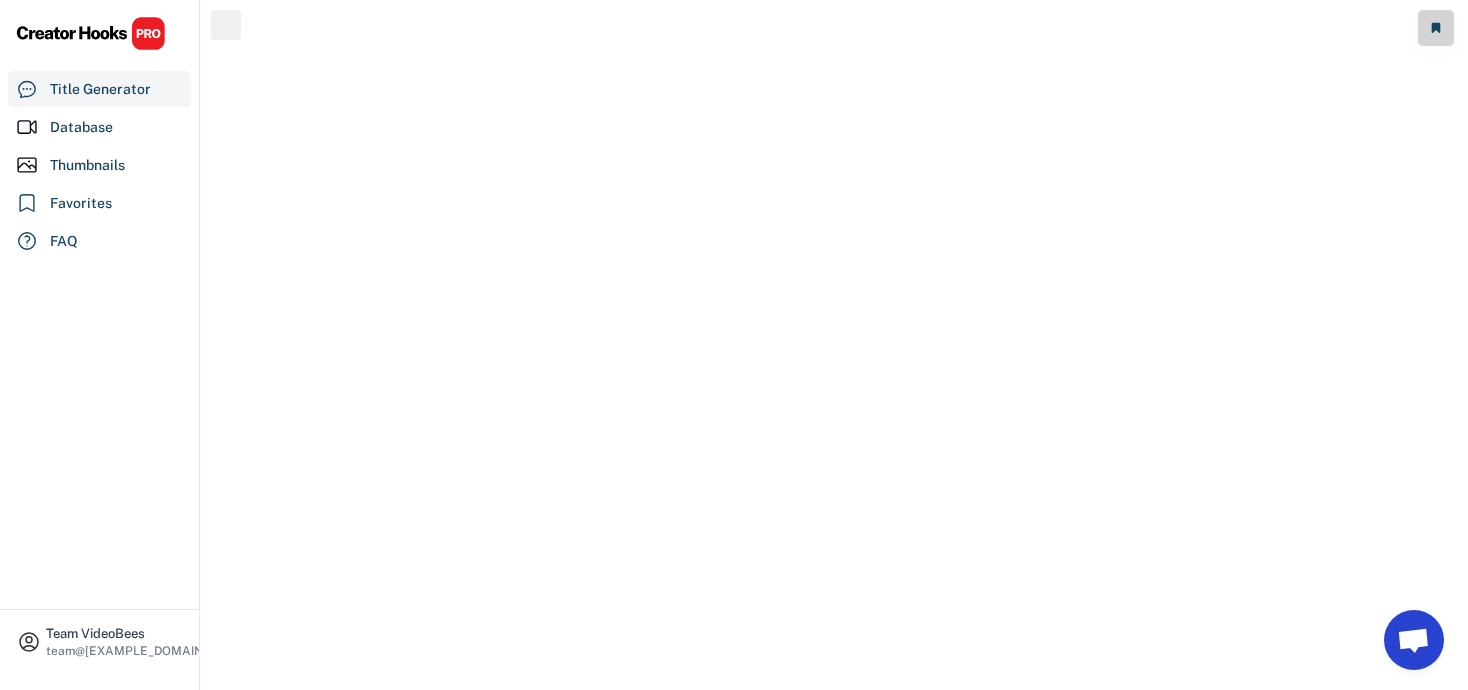 select on "**********" 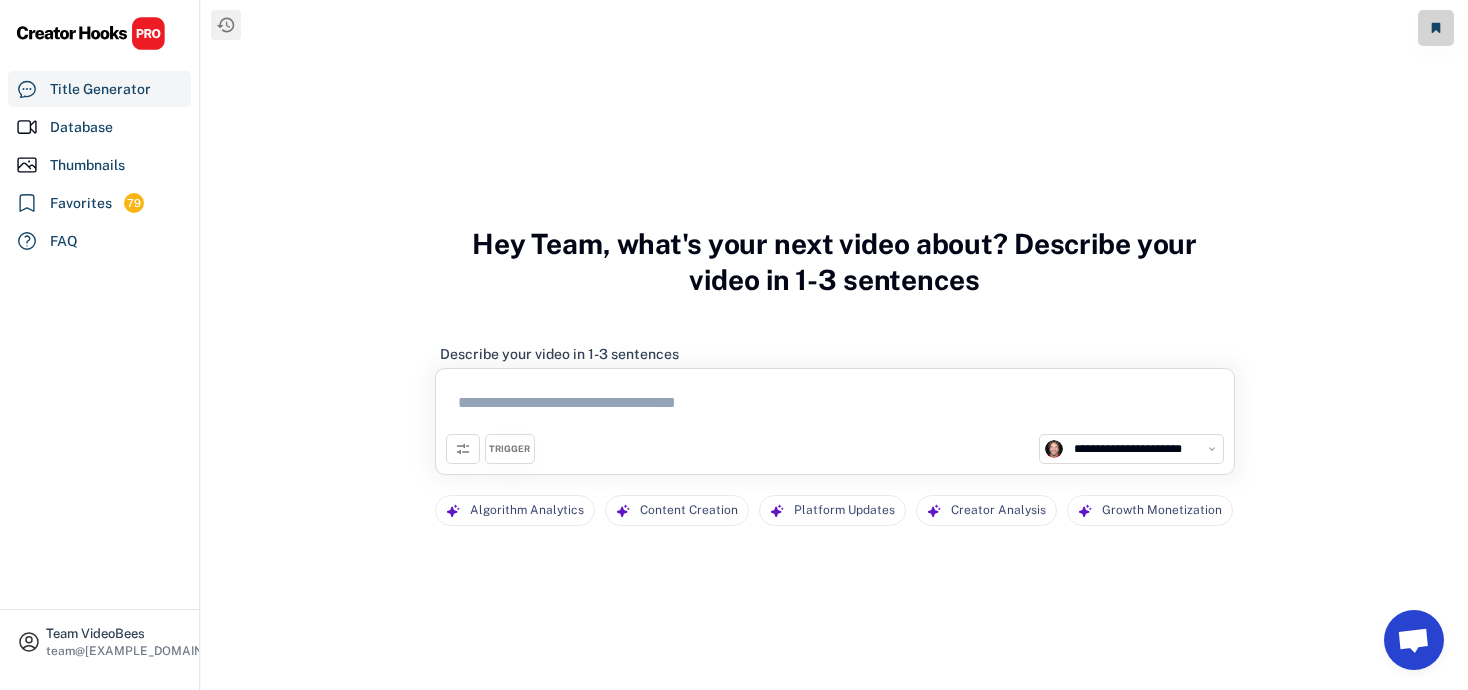 click at bounding box center [835, 406] 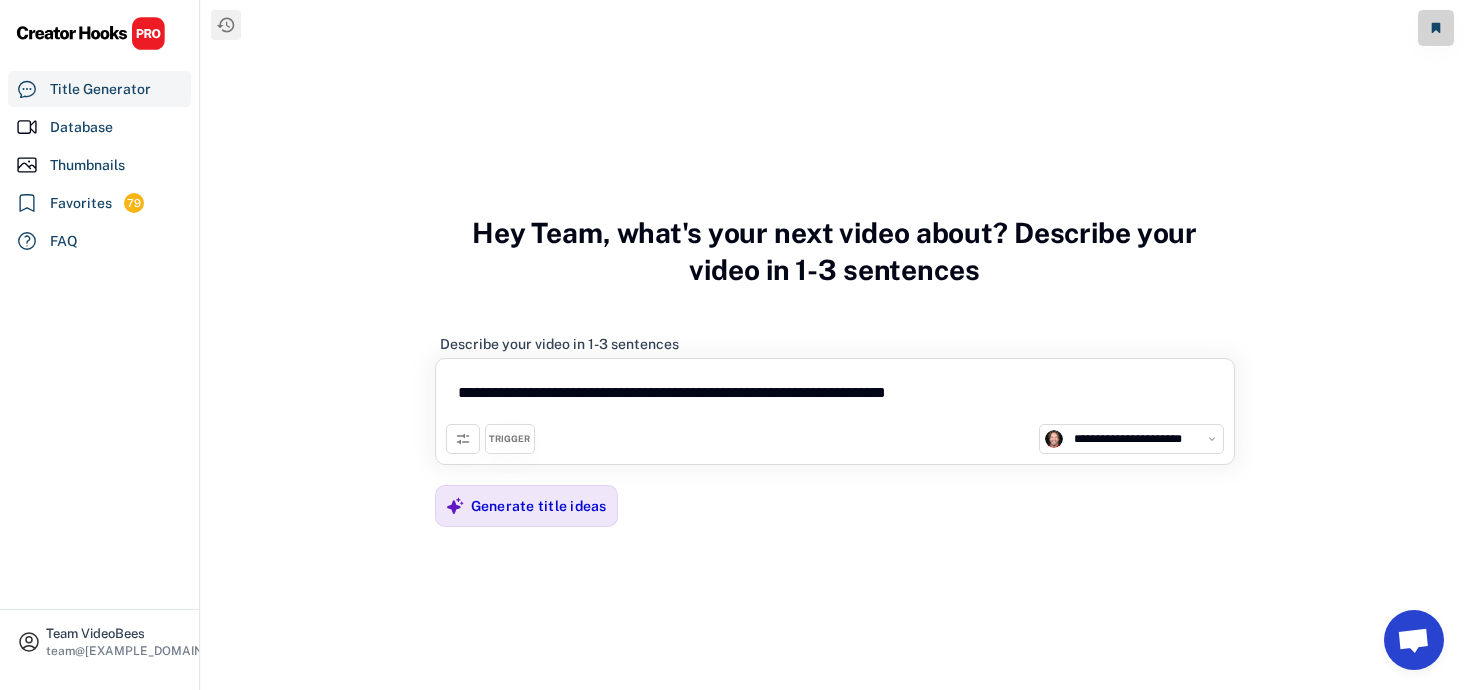drag, startPoint x: 1062, startPoint y: 385, endPoint x: 955, endPoint y: 379, distance: 107.16809 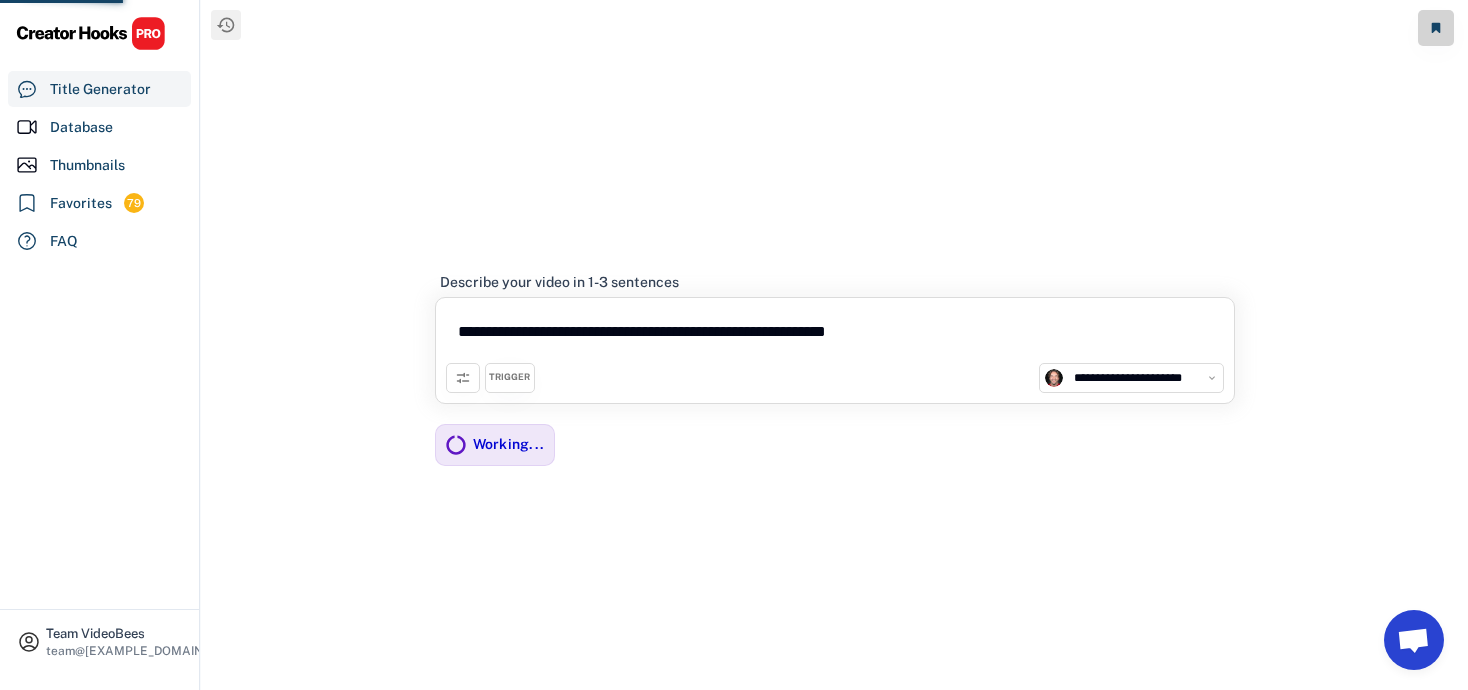 type on "**********" 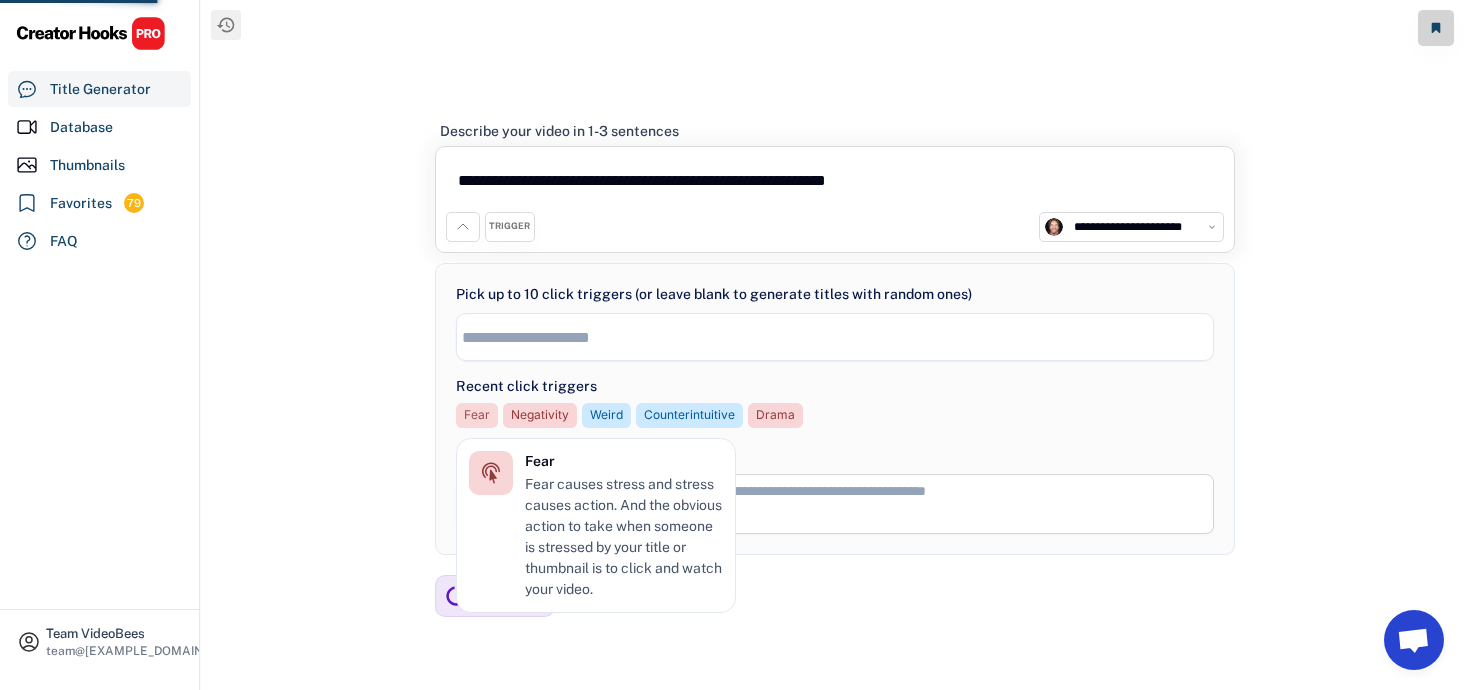 click on "Fear" at bounding box center (477, 415) 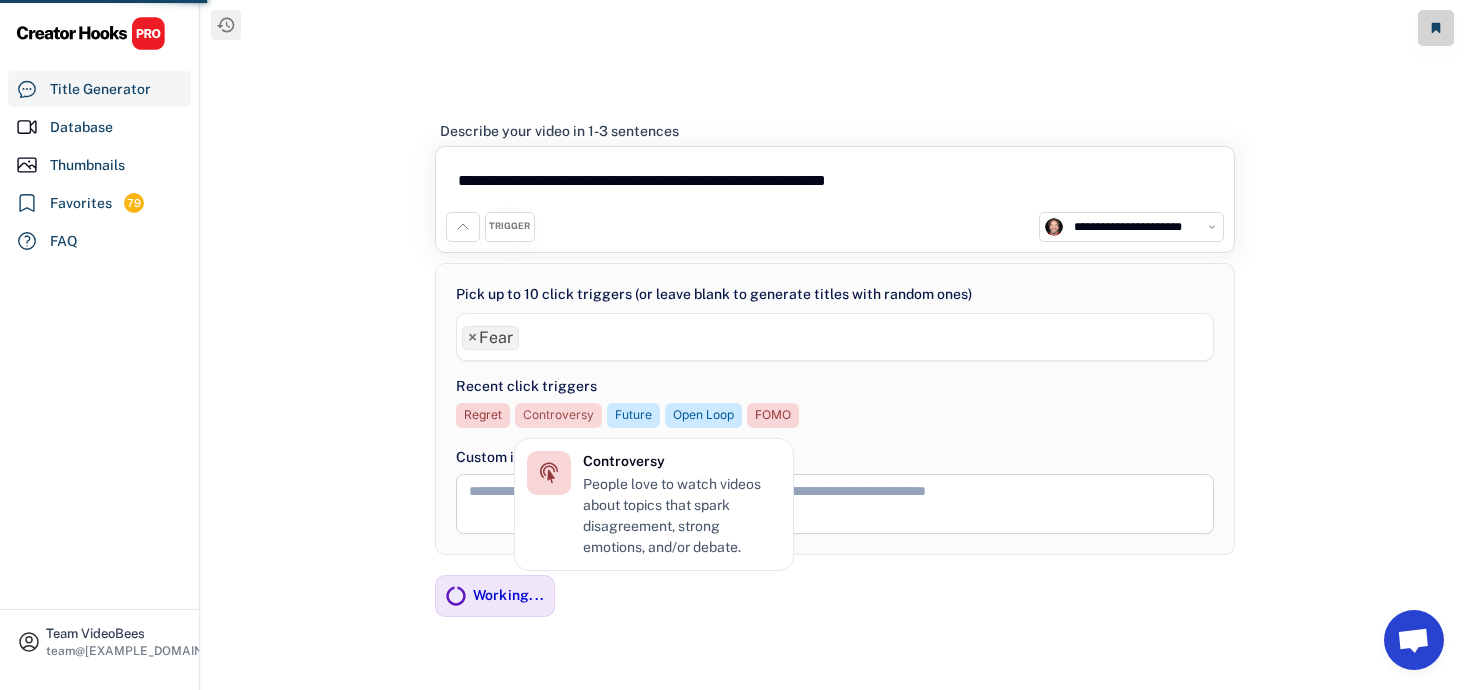 click on "Controversy" at bounding box center (558, 415) 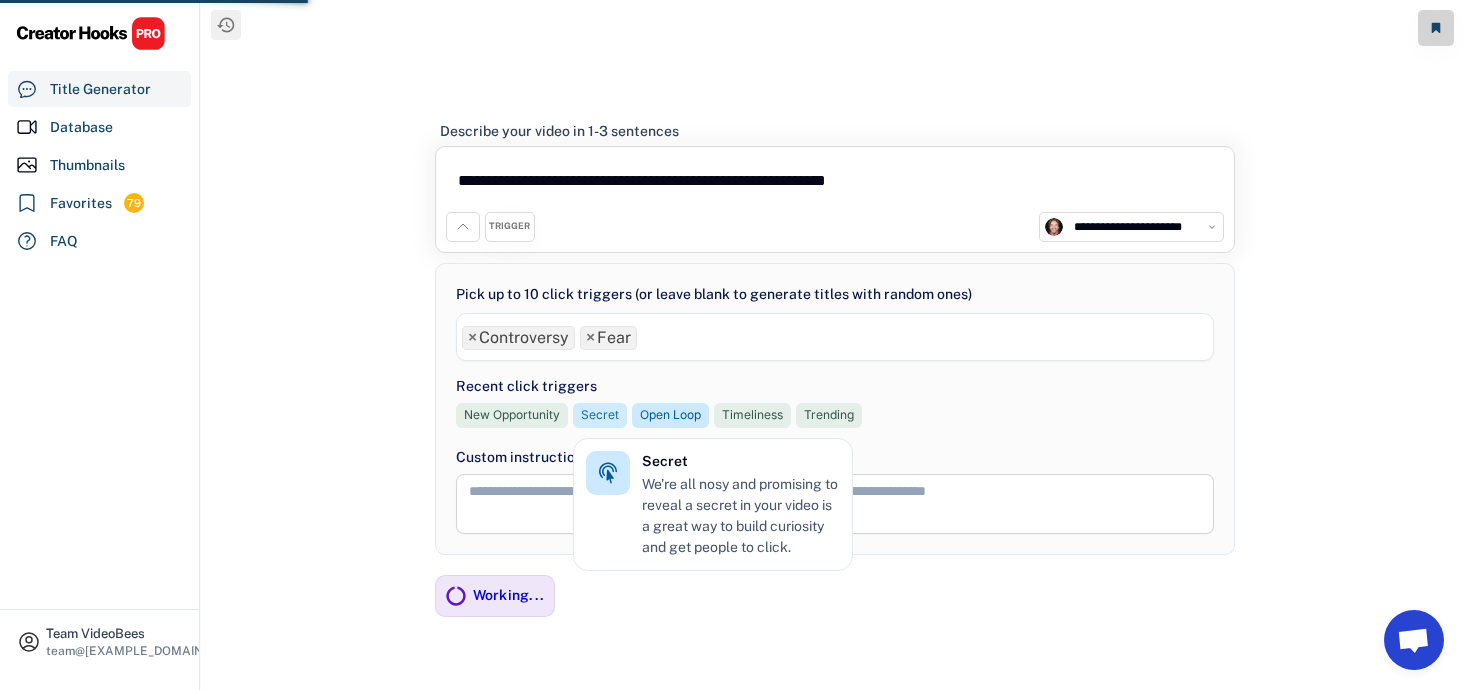 click on "Secret" at bounding box center [600, 415] 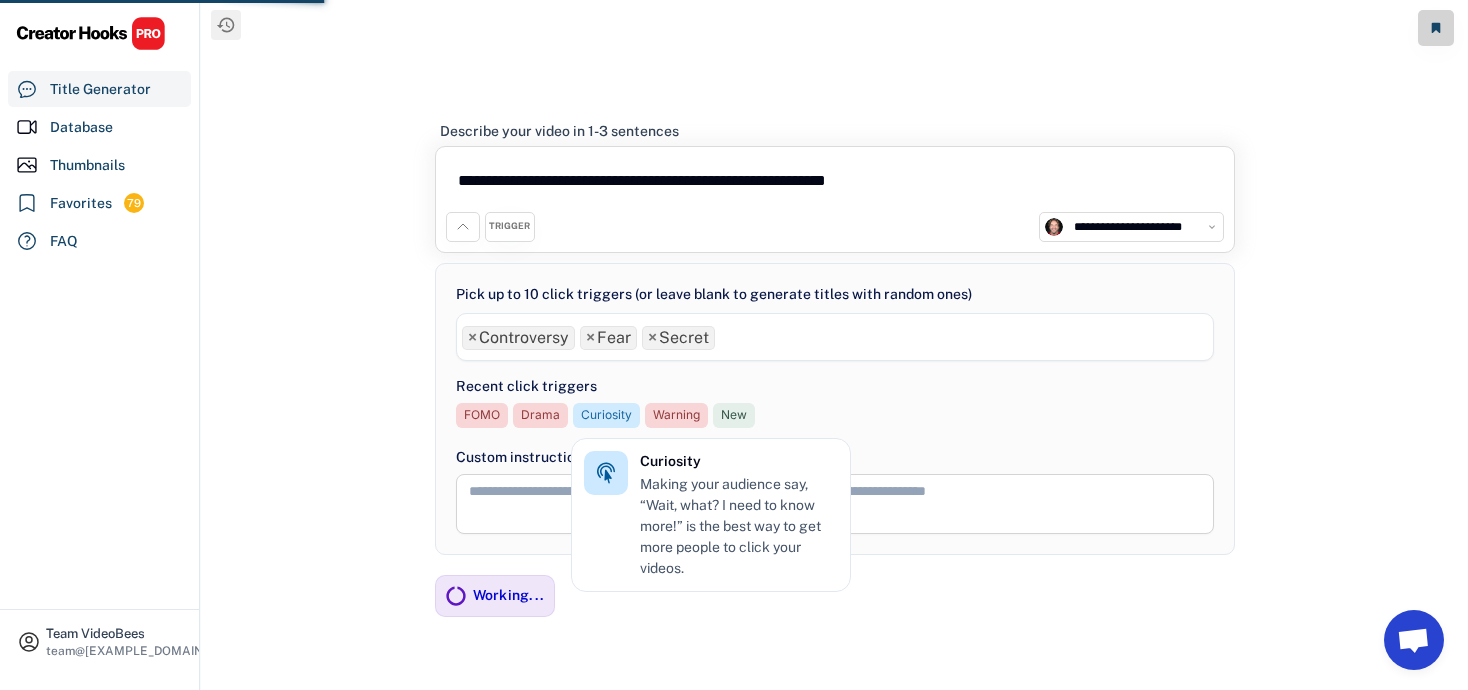 click on "Curiosity" at bounding box center (606, 415) 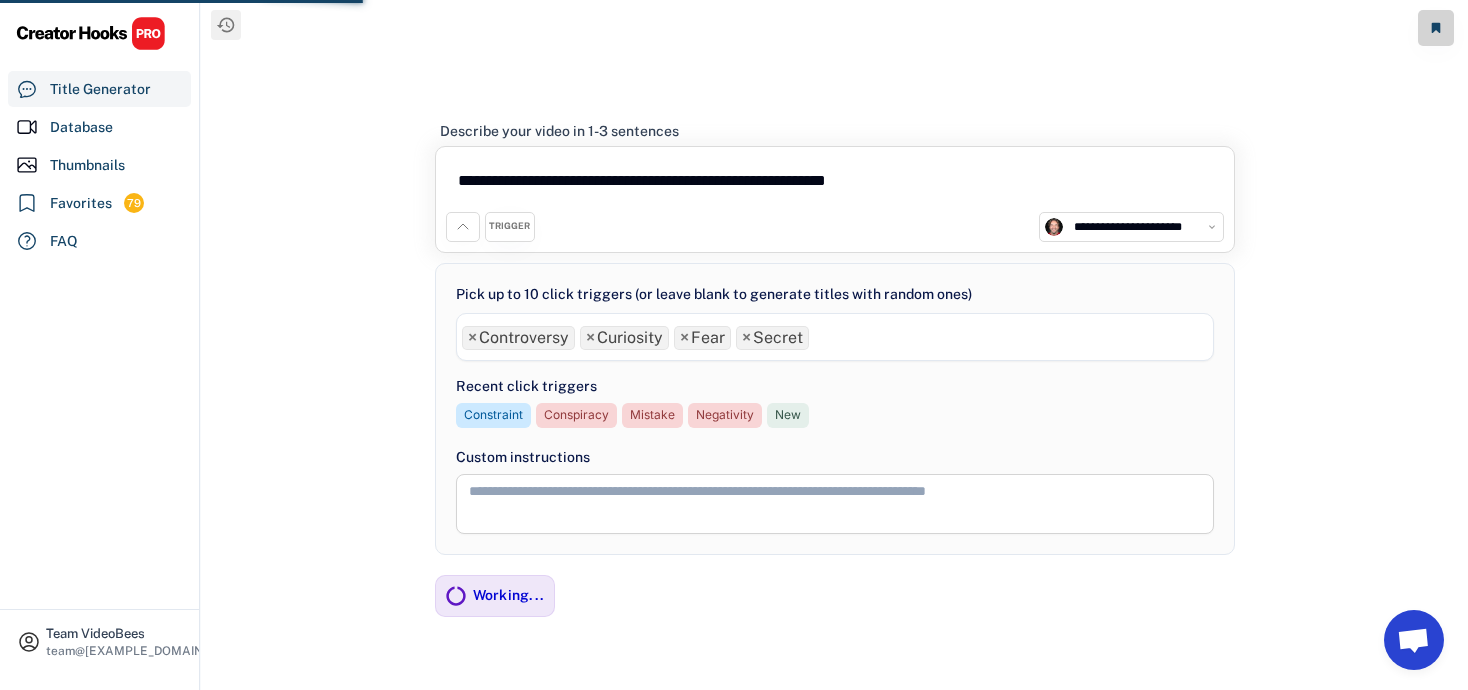 click on "× Controversy × Curiosity × Fear × Secret" at bounding box center (835, 335) 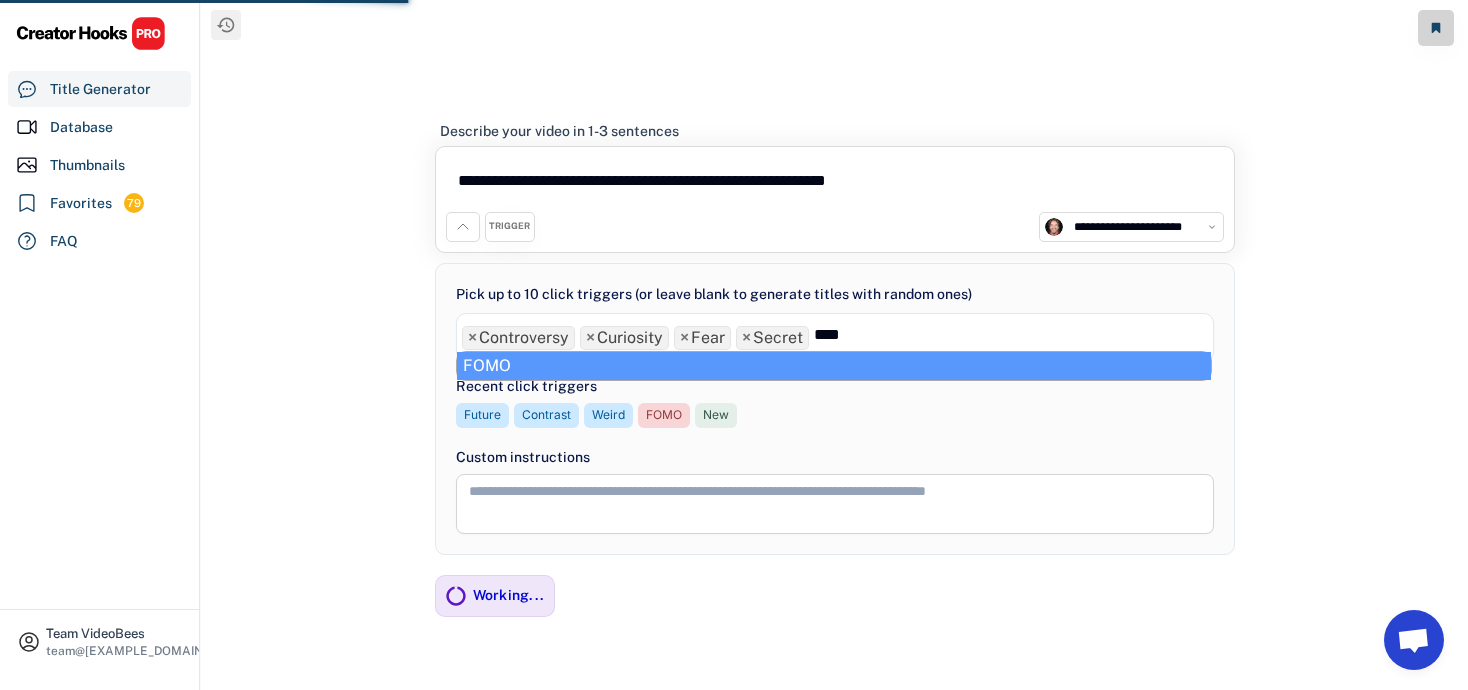 type on "****" 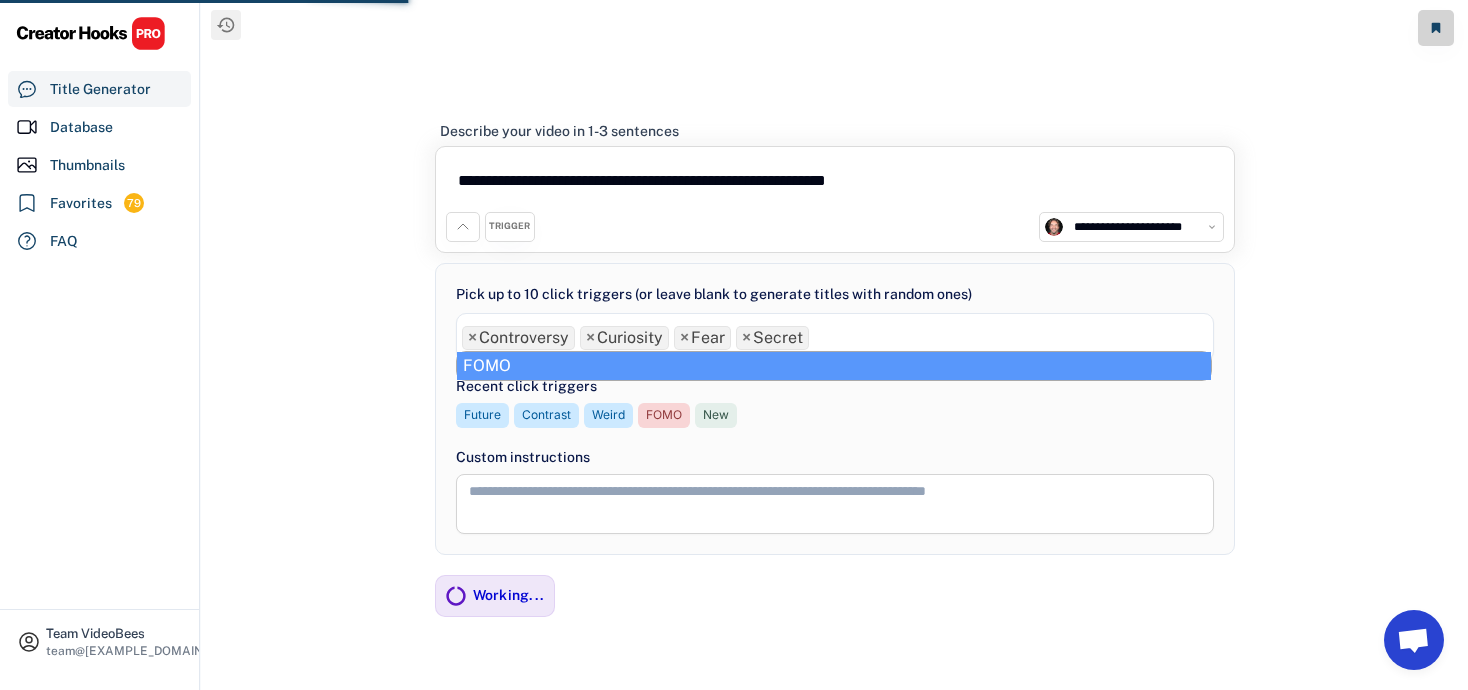 select on "**********" 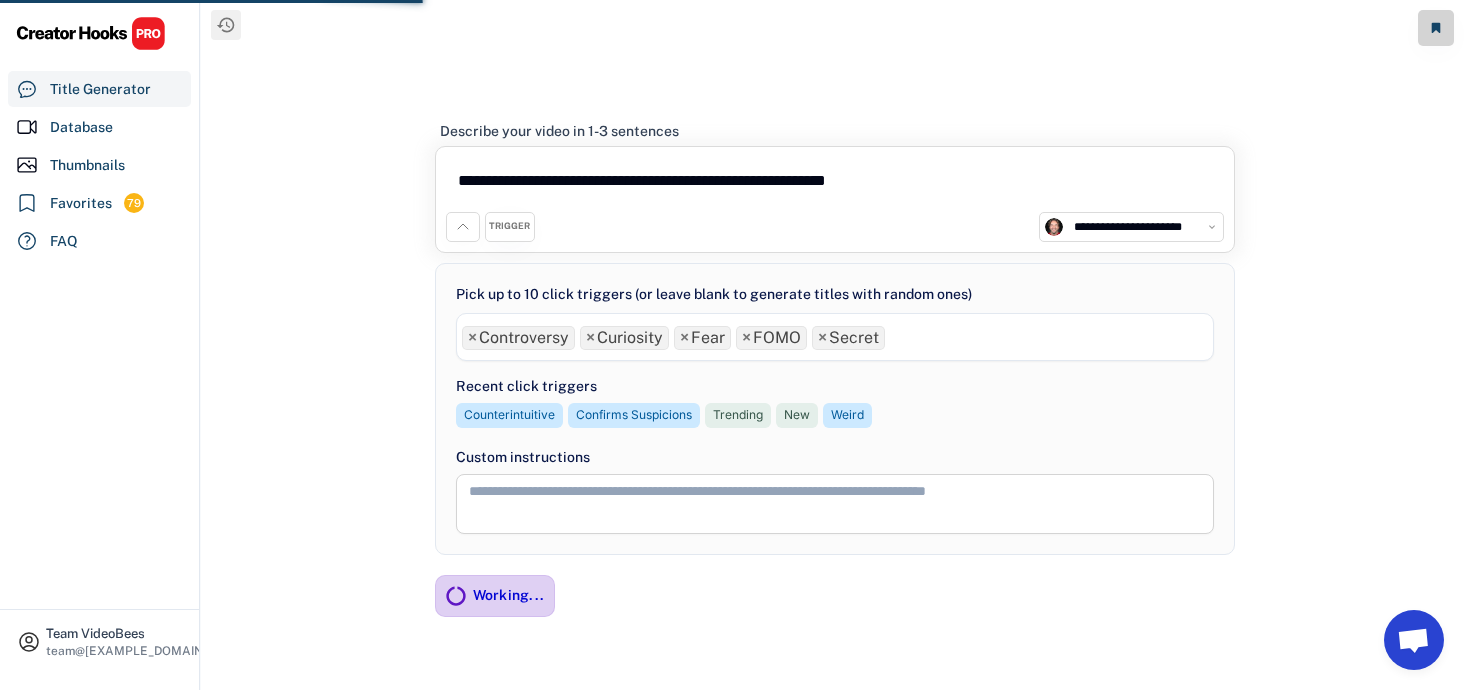 click on "Working..." at bounding box center [509, 595] 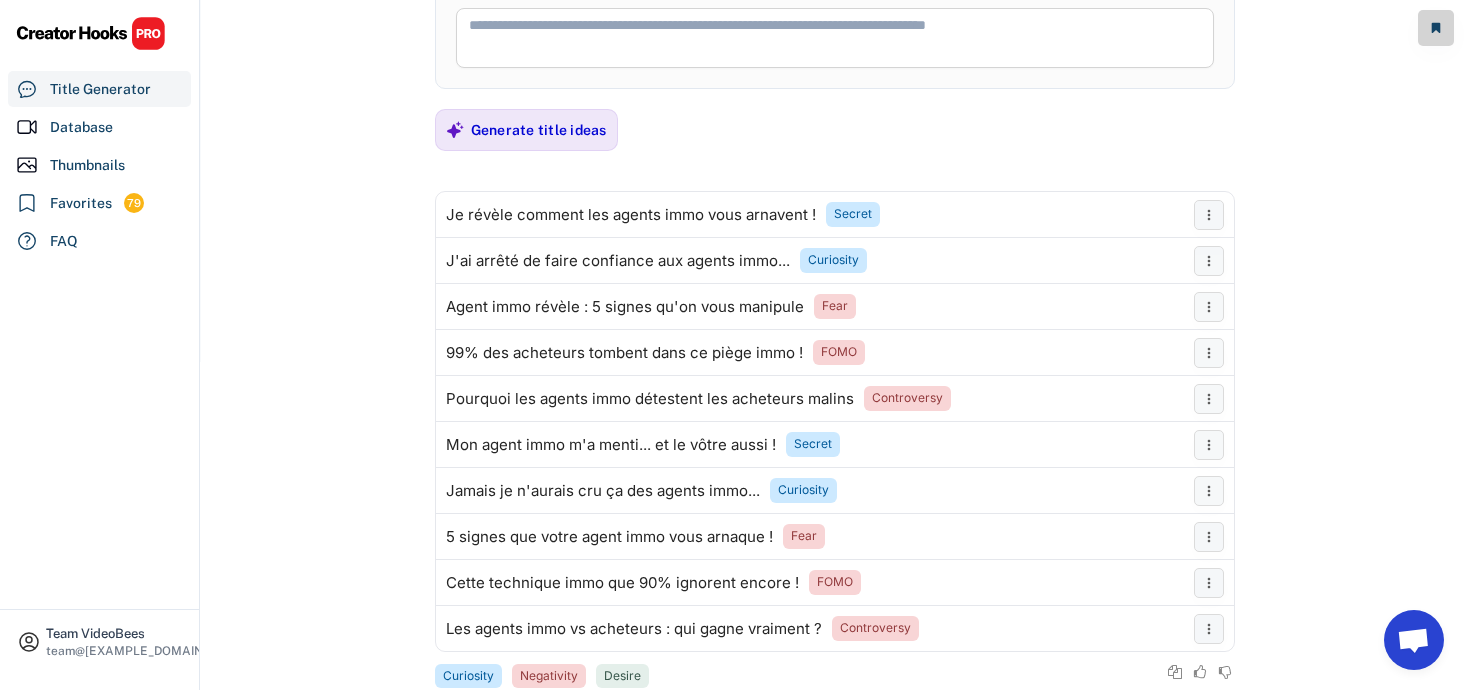 scroll, scrollTop: 419, scrollLeft: 0, axis: vertical 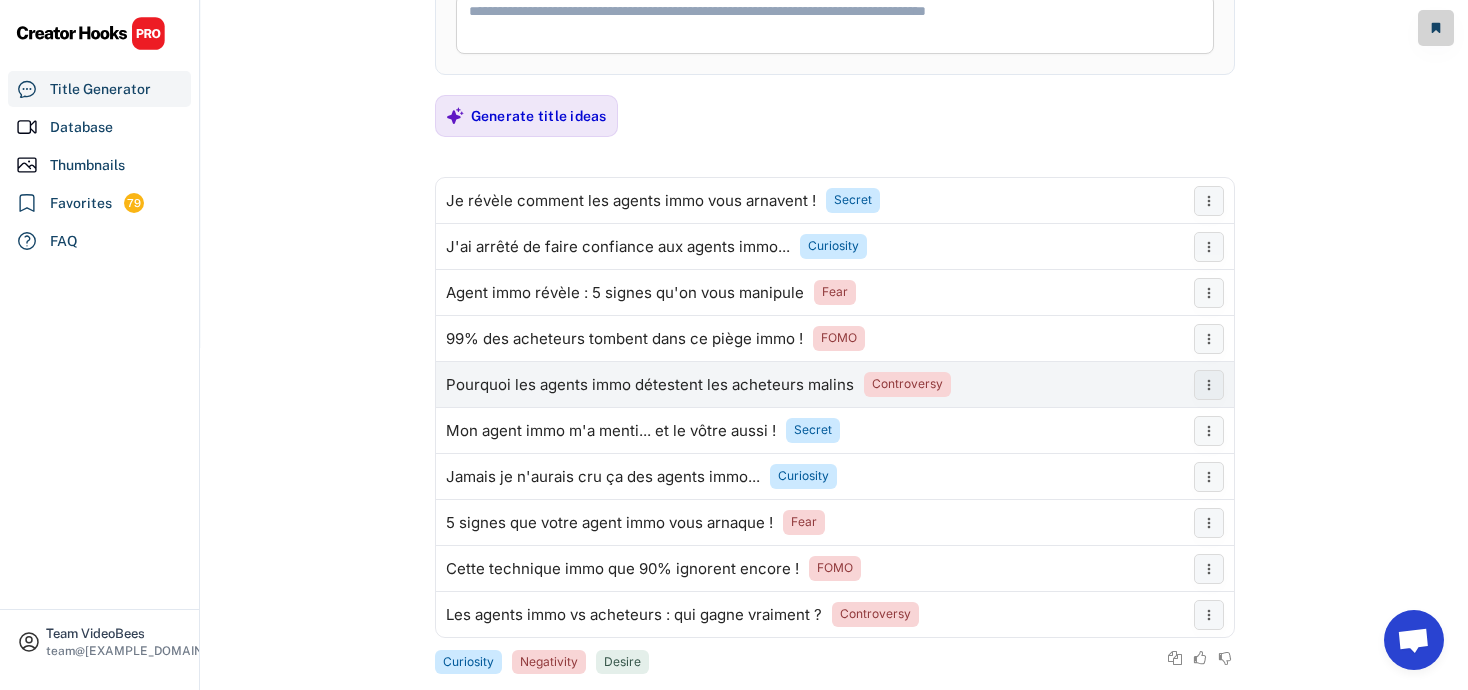 click on "Pourquoi les agents immo détestent les acheteurs malins" at bounding box center [650, 385] 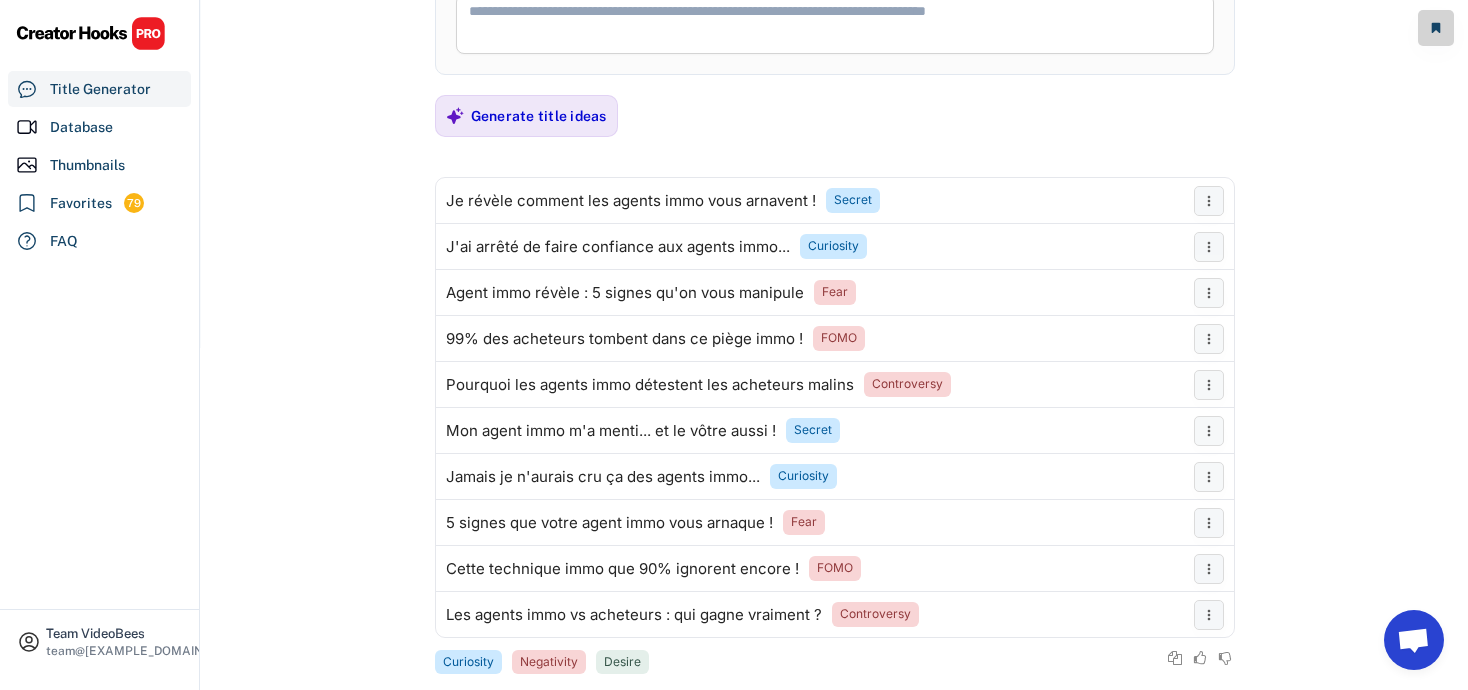 scroll, scrollTop: 0, scrollLeft: 0, axis: both 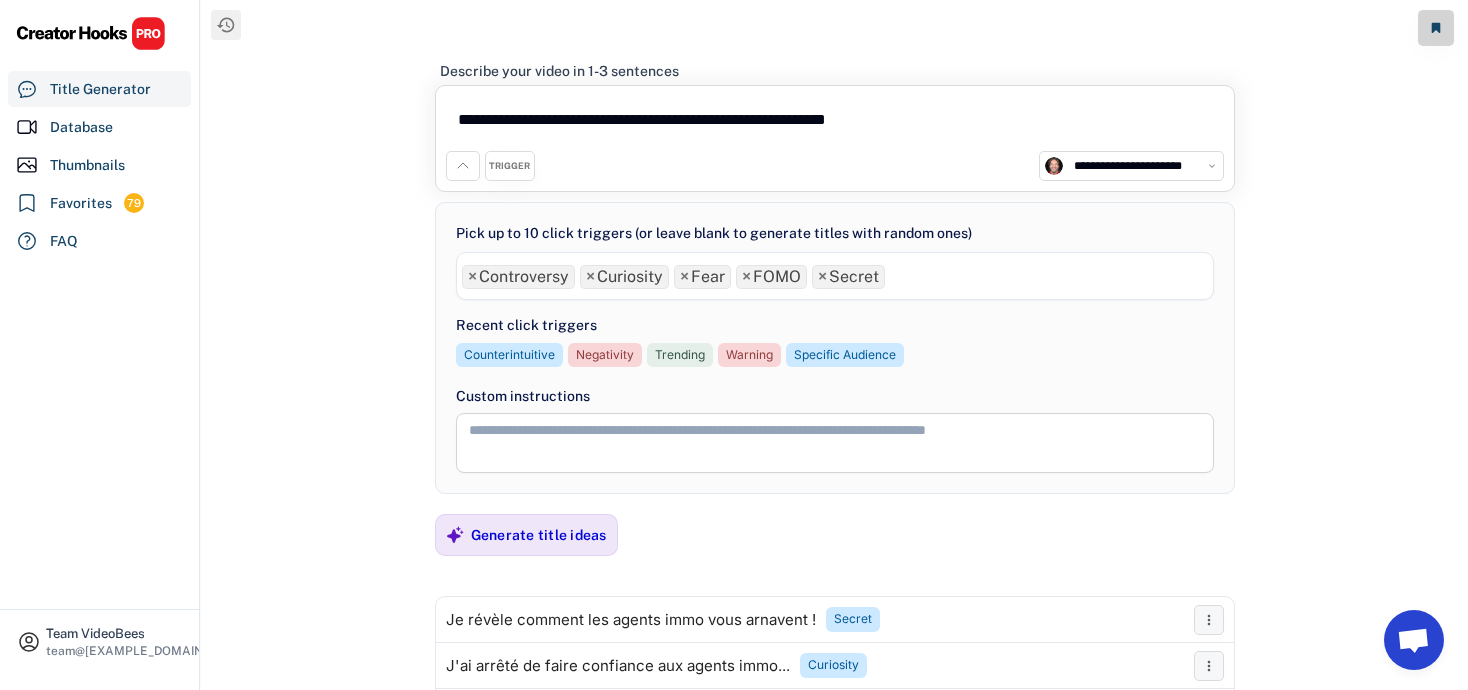click on "**********" at bounding box center (835, 123) 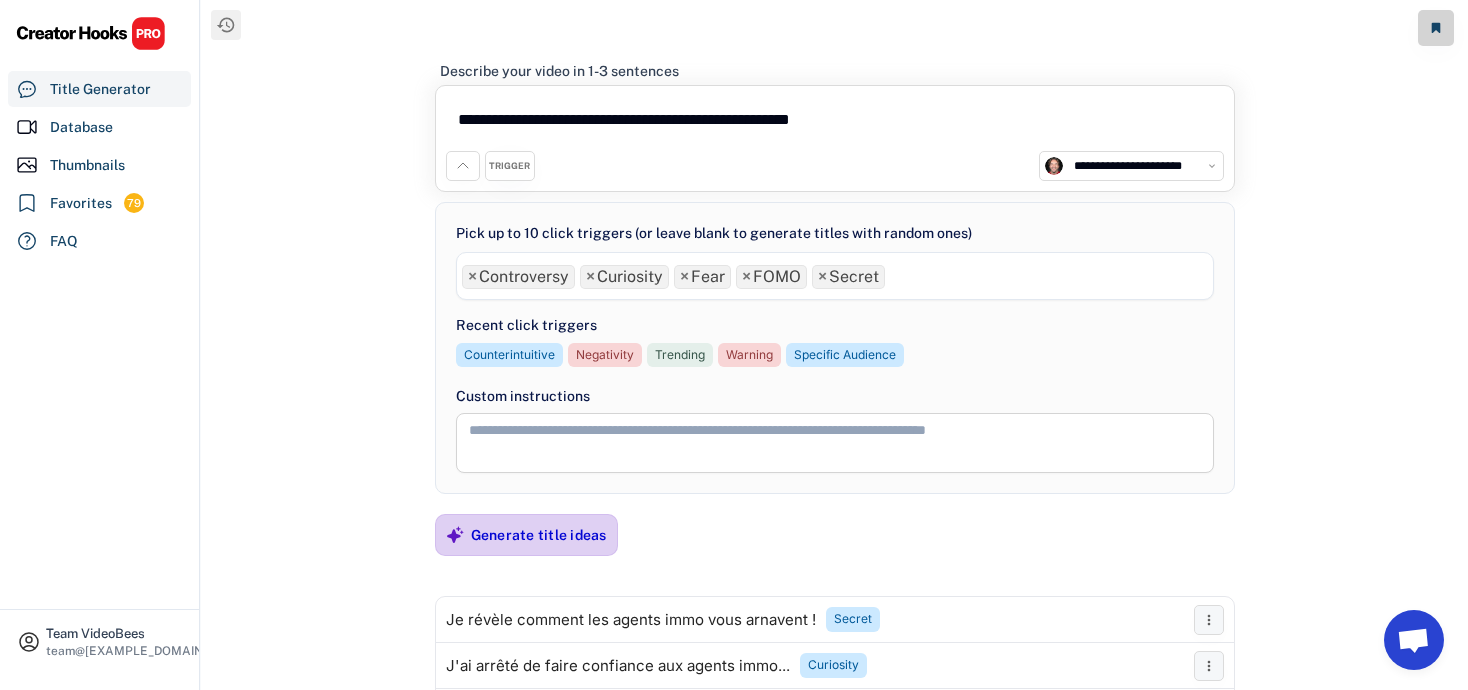 click on "Generate title ideas" at bounding box center (539, 535) 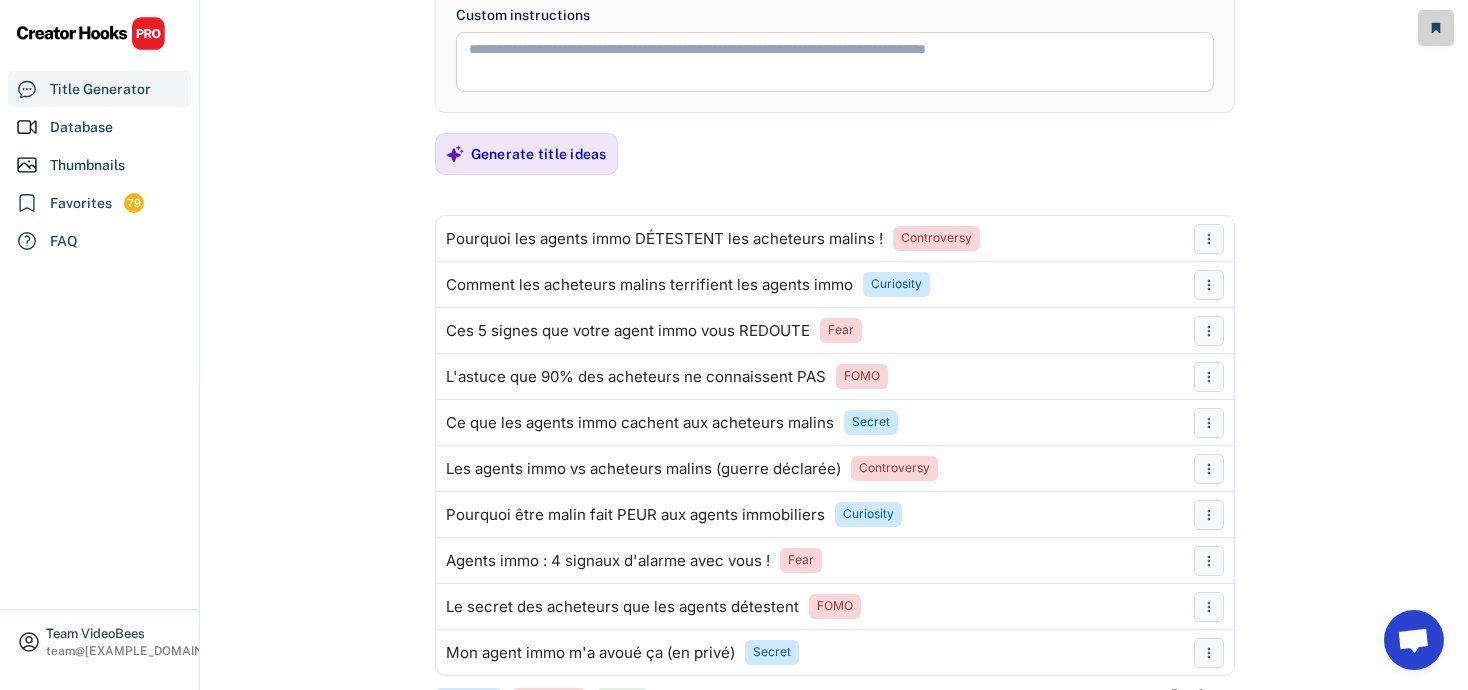scroll, scrollTop: 367, scrollLeft: 0, axis: vertical 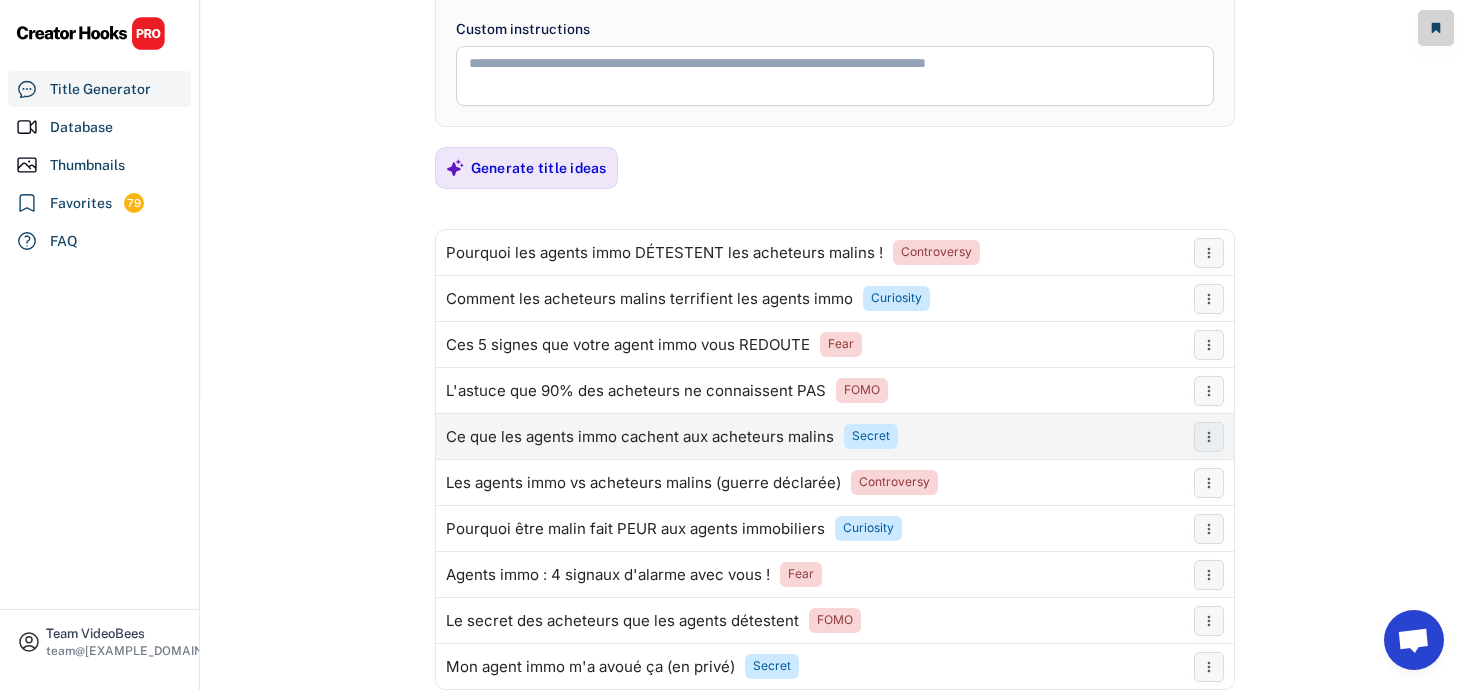 click on "Ce que les agents immo cachent aux acheteurs malins" at bounding box center (640, 437) 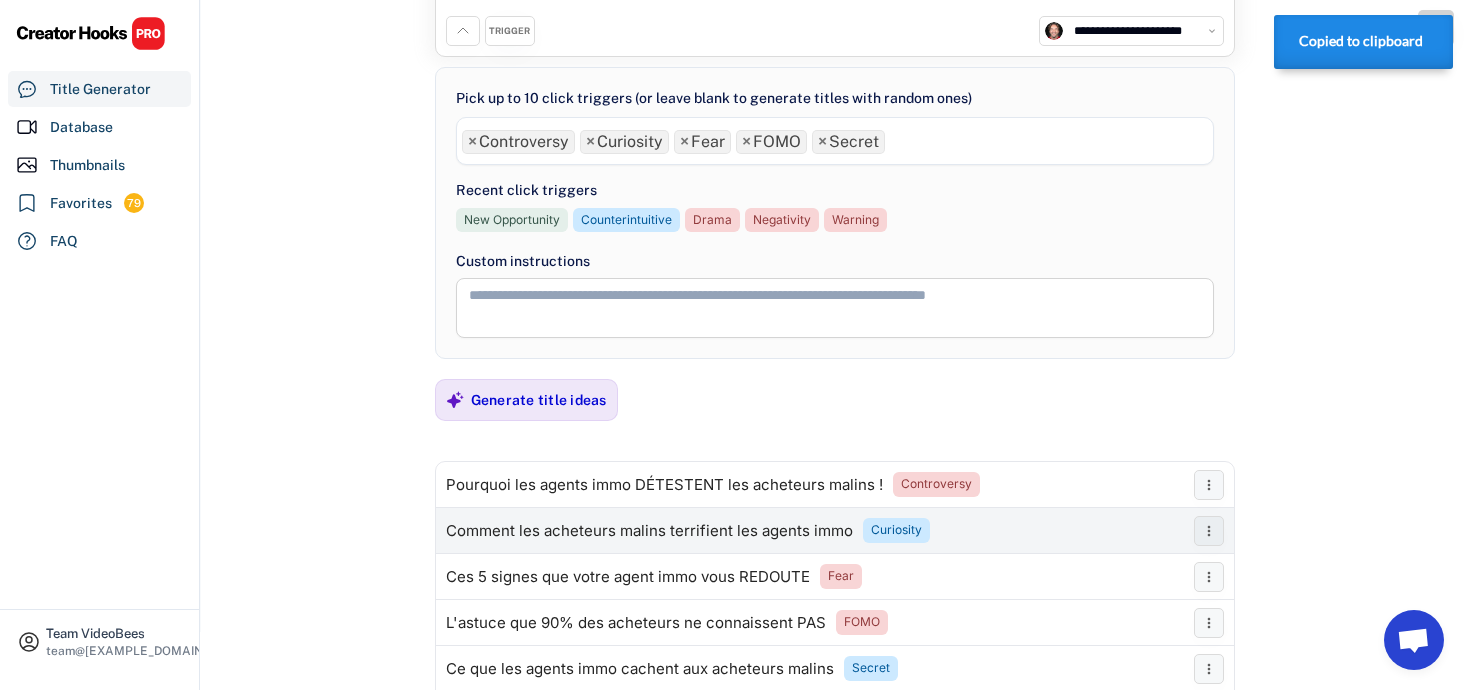 scroll, scrollTop: 49, scrollLeft: 0, axis: vertical 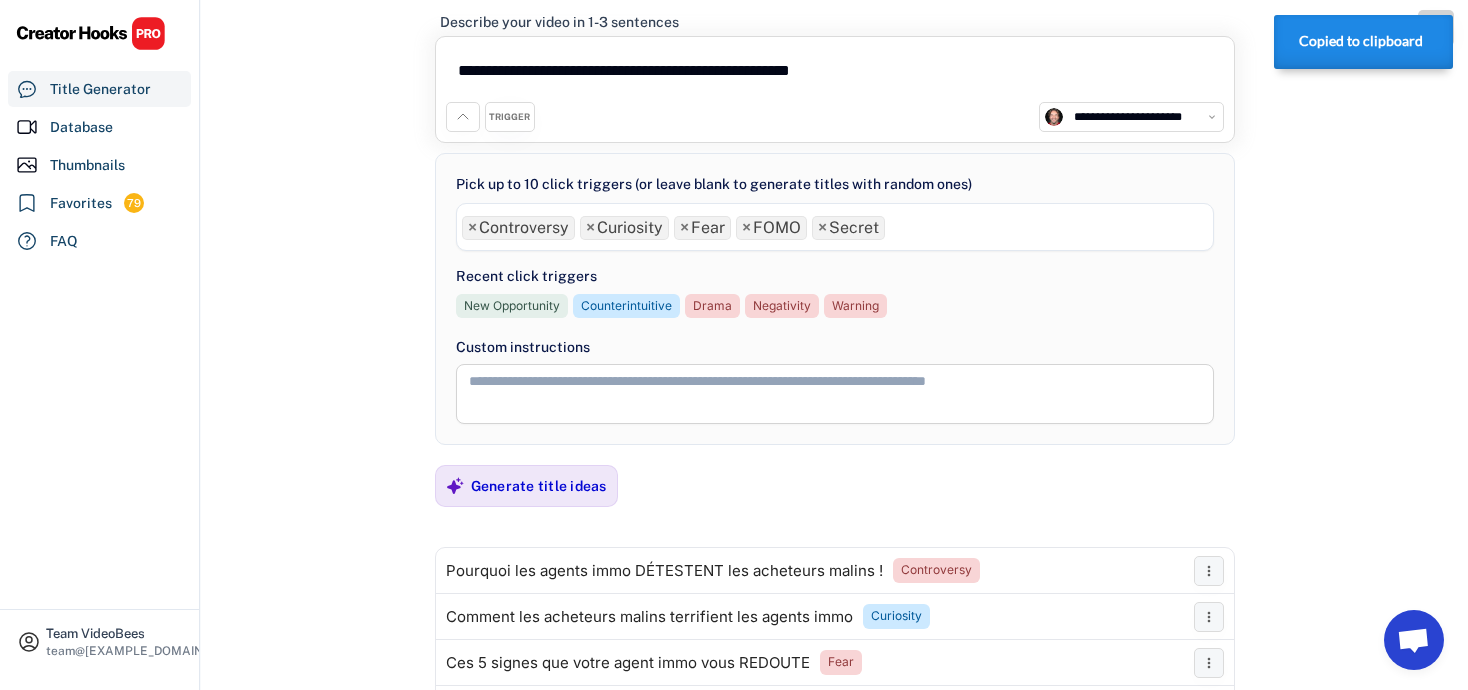 click on "**********" at bounding box center [835, 74] 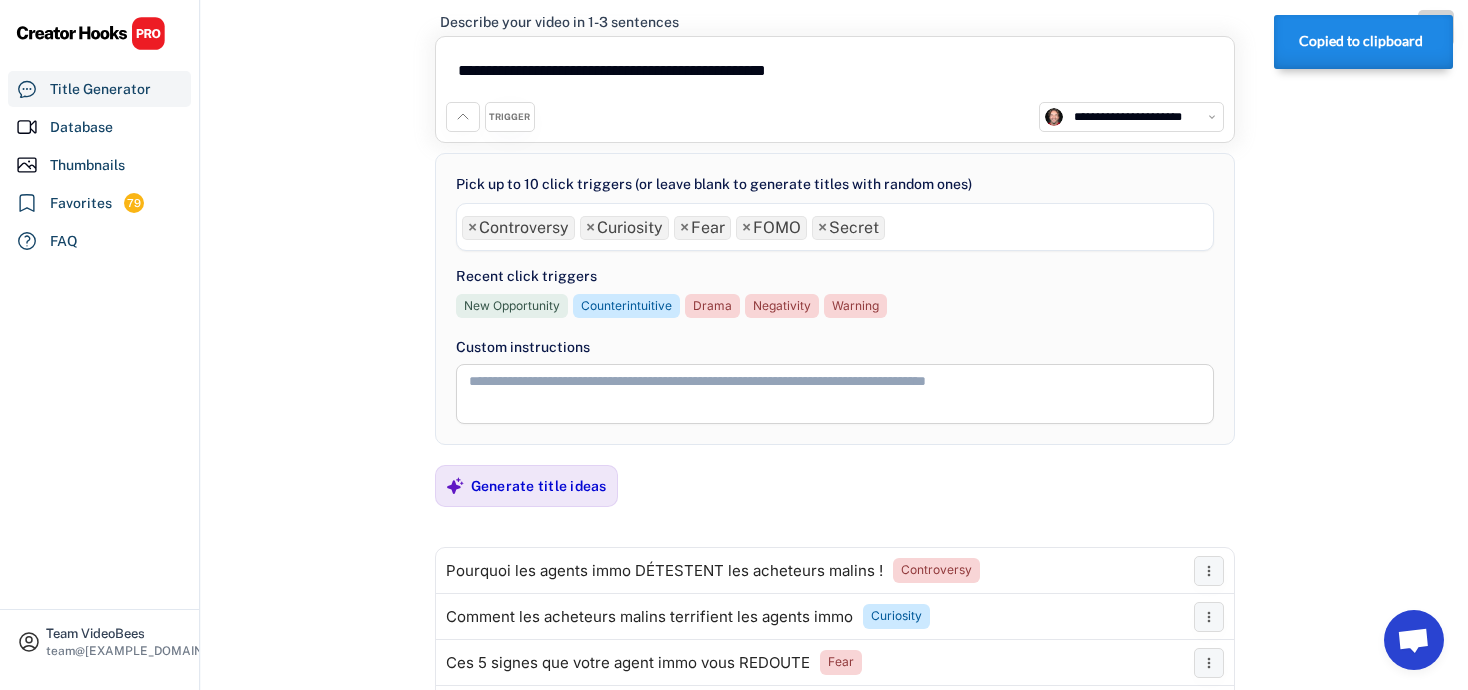 type on "**********" 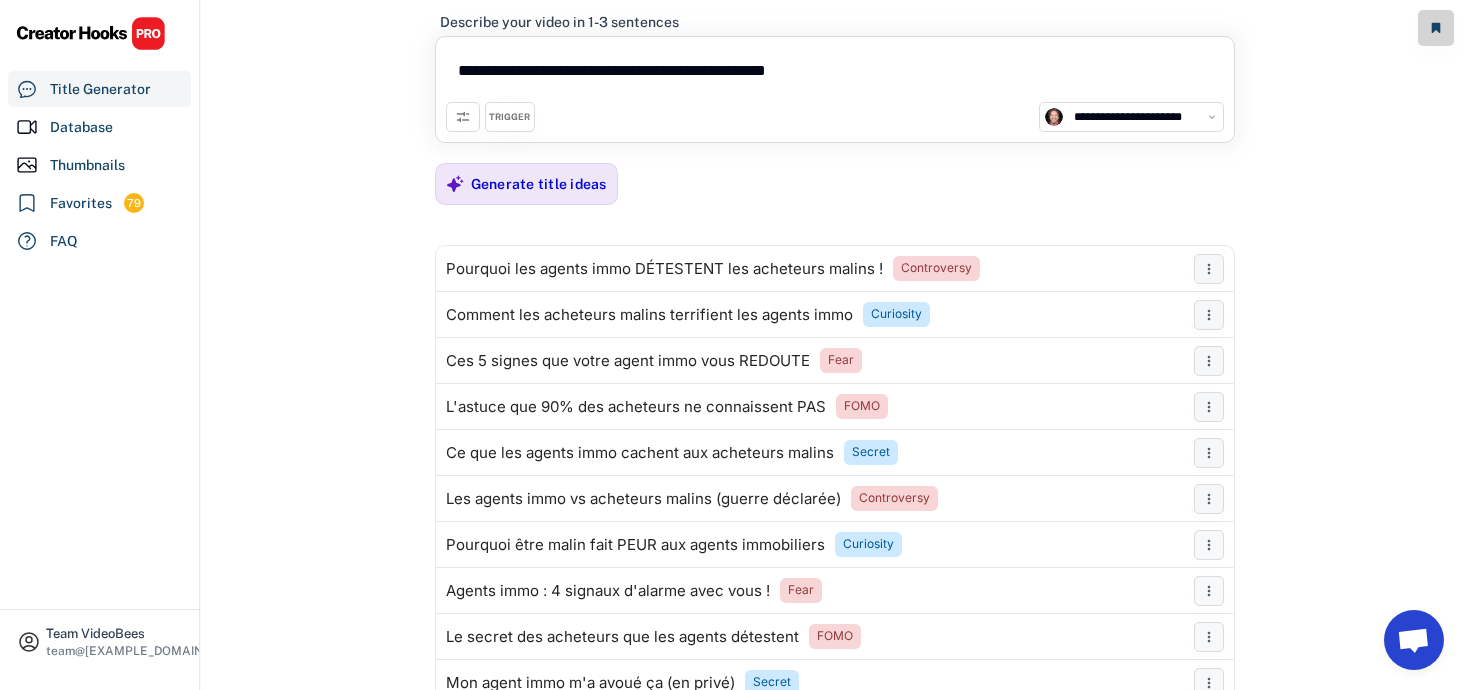 click 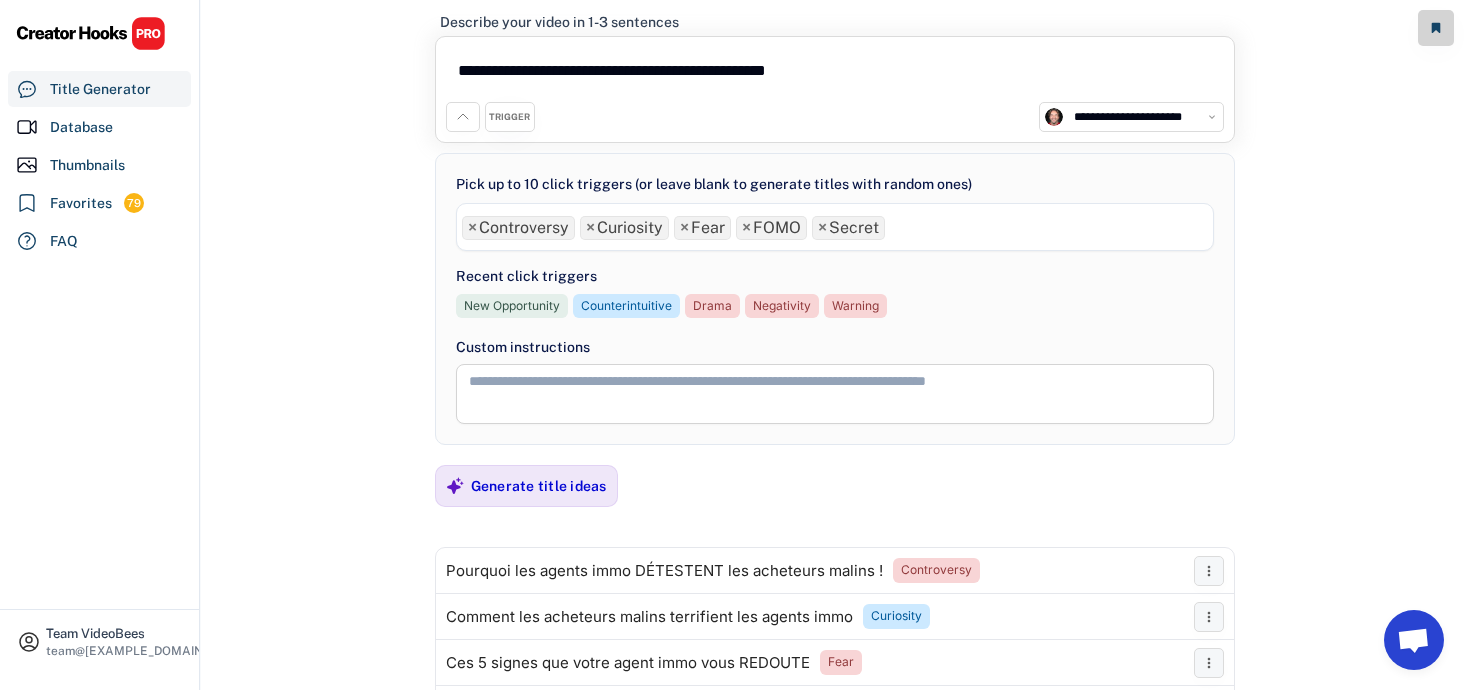 click on "× Controversy × Curiosity × Fear × FOMO × Secret" at bounding box center (835, 225) 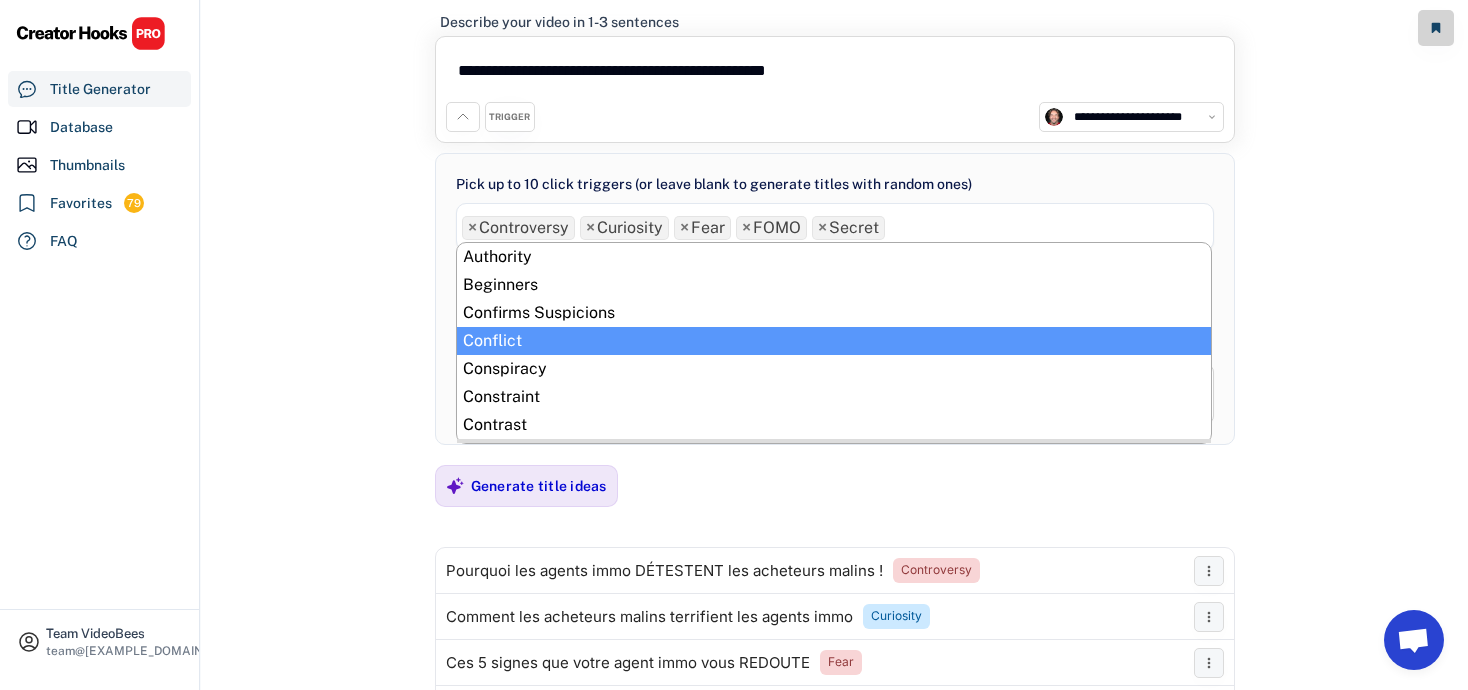 scroll, scrollTop: 0, scrollLeft: 0, axis: both 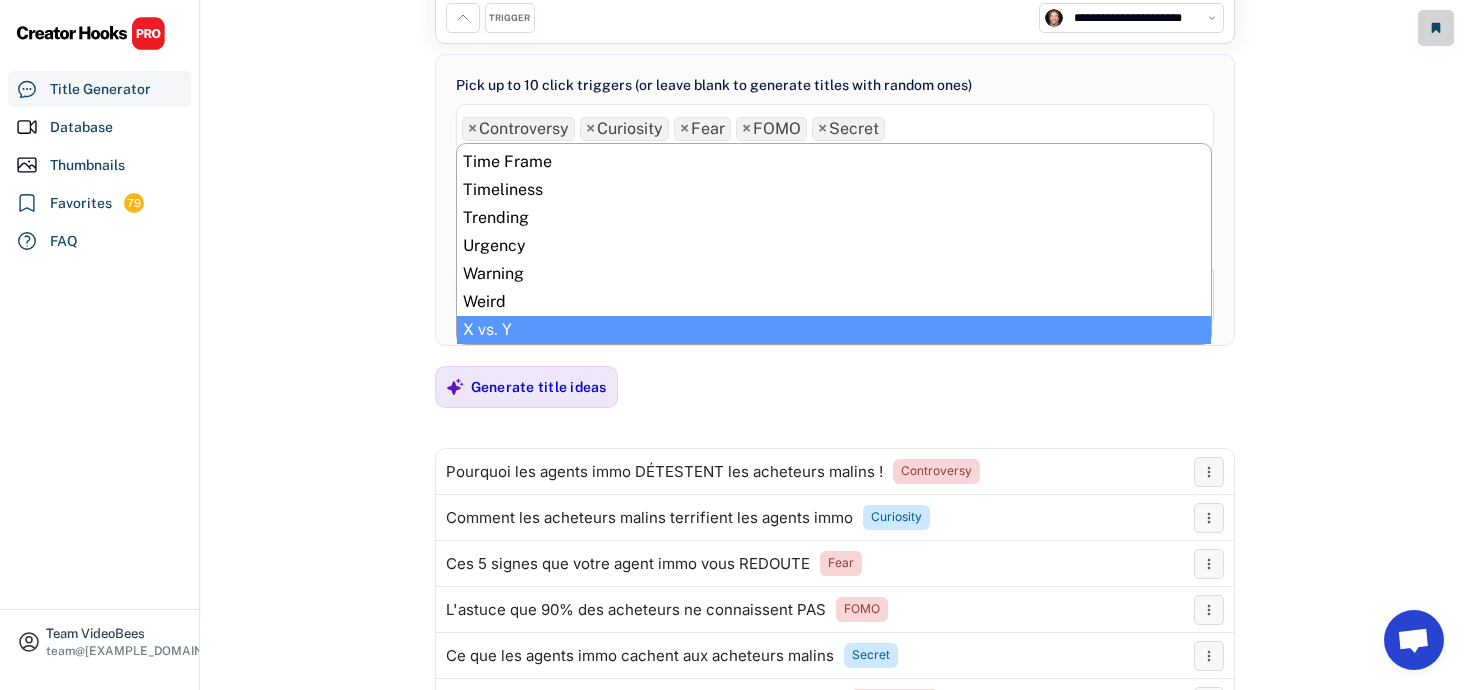 click on "**********" at bounding box center (834, 235) 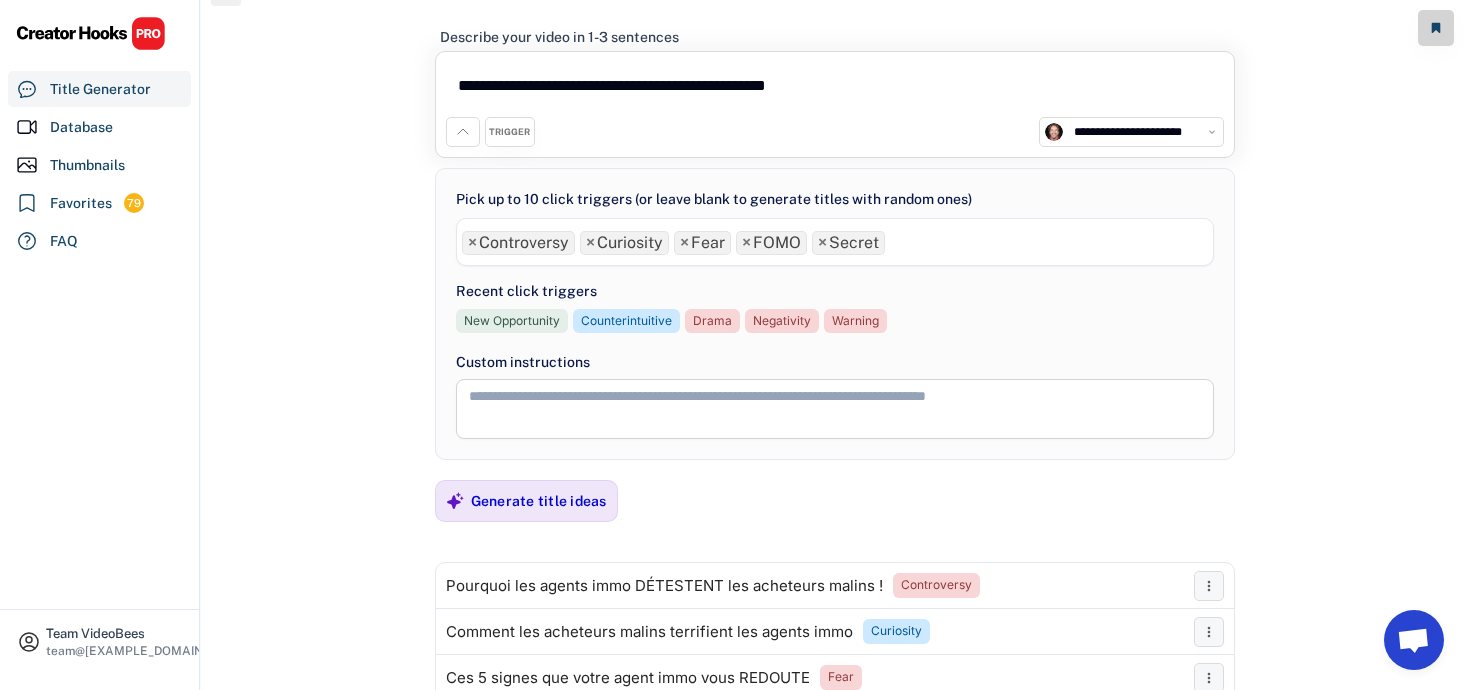 scroll, scrollTop: 35, scrollLeft: 0, axis: vertical 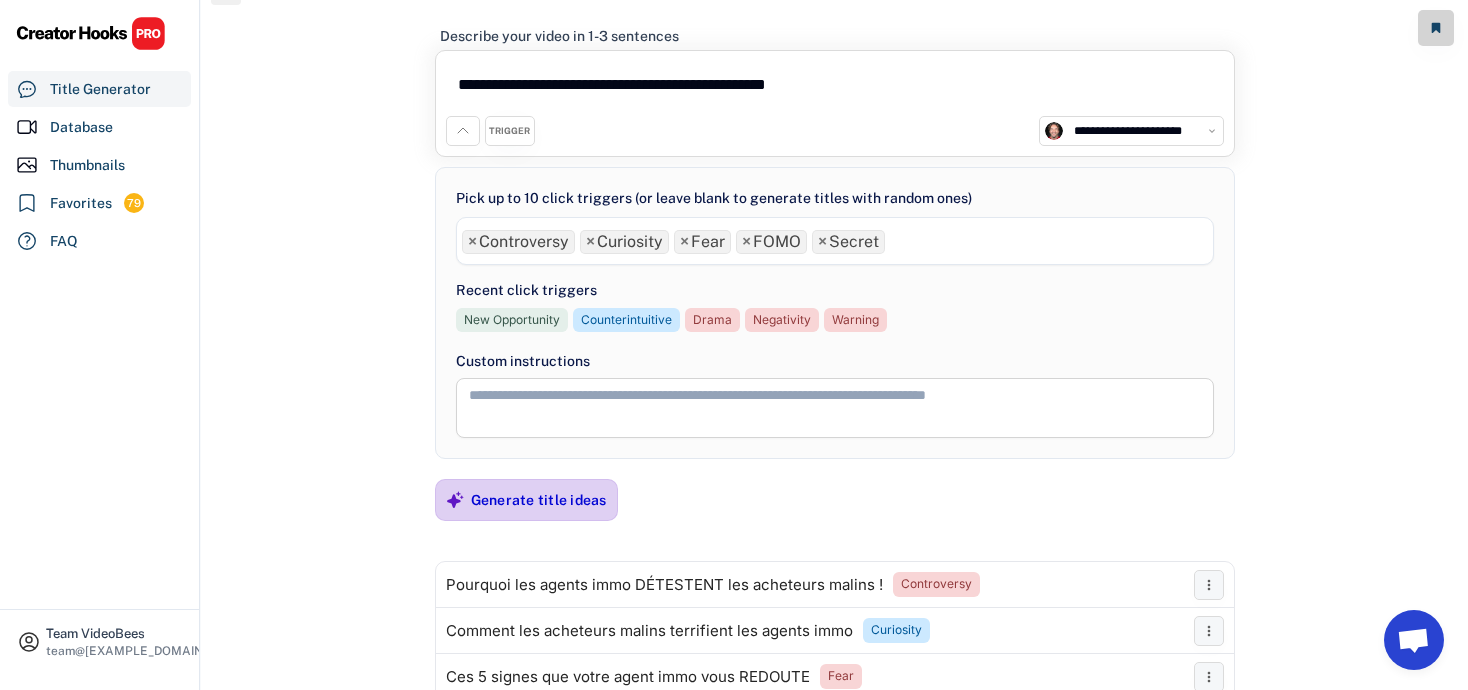 click on "Generate title ideas" at bounding box center [539, 500] 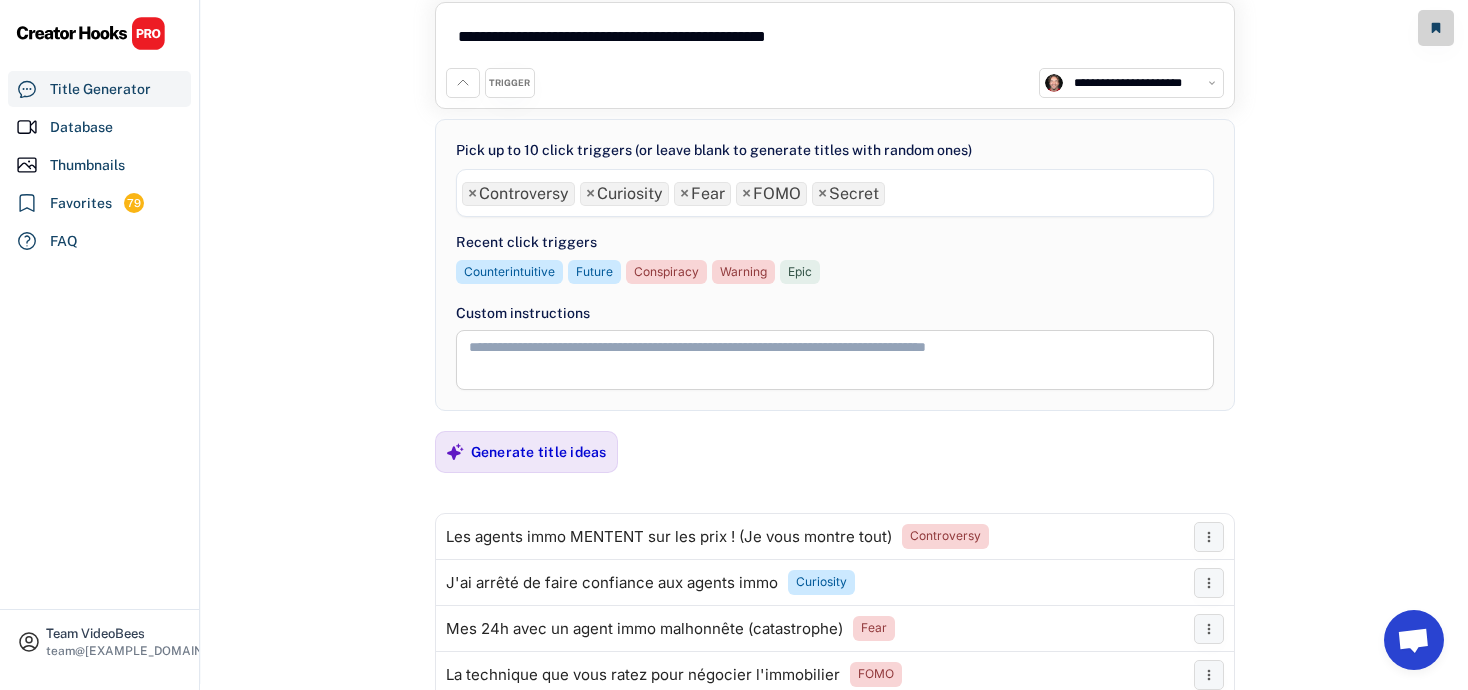 scroll, scrollTop: 0, scrollLeft: 0, axis: both 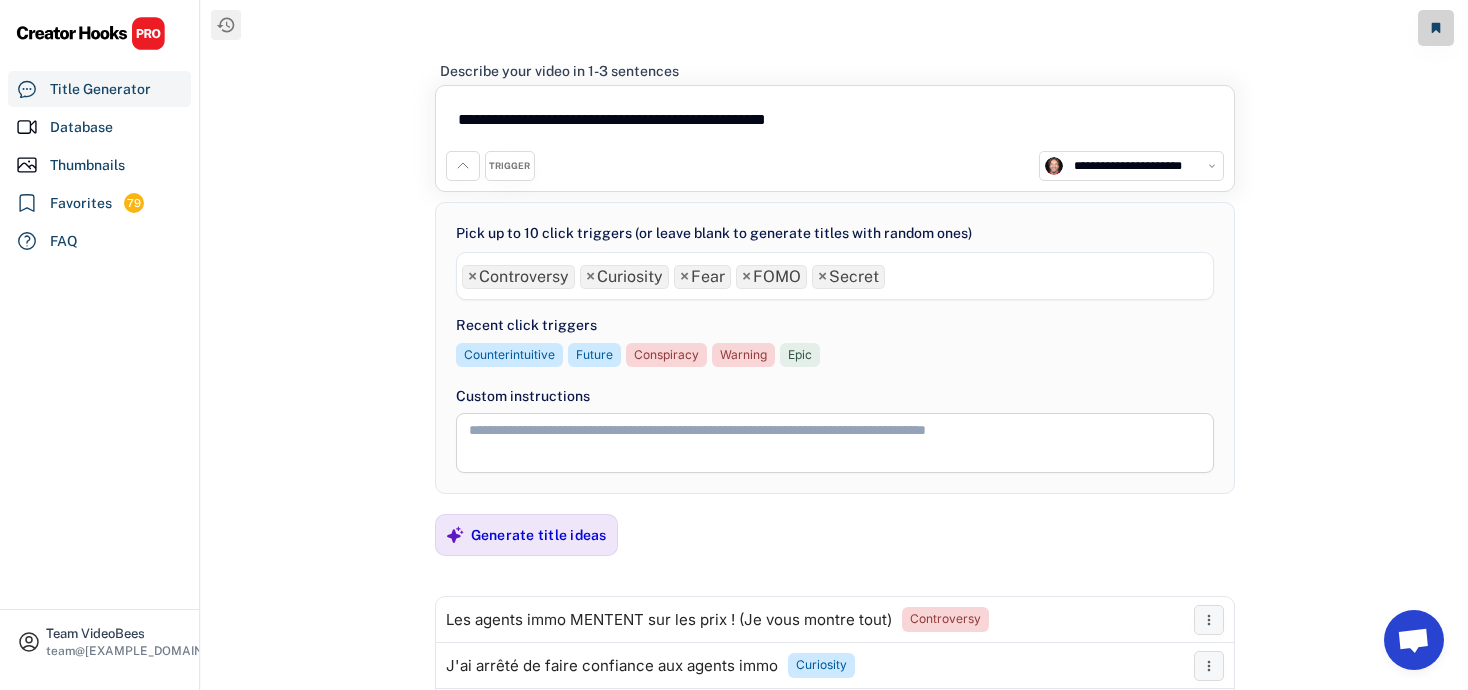 click on "**********" at bounding box center (835, 123) 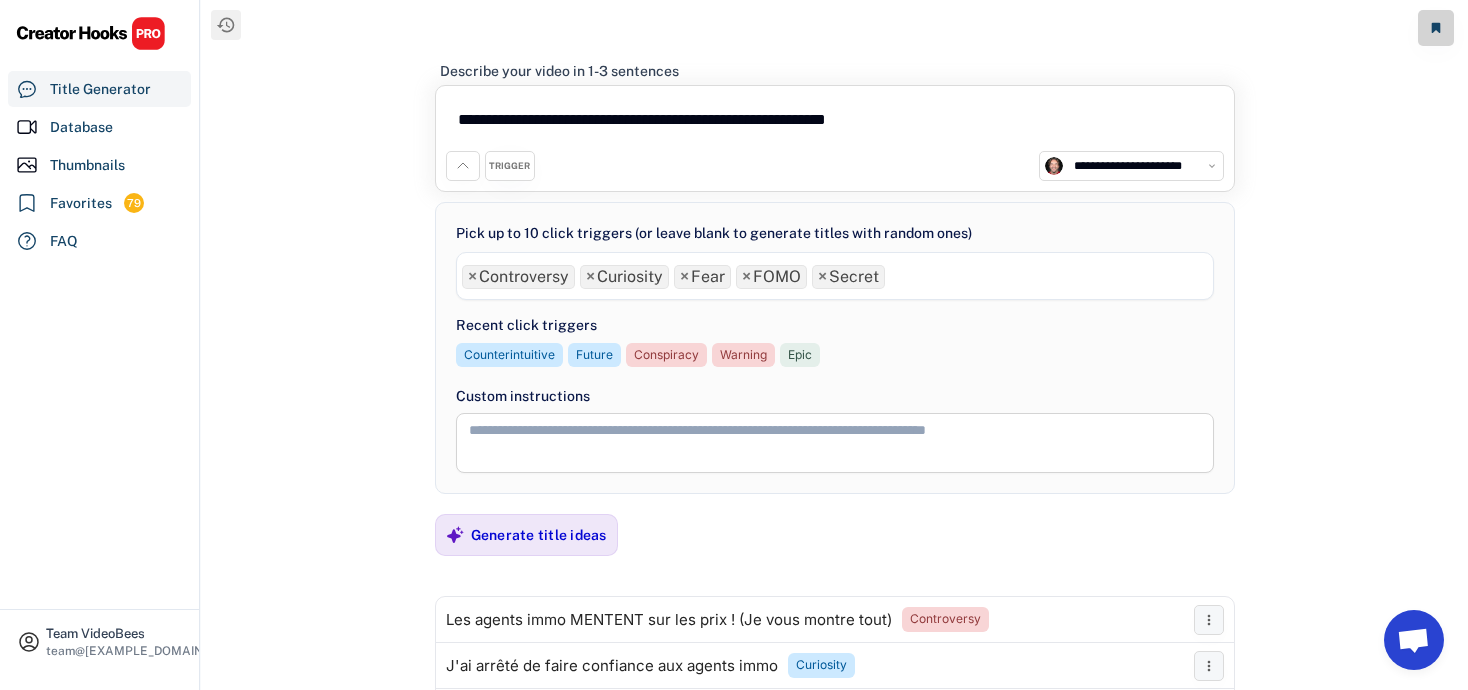 click on "**********" at bounding box center (835, 123) 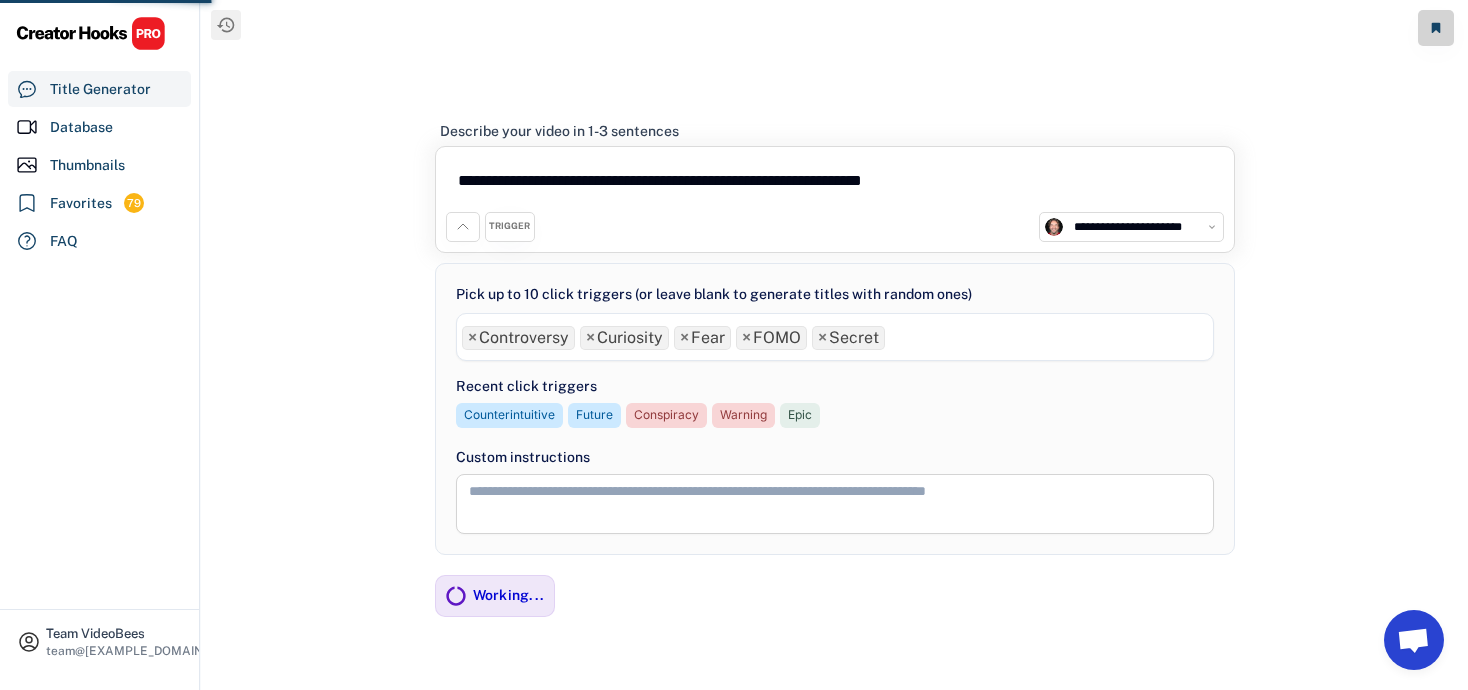 type on "**********" 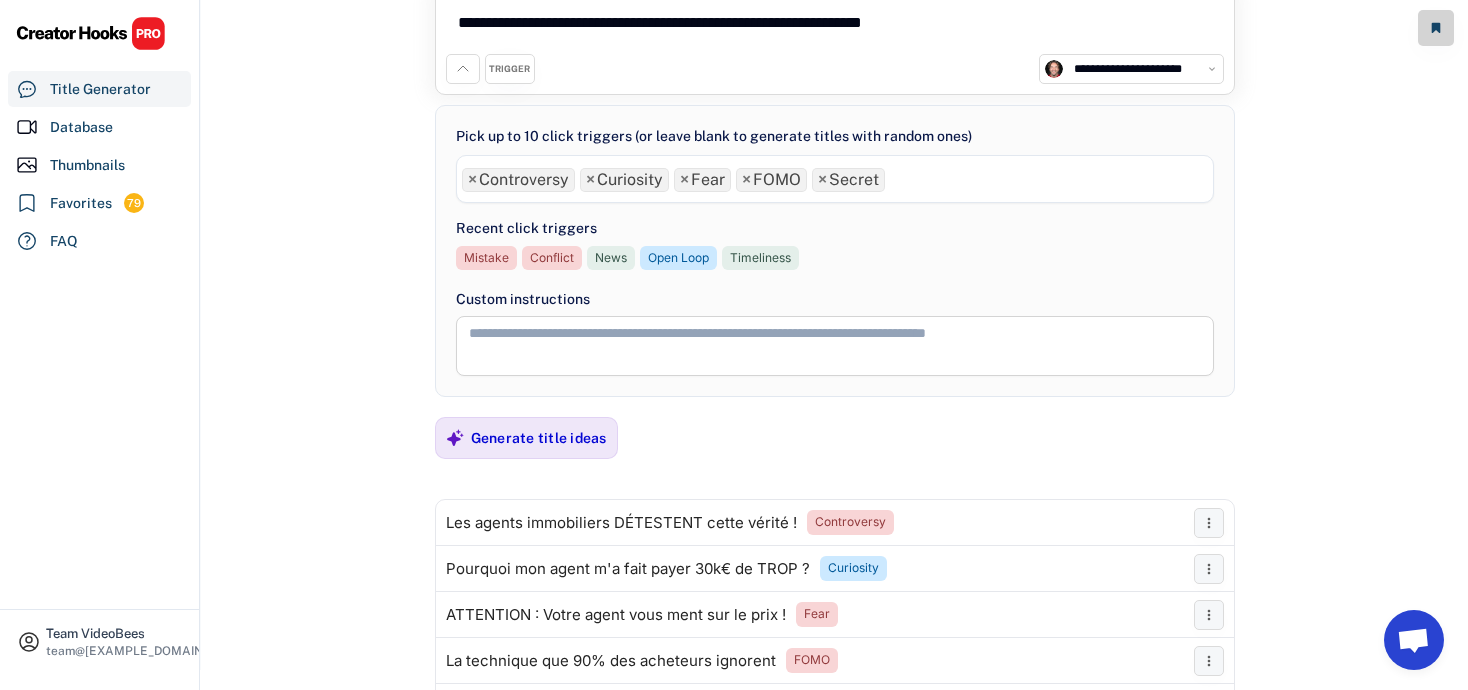 scroll, scrollTop: 80, scrollLeft: 0, axis: vertical 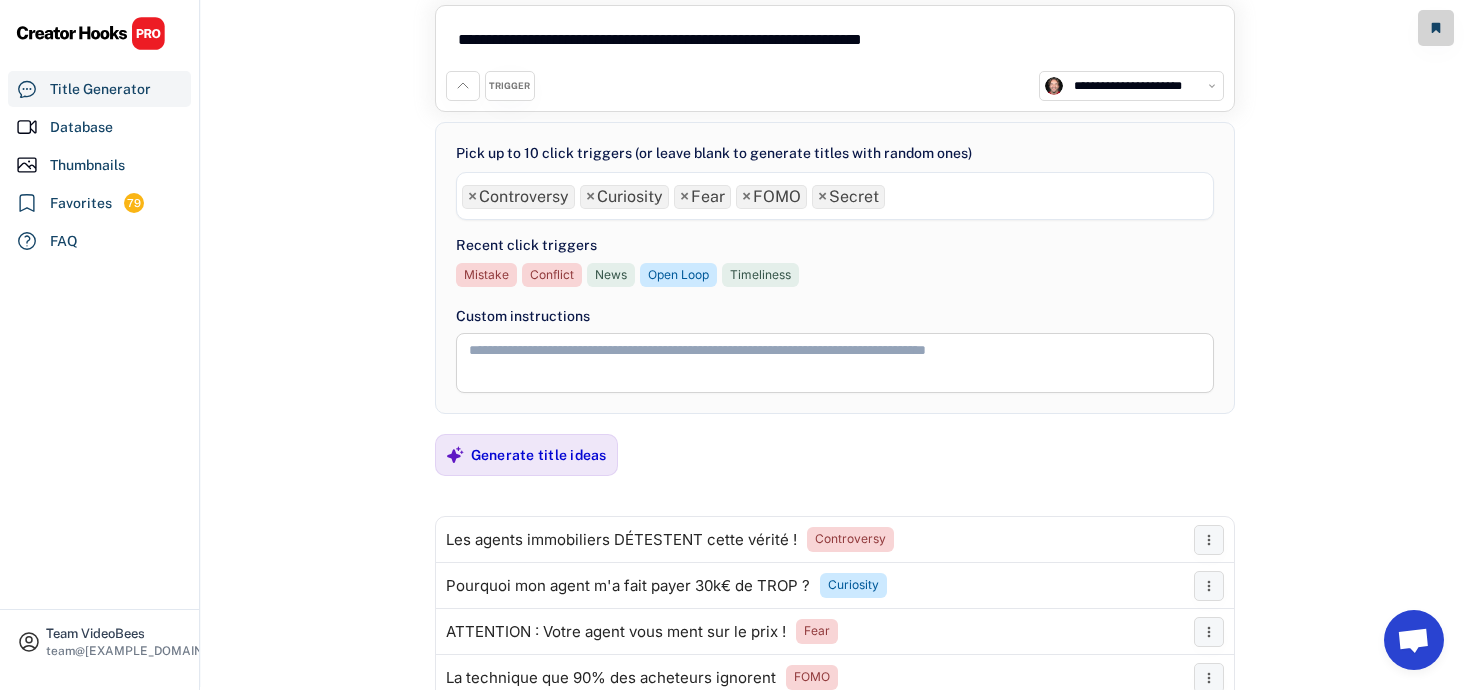 click on "**********" at bounding box center [835, 196] 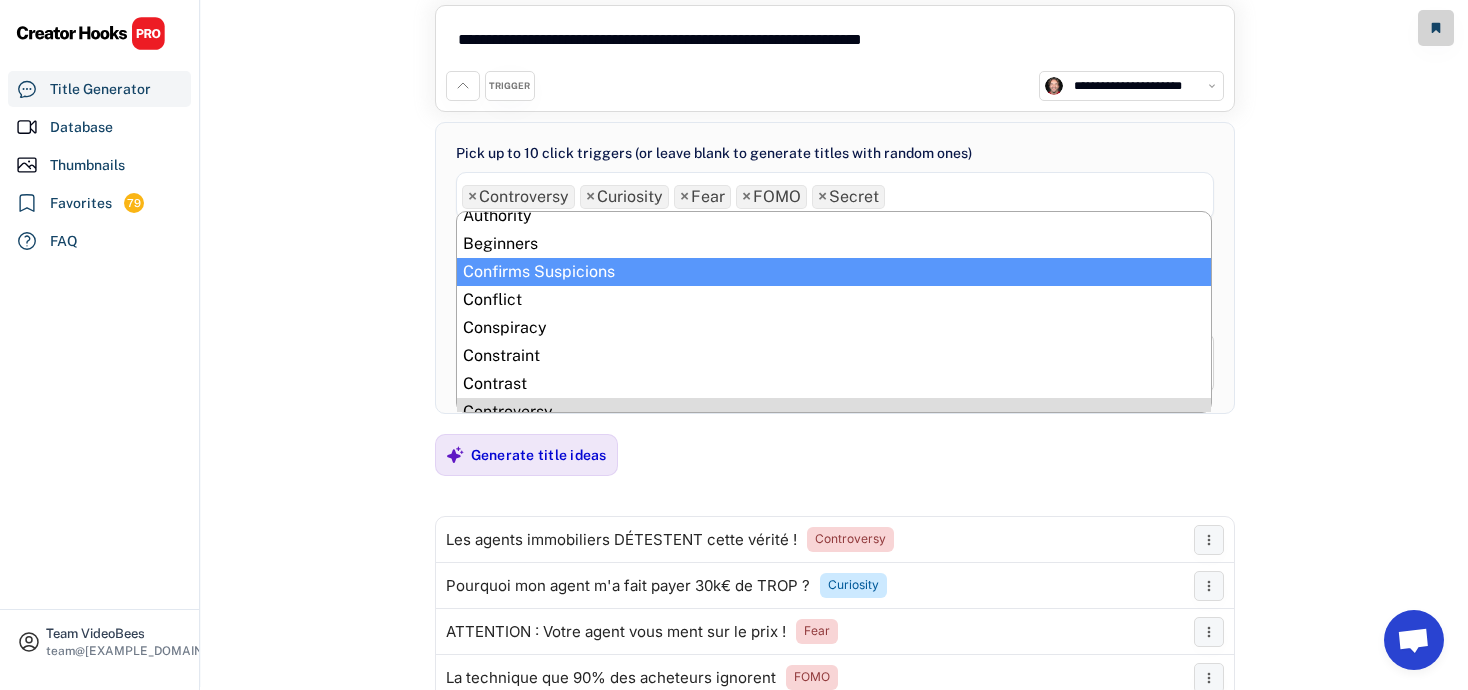 scroll, scrollTop: 0, scrollLeft: 0, axis: both 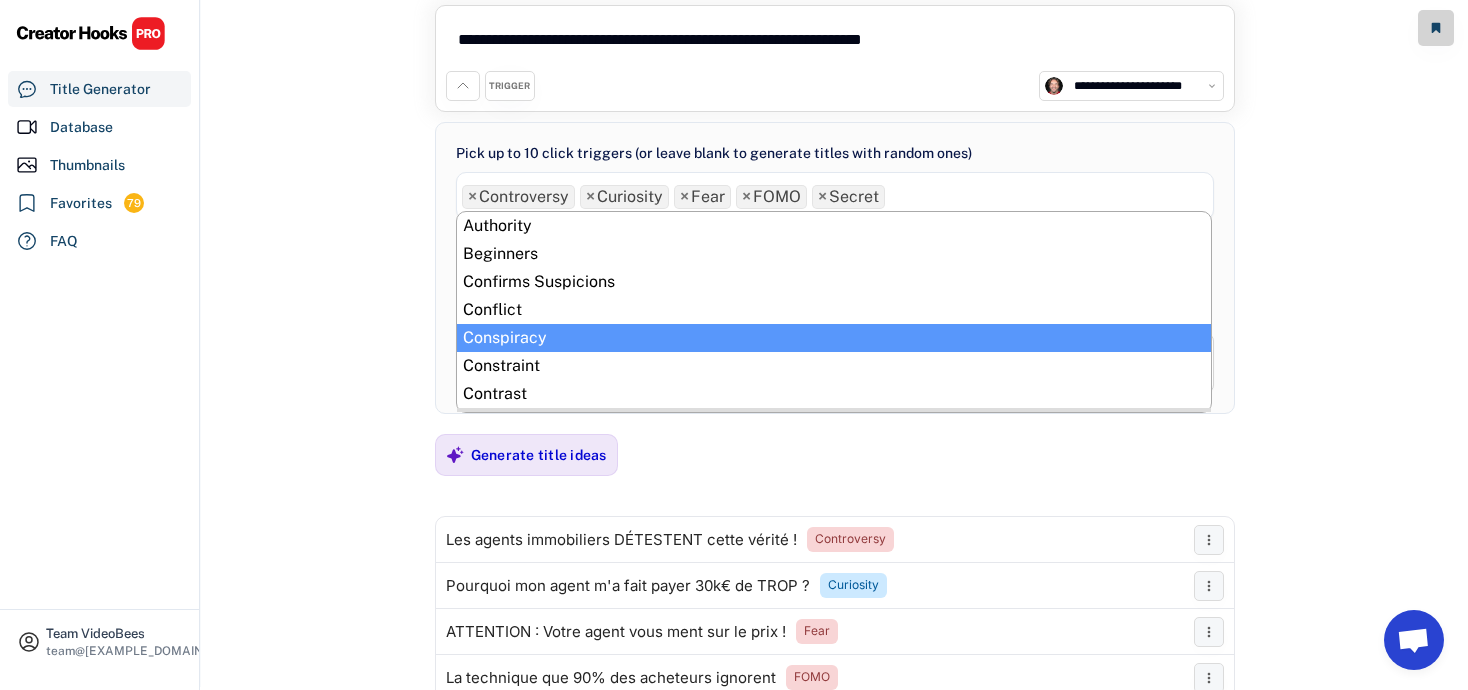 select on "**********" 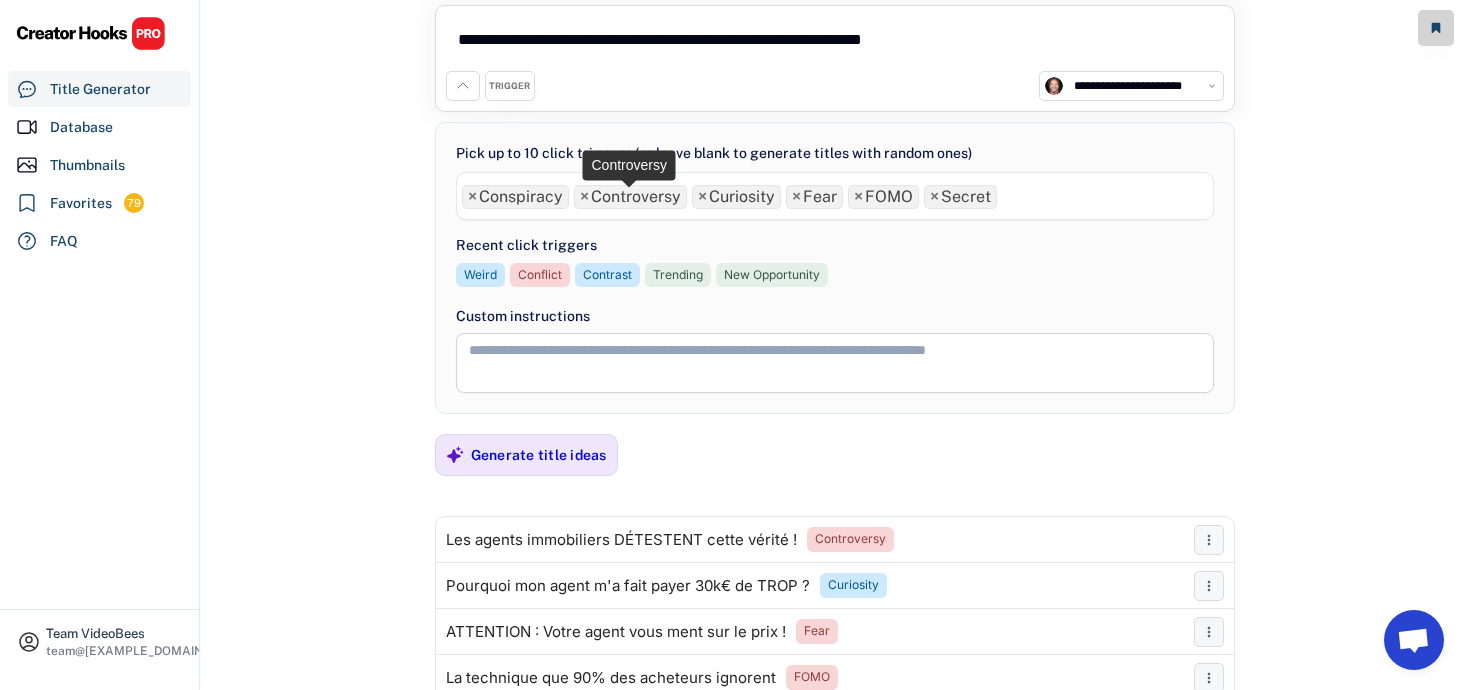 click on "×" at bounding box center (584, 197) 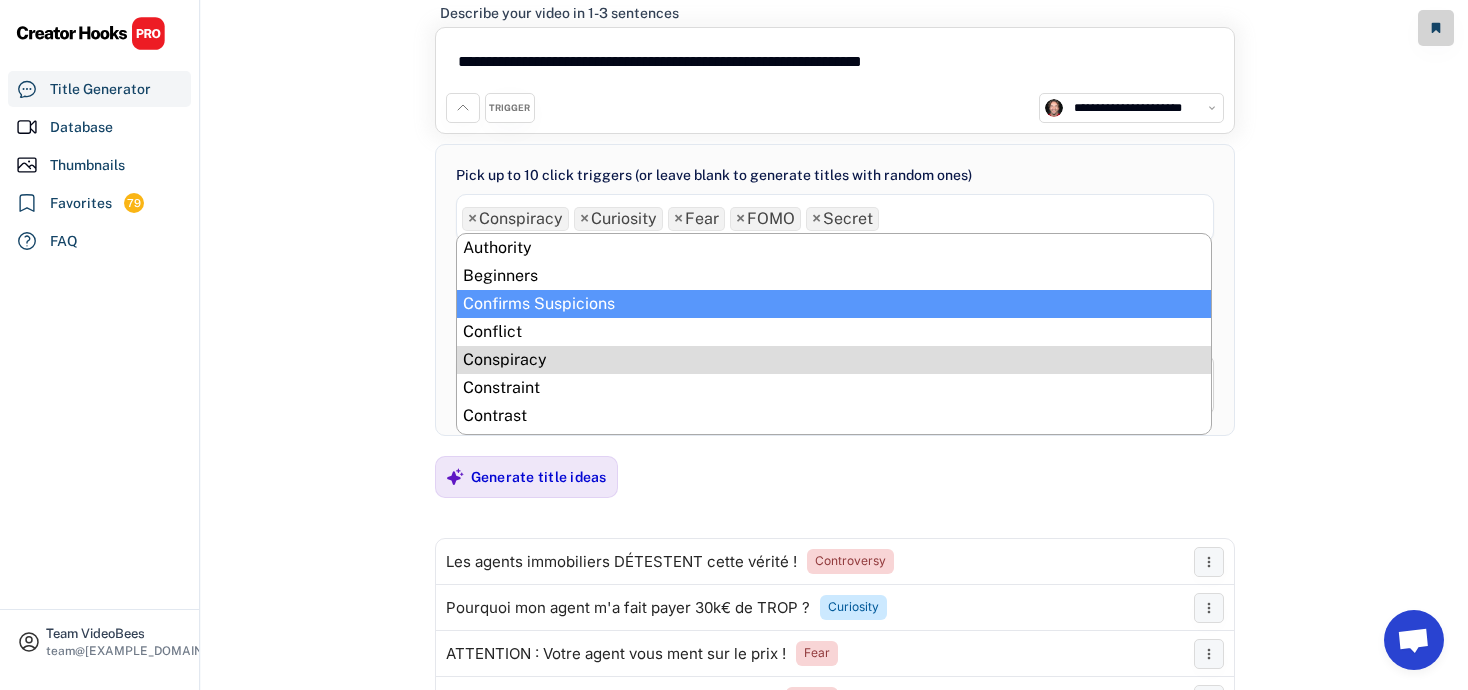 scroll, scrollTop: 56, scrollLeft: 0, axis: vertical 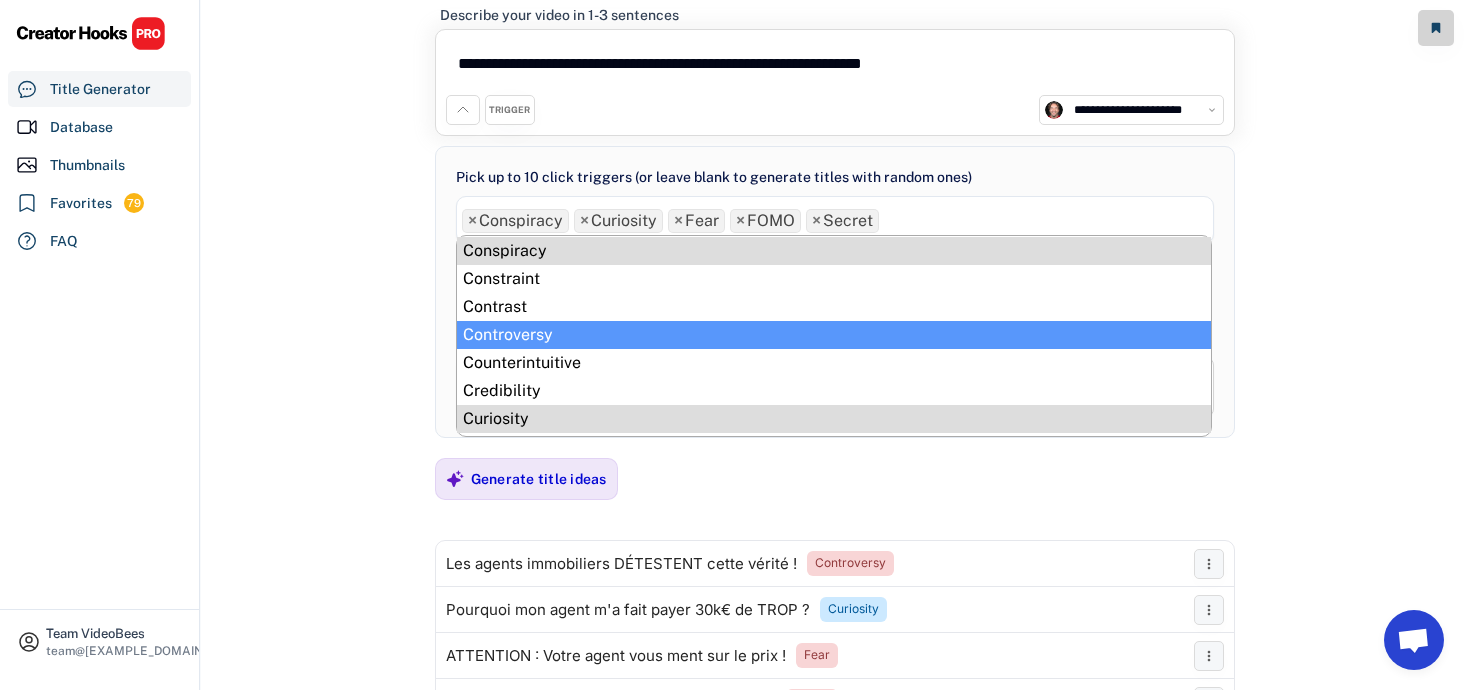 click on "**********" at bounding box center (834, 327) 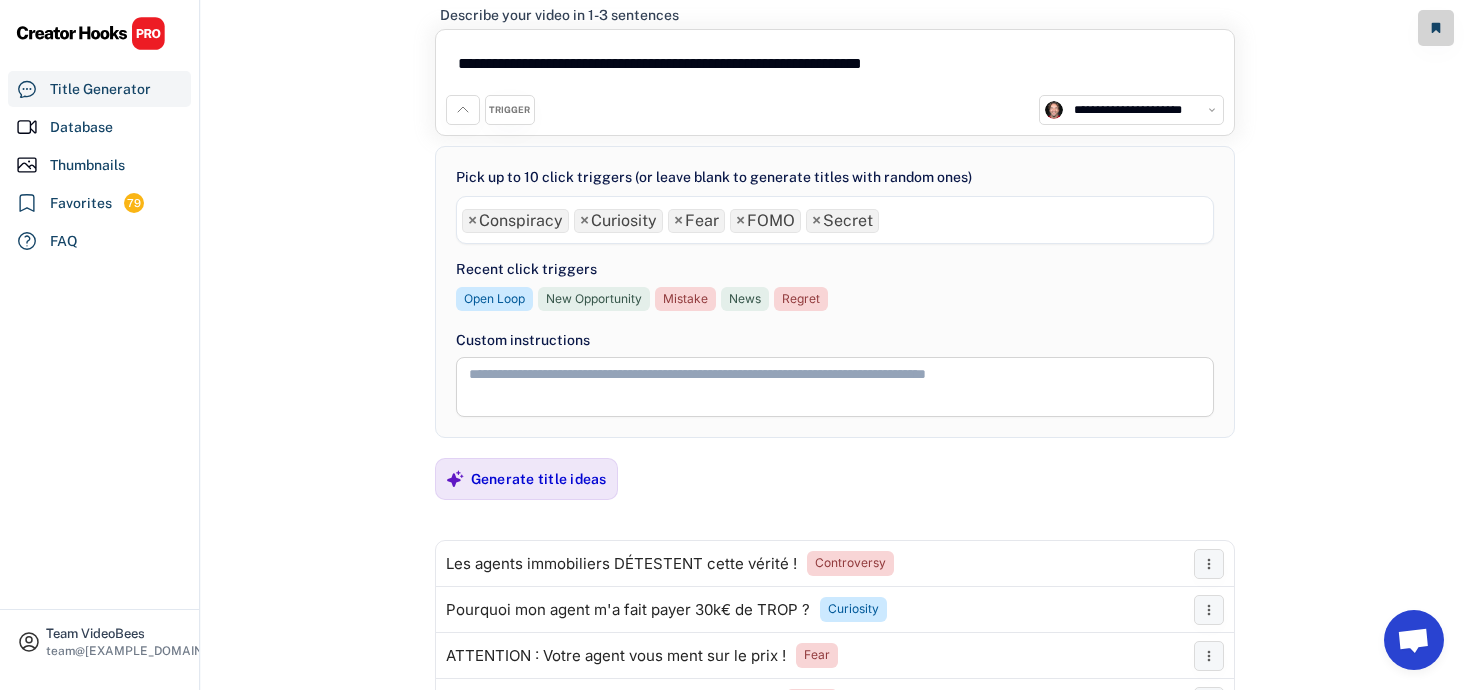 click on "× Conspiracy × Curiosity × Fear × FOMO × Secret" at bounding box center (835, 218) 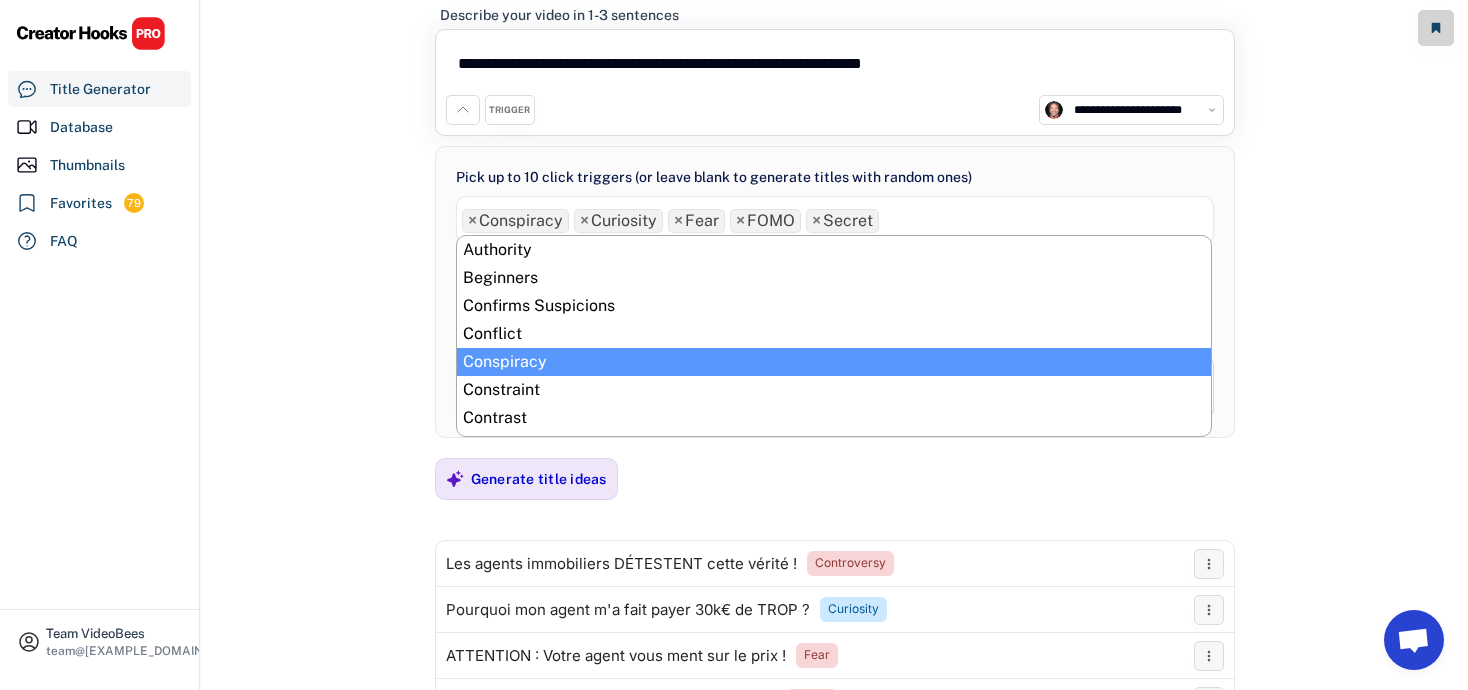 scroll, scrollTop: 56, scrollLeft: 0, axis: vertical 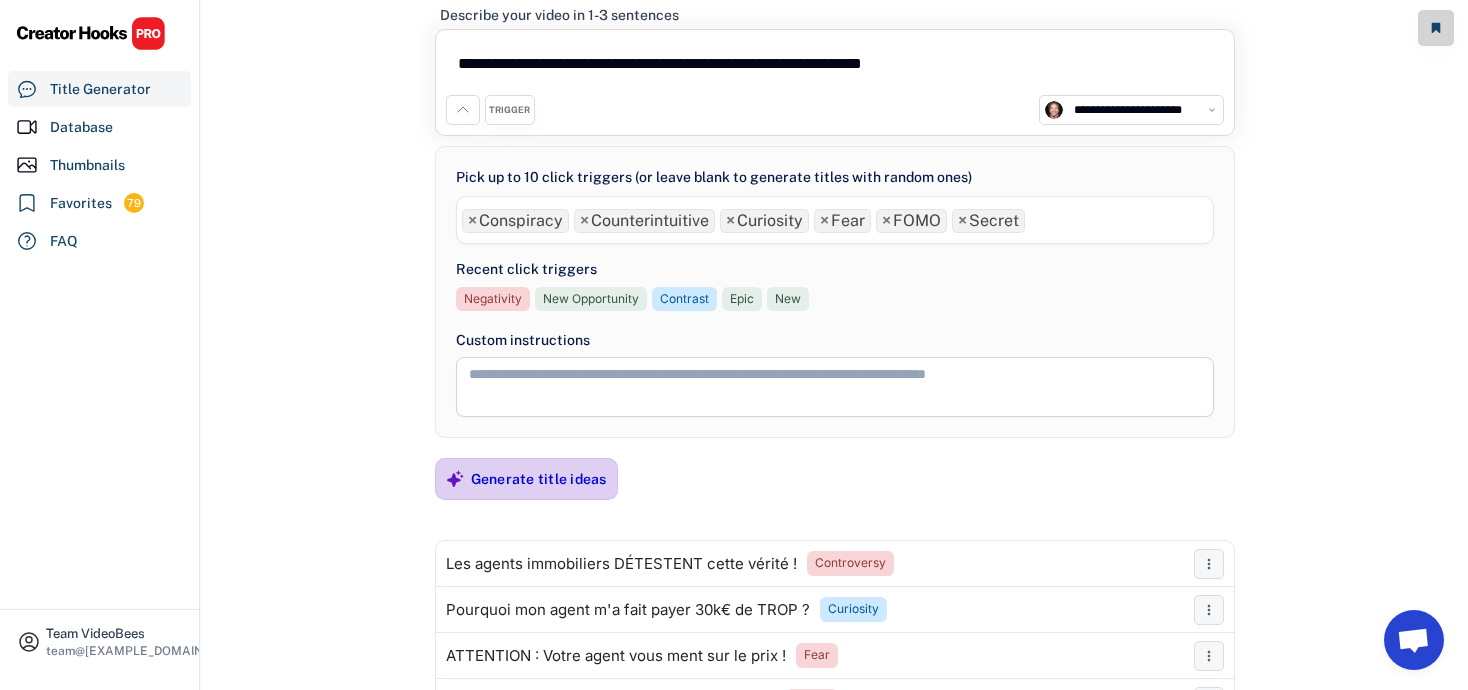 click on "Generate title ideas" at bounding box center [539, 479] 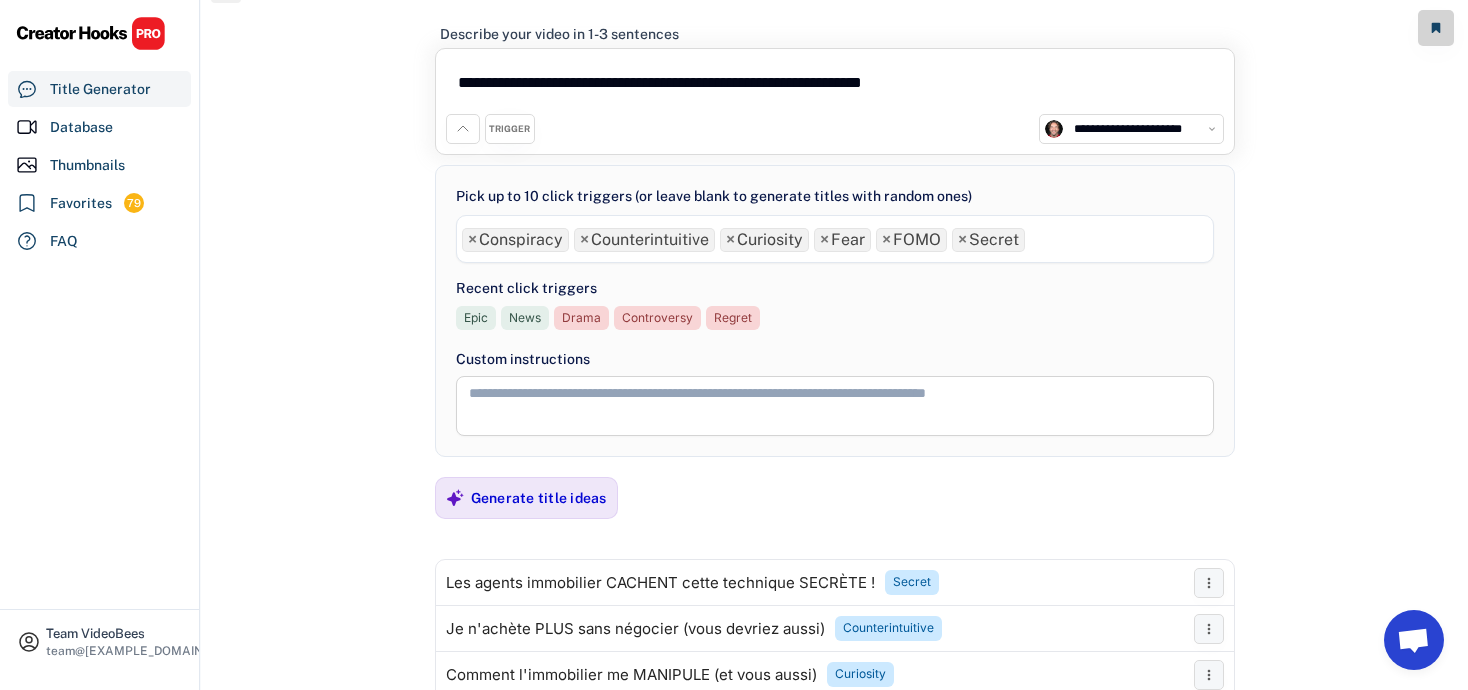 scroll, scrollTop: 0, scrollLeft: 0, axis: both 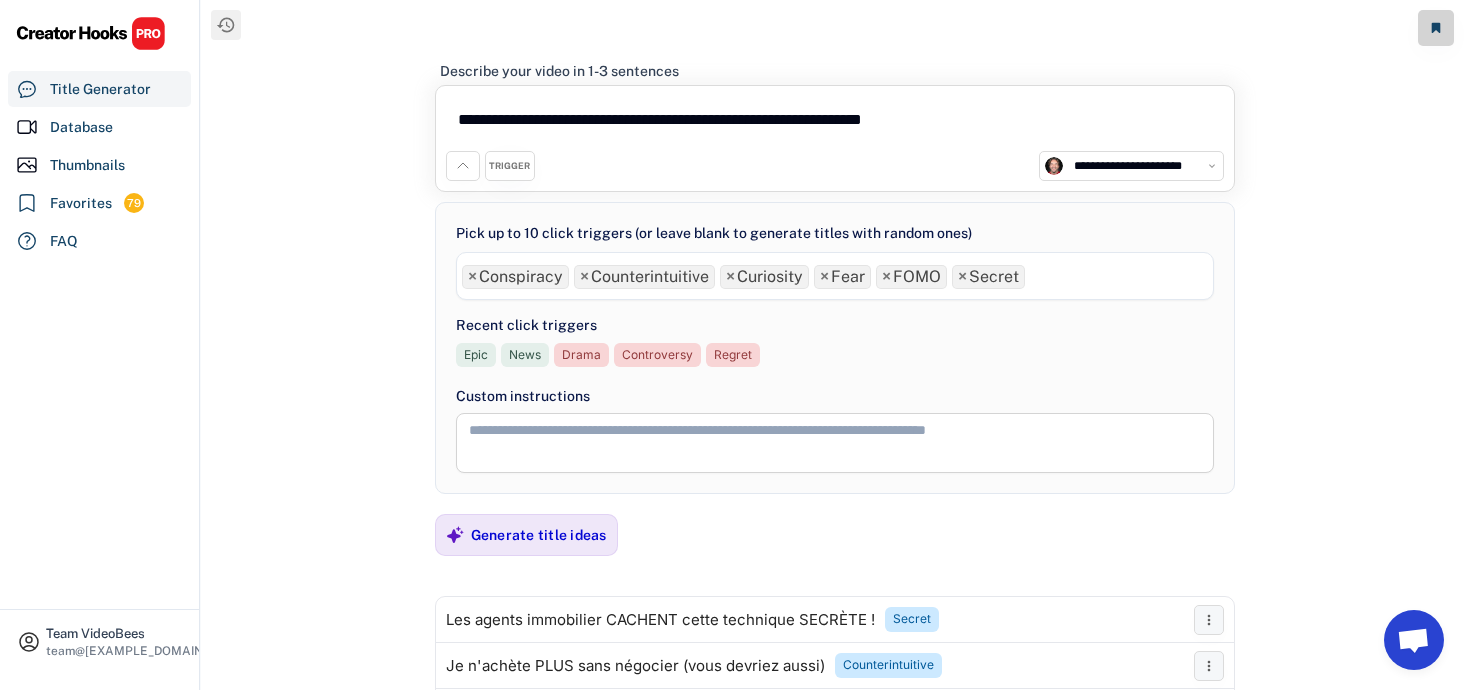 click on "×" at bounding box center (730, 277) 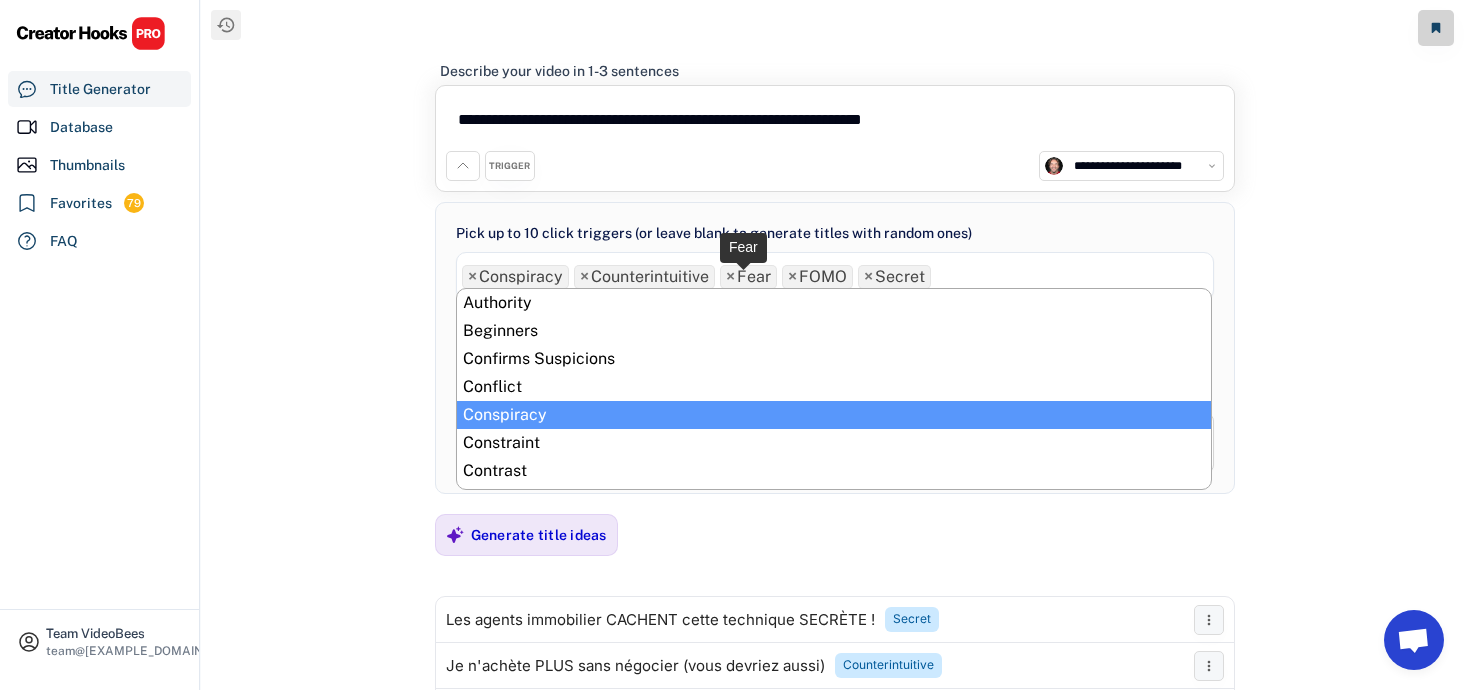 scroll, scrollTop: 56, scrollLeft: 0, axis: vertical 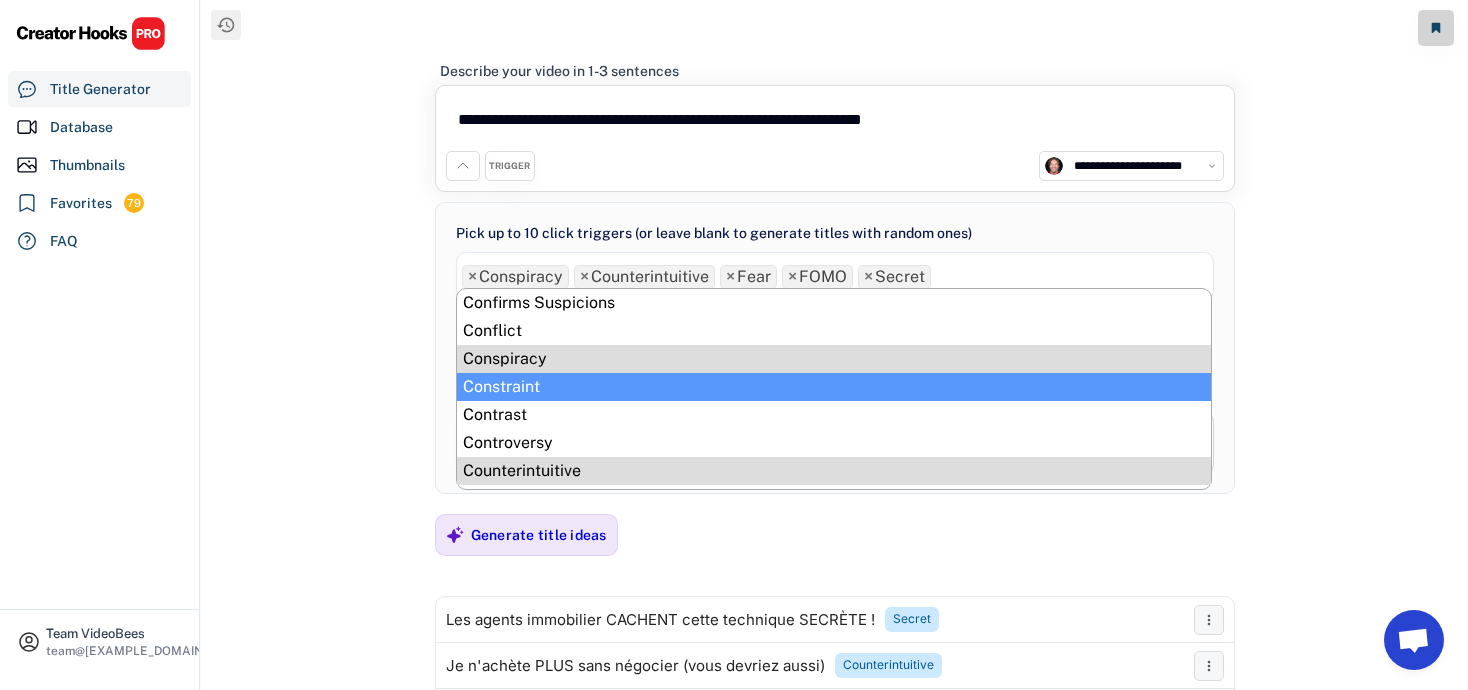 click on "**********" at bounding box center [834, 383] 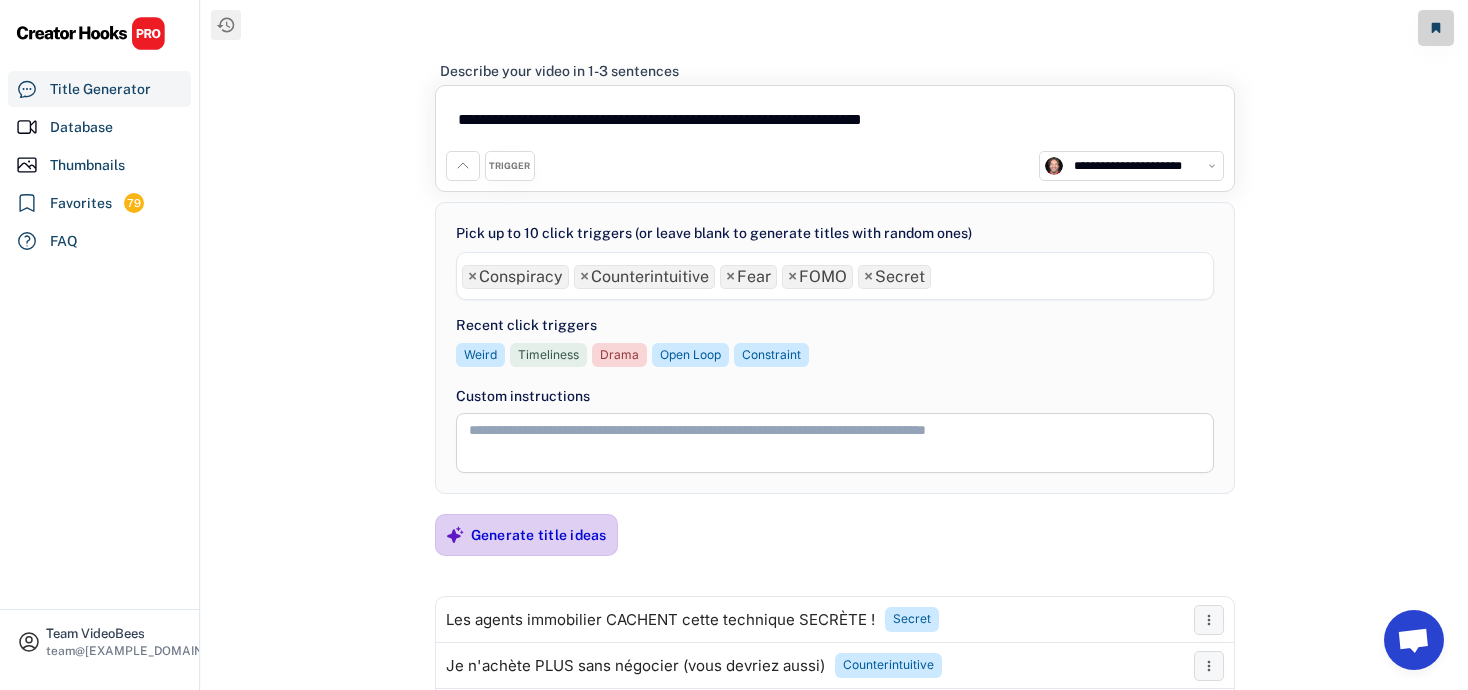 click on "Generate title ideas" at bounding box center [539, 535] 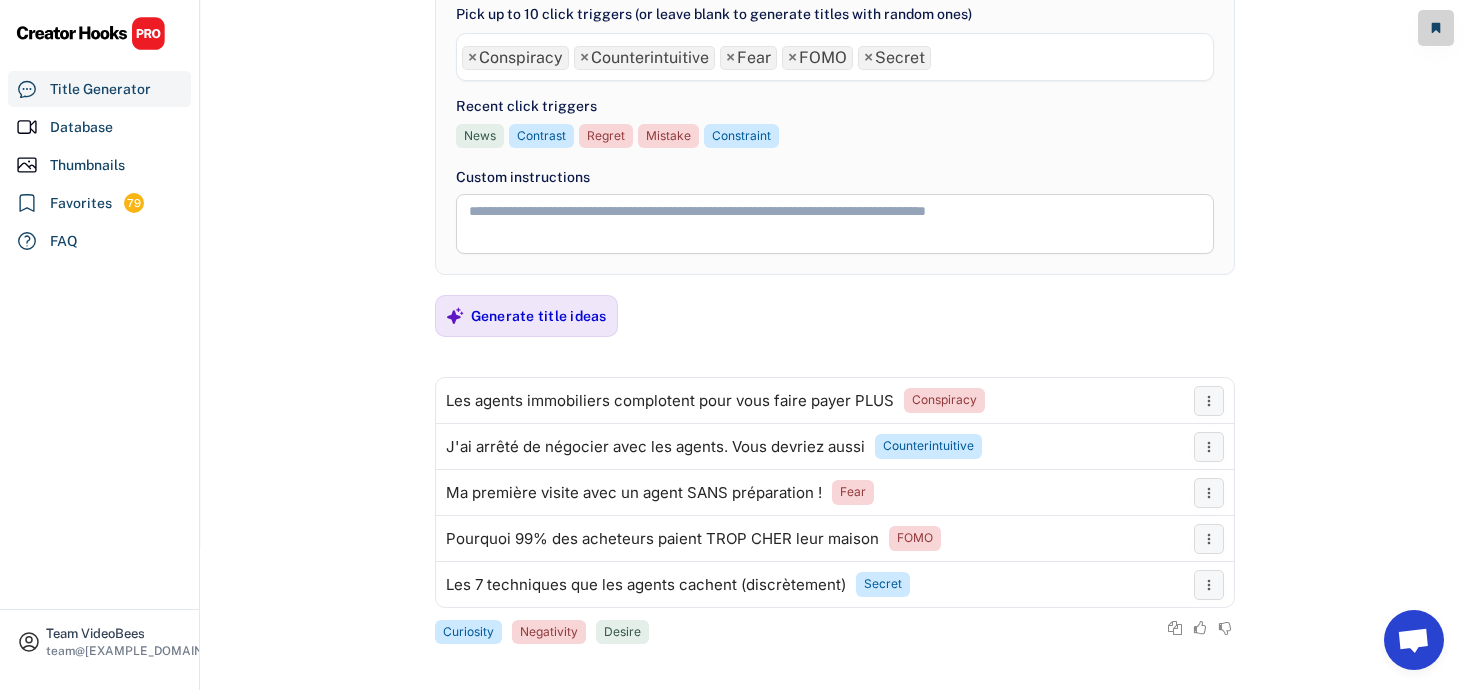 scroll, scrollTop: 220, scrollLeft: 0, axis: vertical 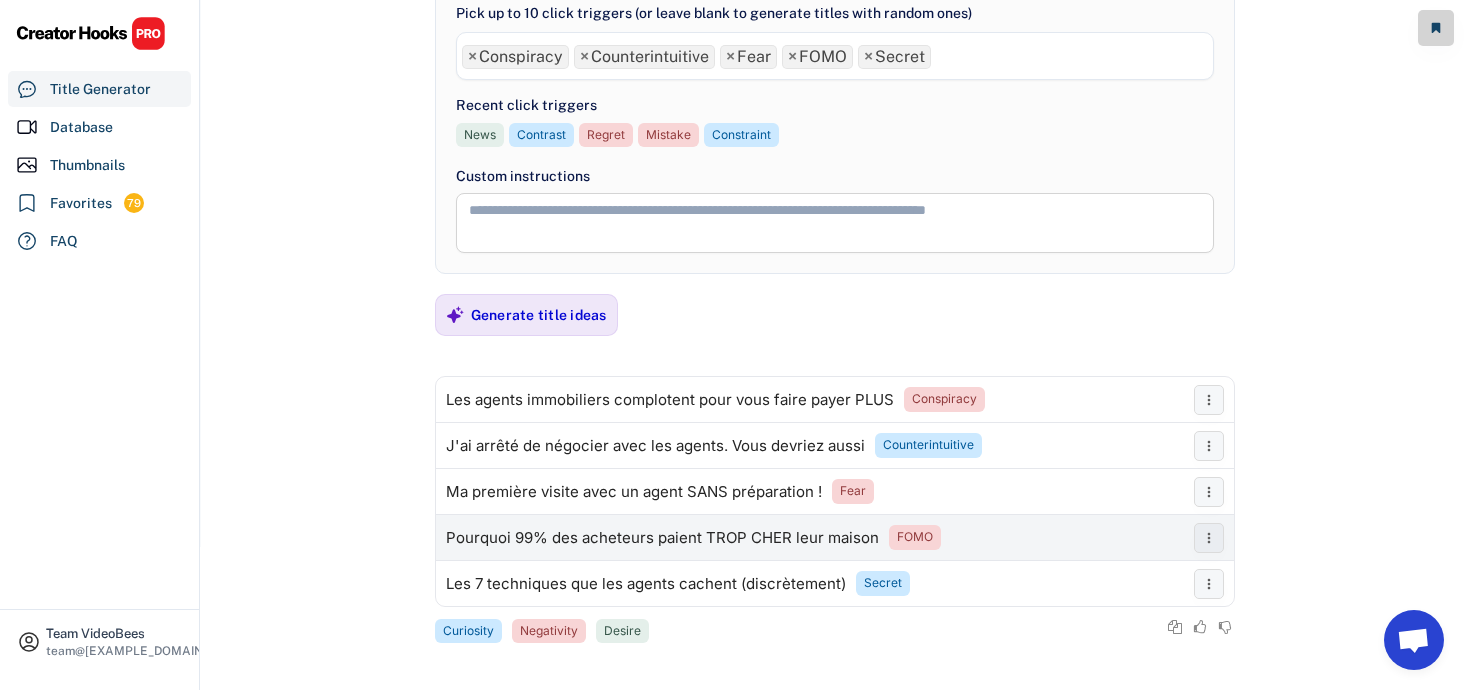click on "Pourquoi 99% des acheteurs paient TROP CHER leur maison FOMO" at bounding box center (810, 538) 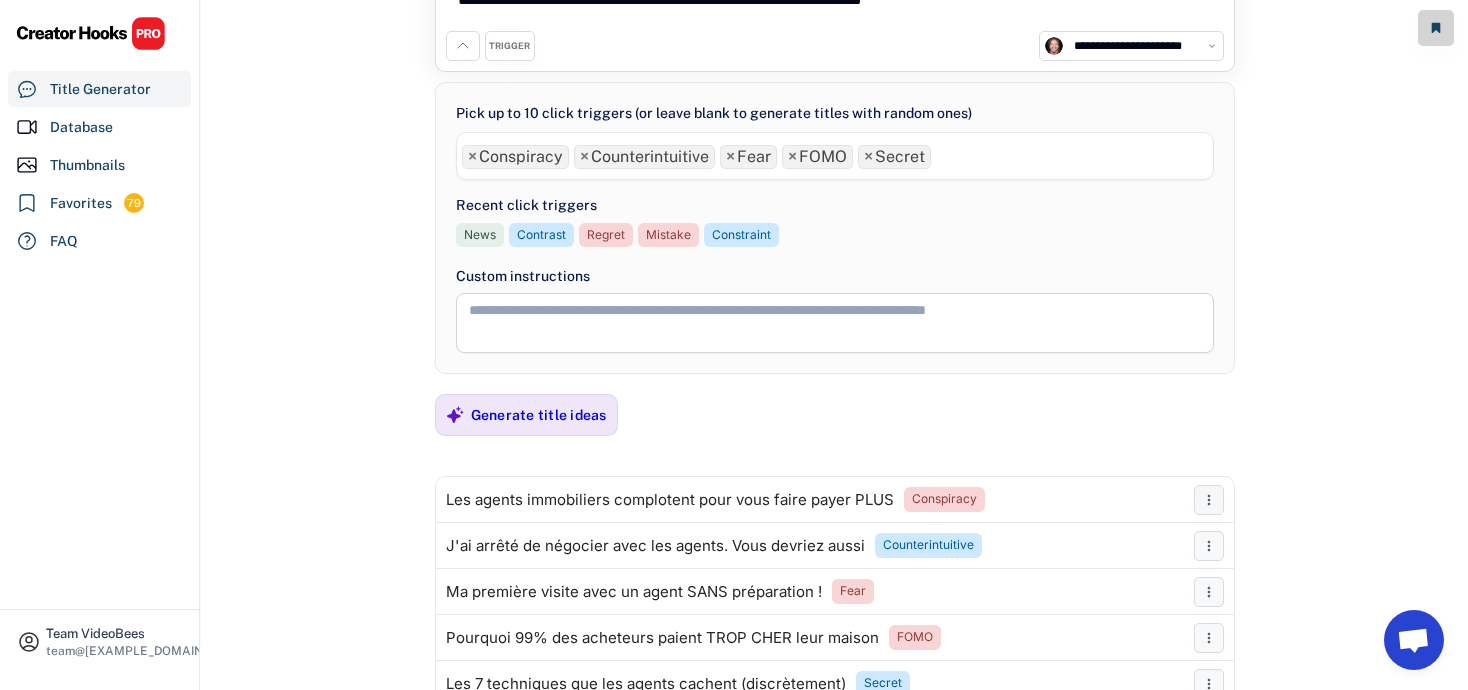 scroll, scrollTop: 0, scrollLeft: 0, axis: both 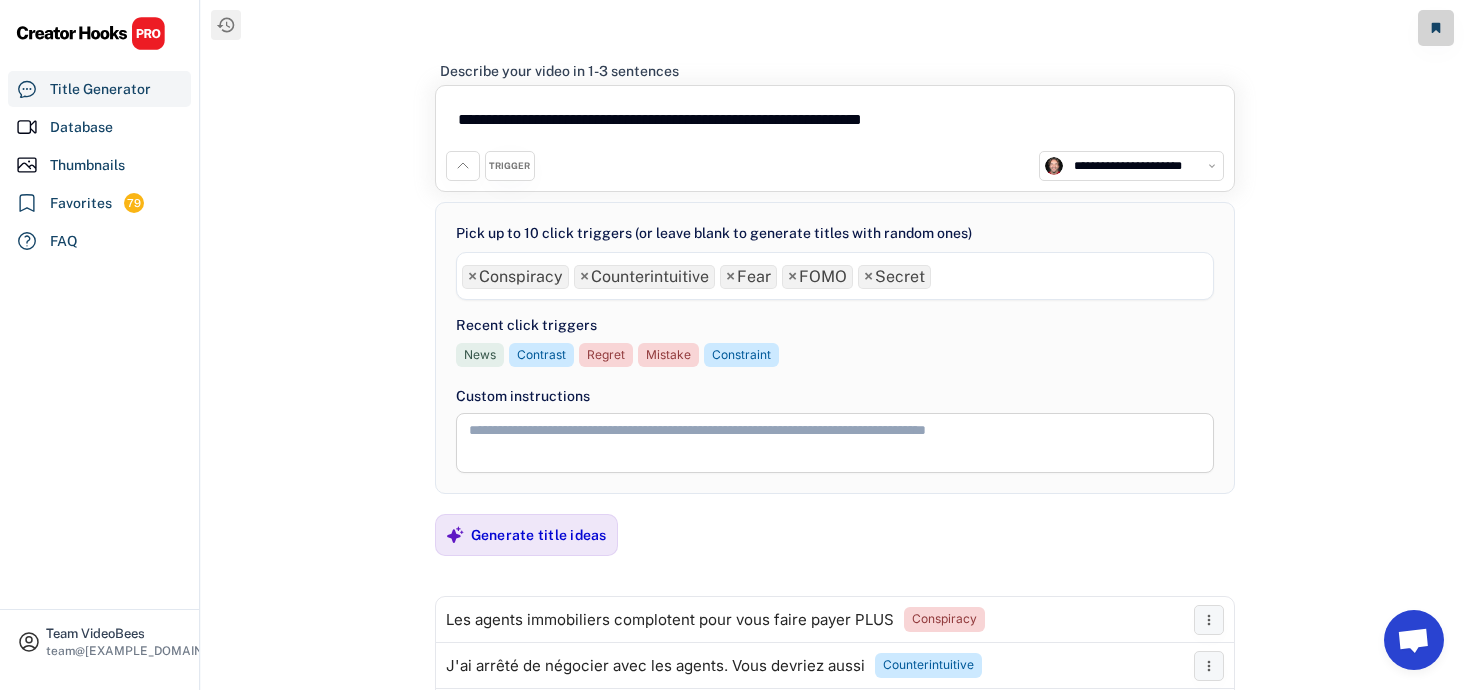 click on "×" at bounding box center [584, 277] 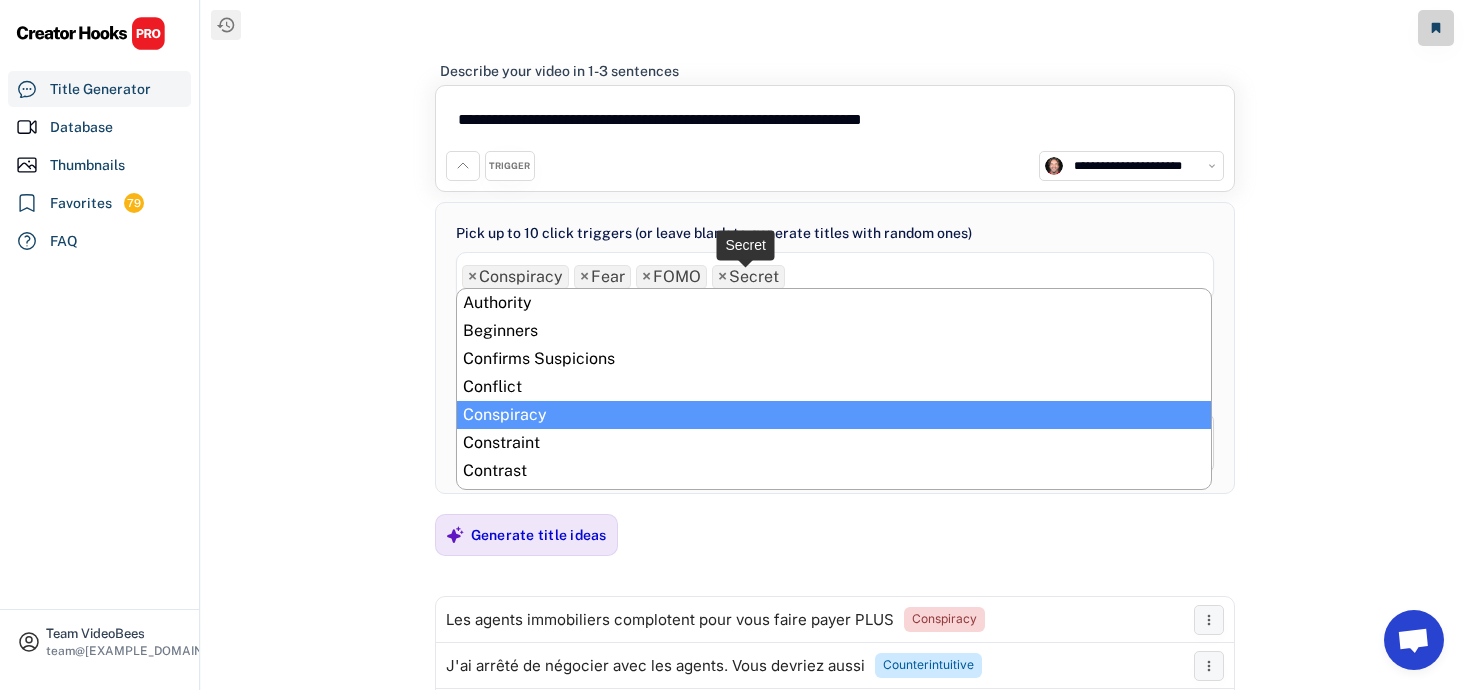 click on "×" at bounding box center (722, 277) 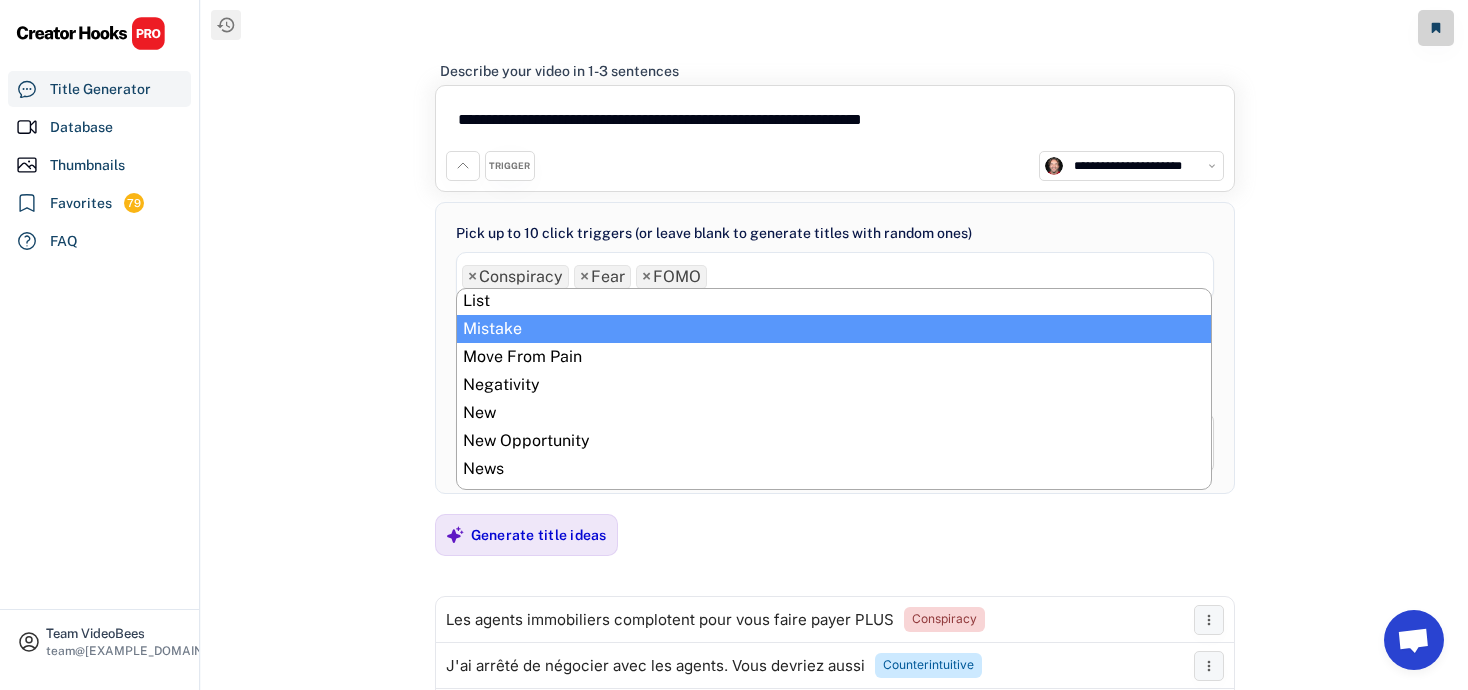 scroll, scrollTop: 549, scrollLeft: 0, axis: vertical 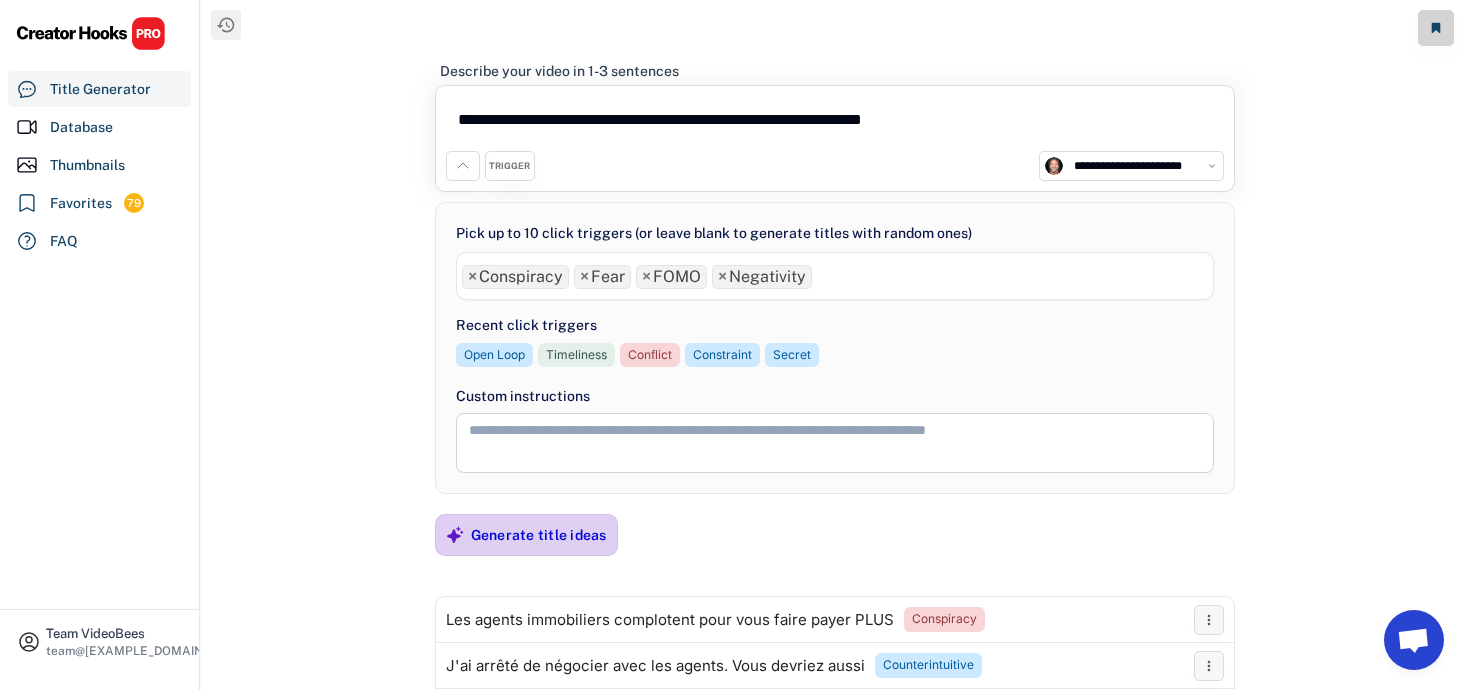 click on "Generate title ideas" at bounding box center (539, 535) 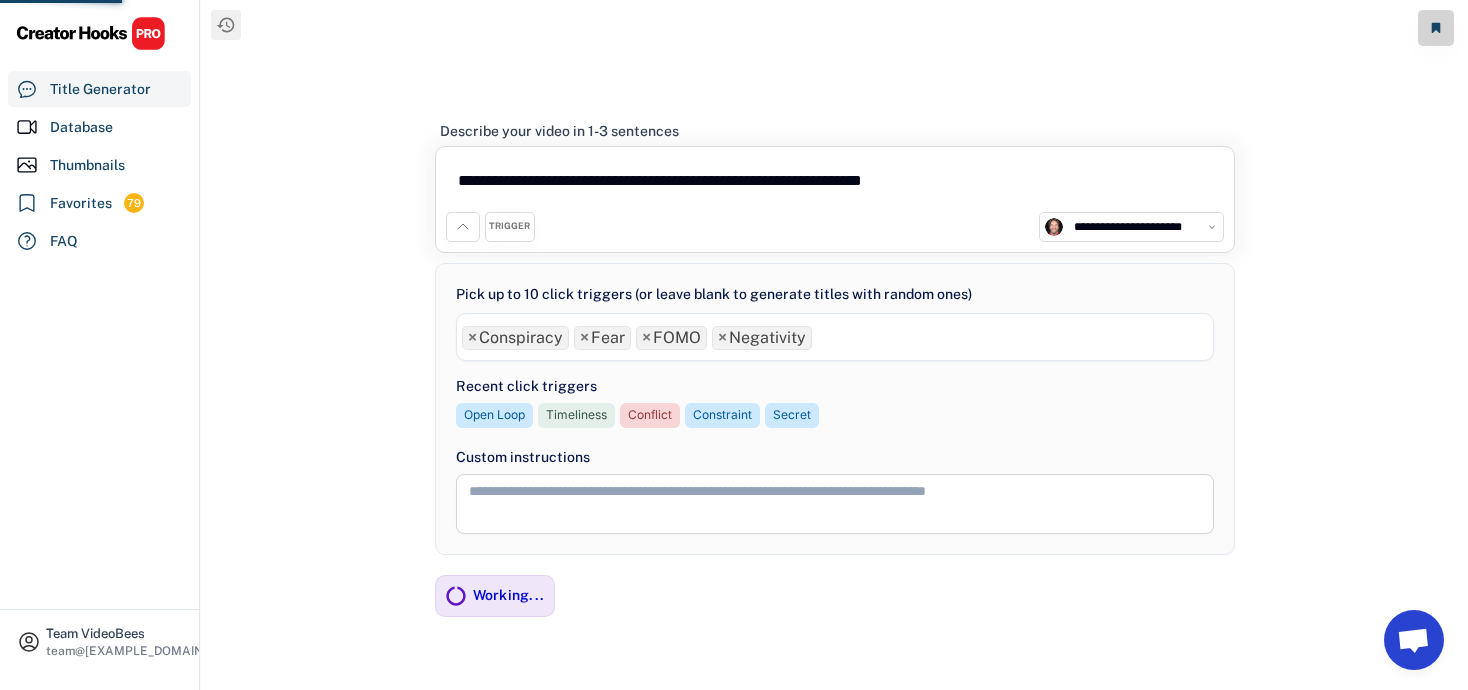scroll, scrollTop: 77, scrollLeft: 0, axis: vertical 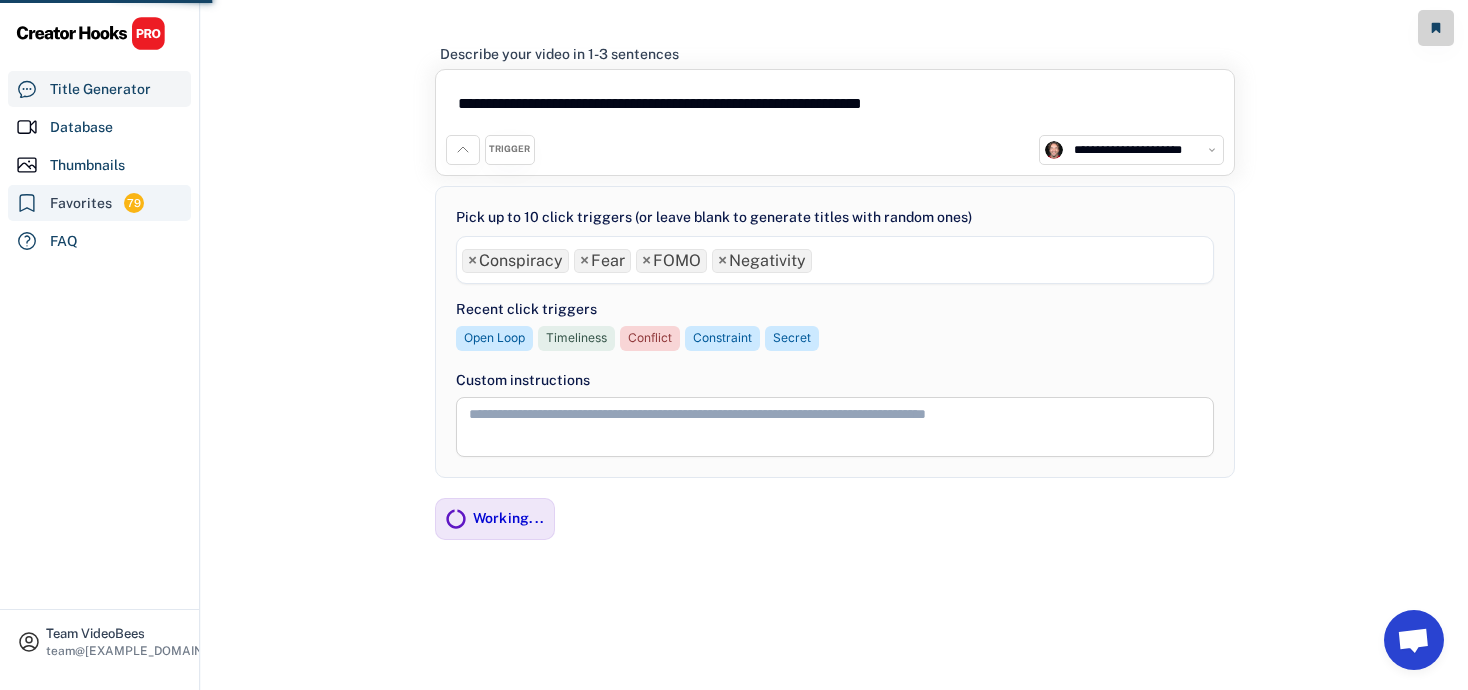 click on "Favorites" at bounding box center [81, 203] 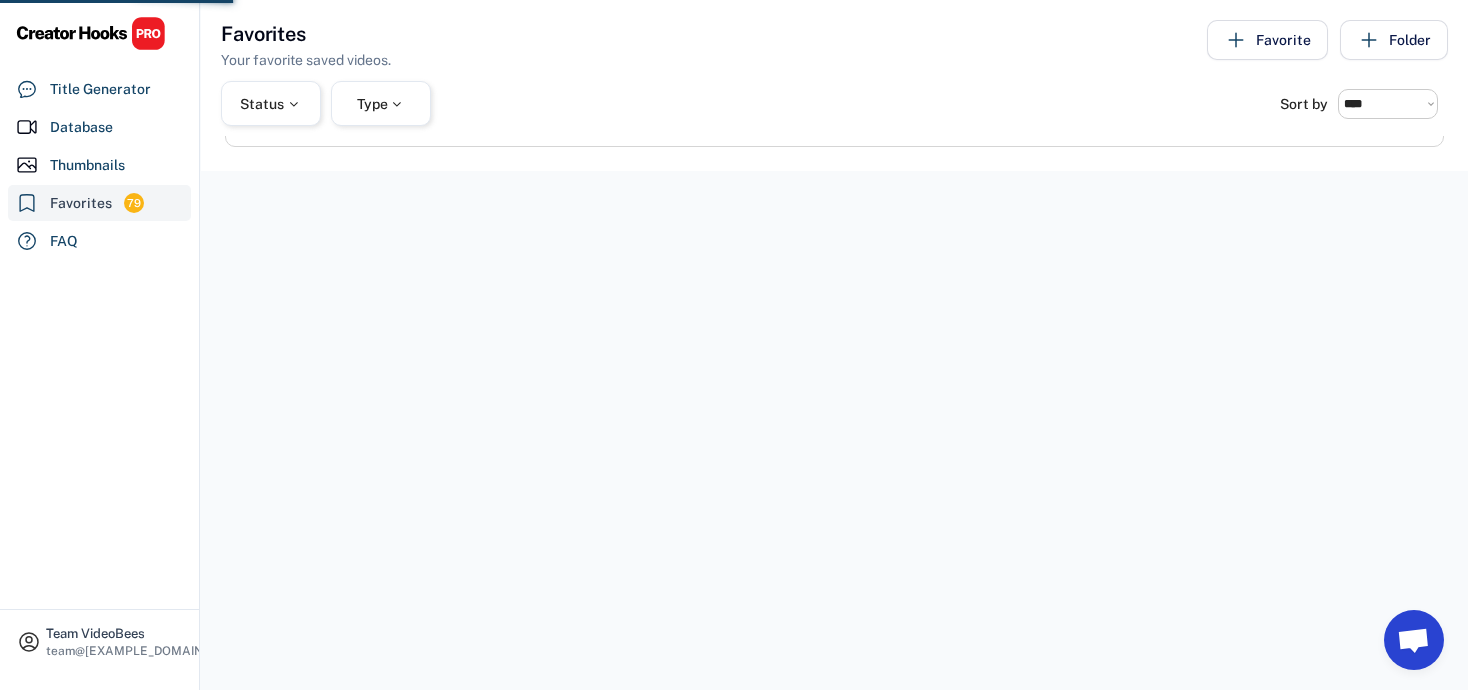 scroll, scrollTop: 140, scrollLeft: 0, axis: vertical 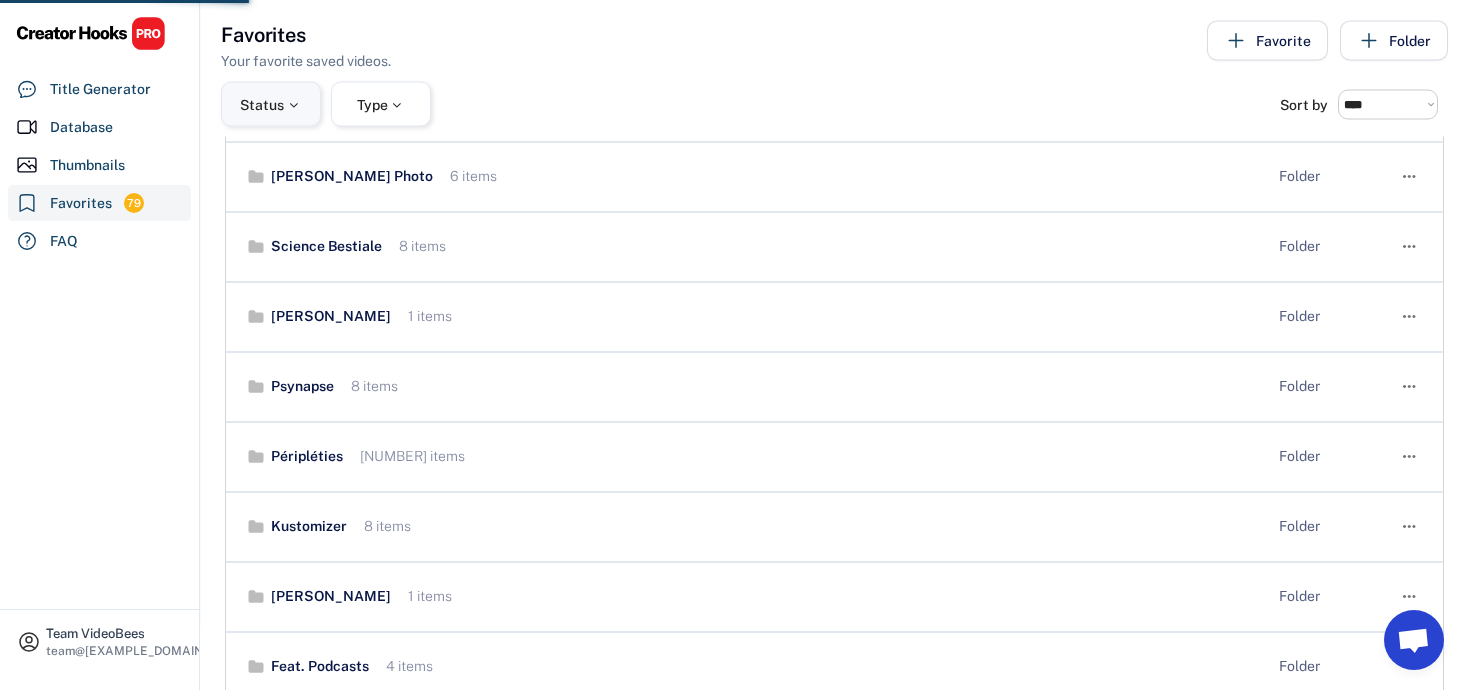 click on "Status" at bounding box center [271, 104] 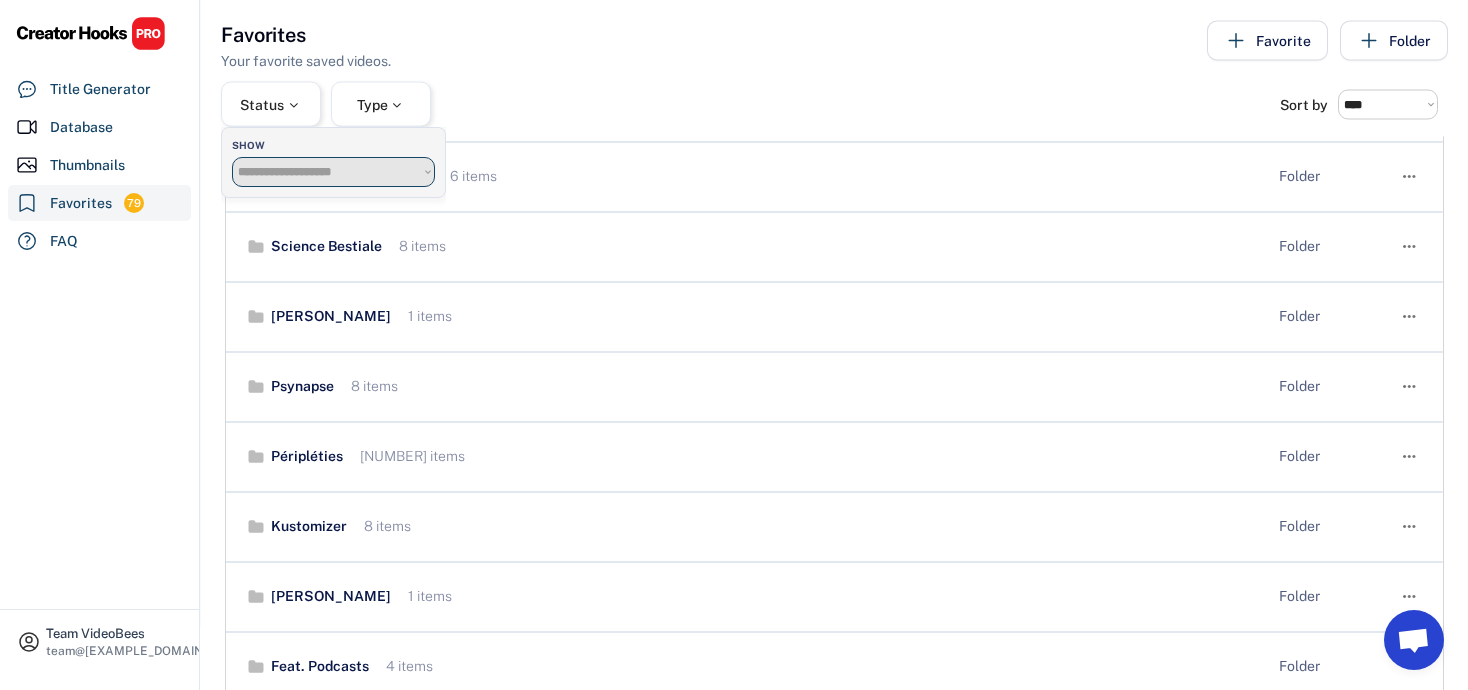 click on "**********" at bounding box center (333, 172) 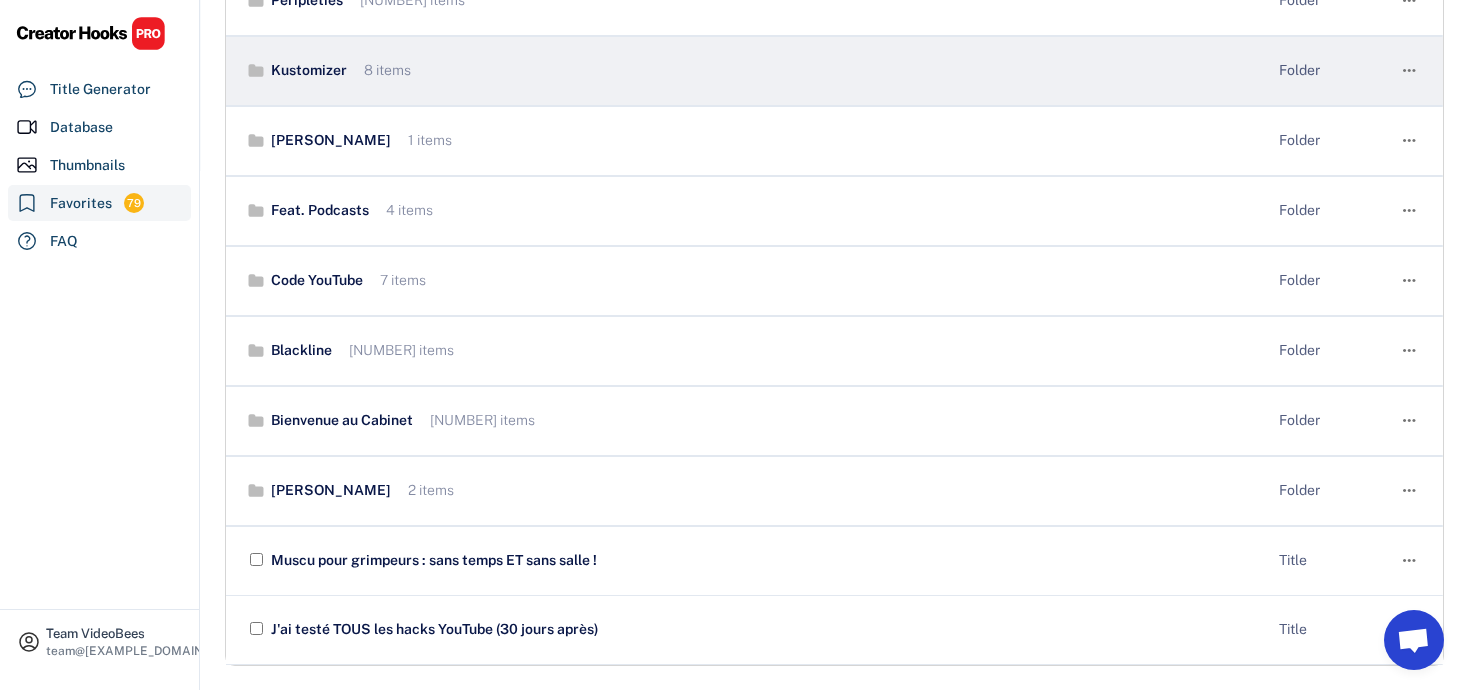scroll, scrollTop: 0, scrollLeft: 0, axis: both 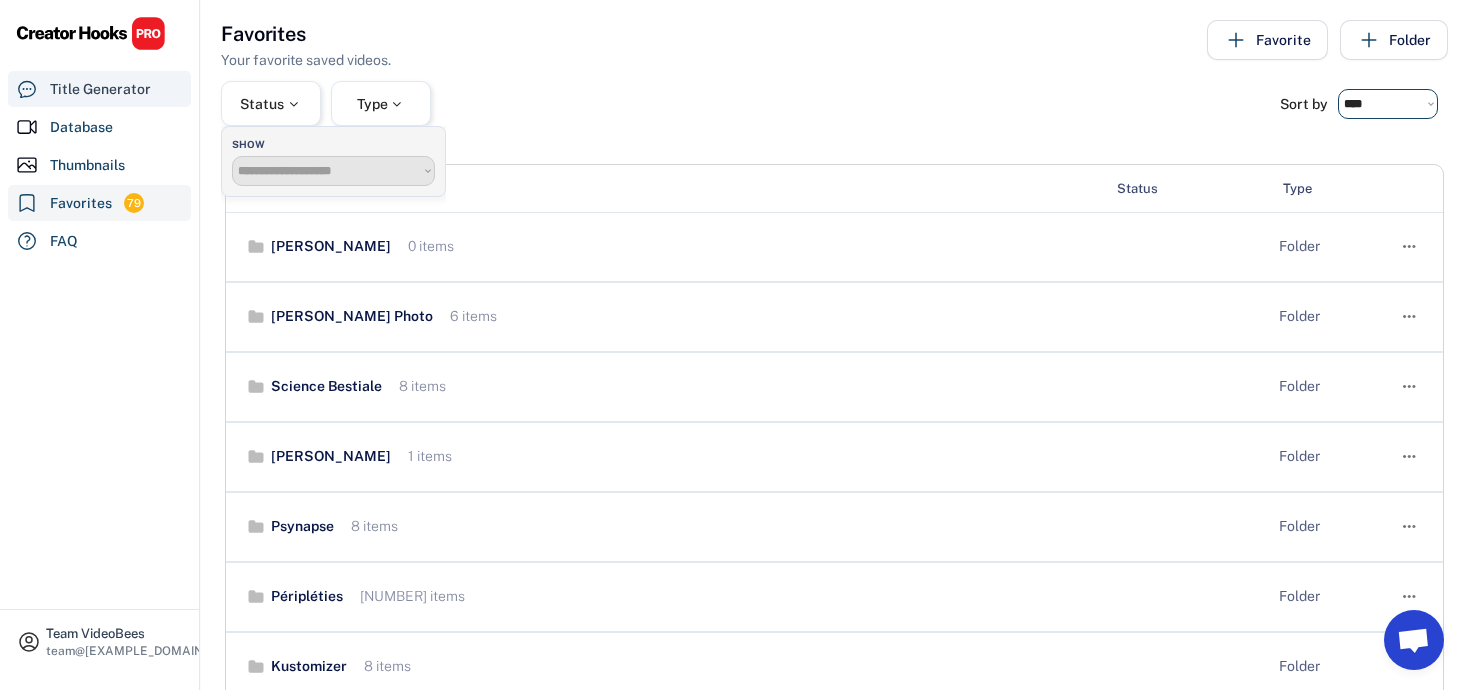 click on "Title Generator" at bounding box center [100, 89] 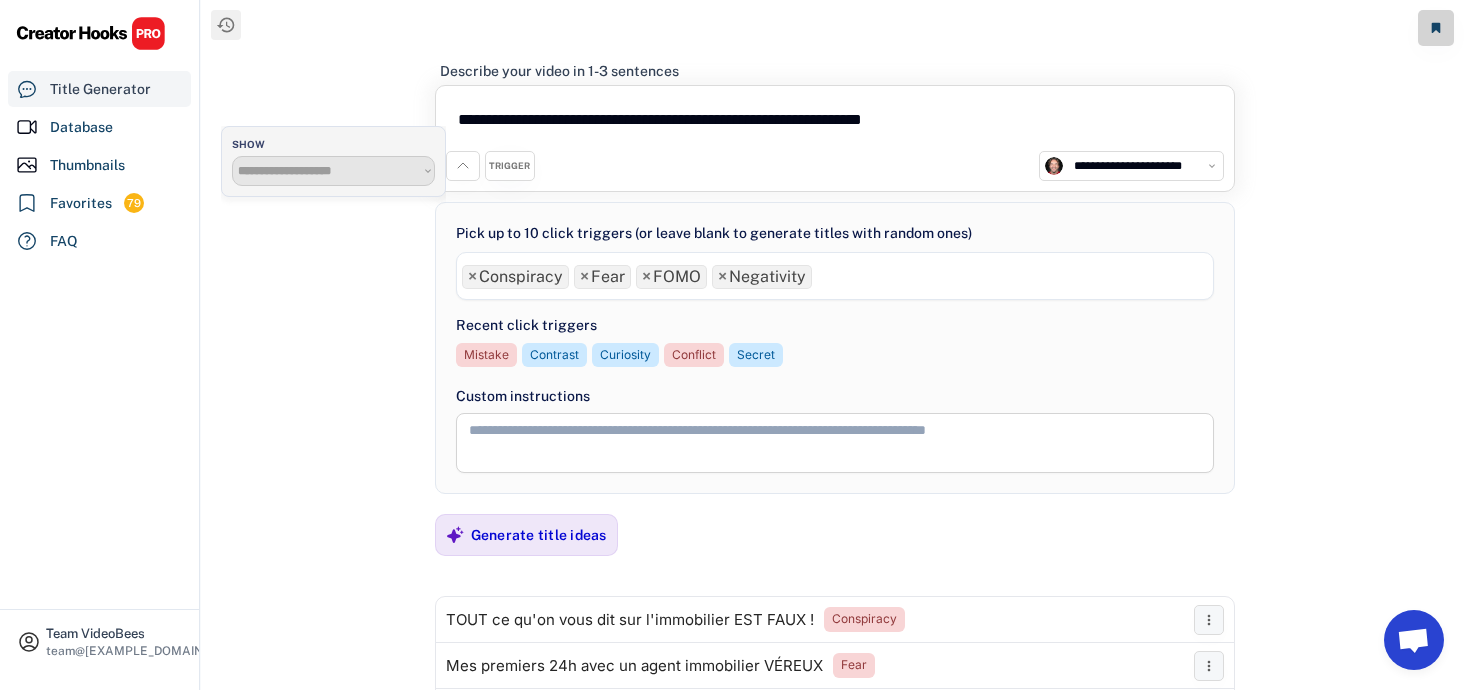 scroll, scrollTop: 390, scrollLeft: 0, axis: vertical 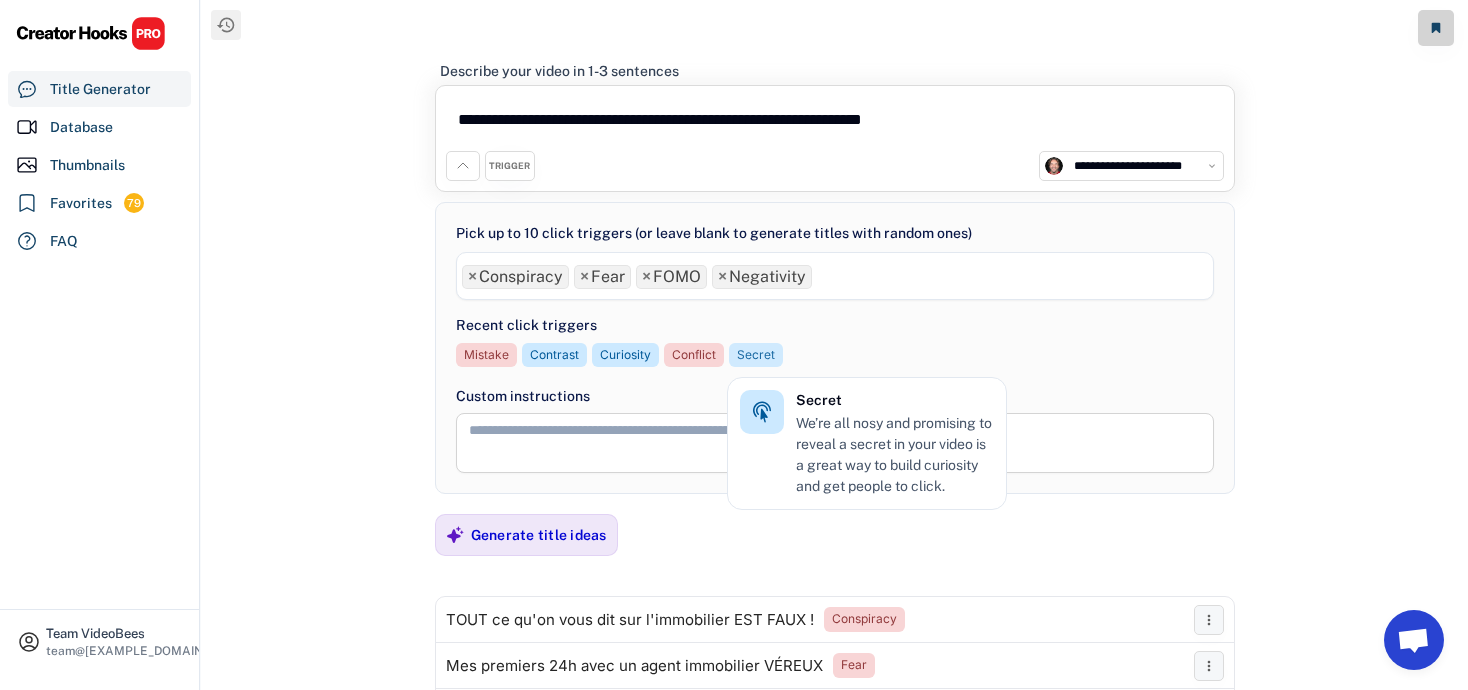 click on "Secret" at bounding box center [756, 355] 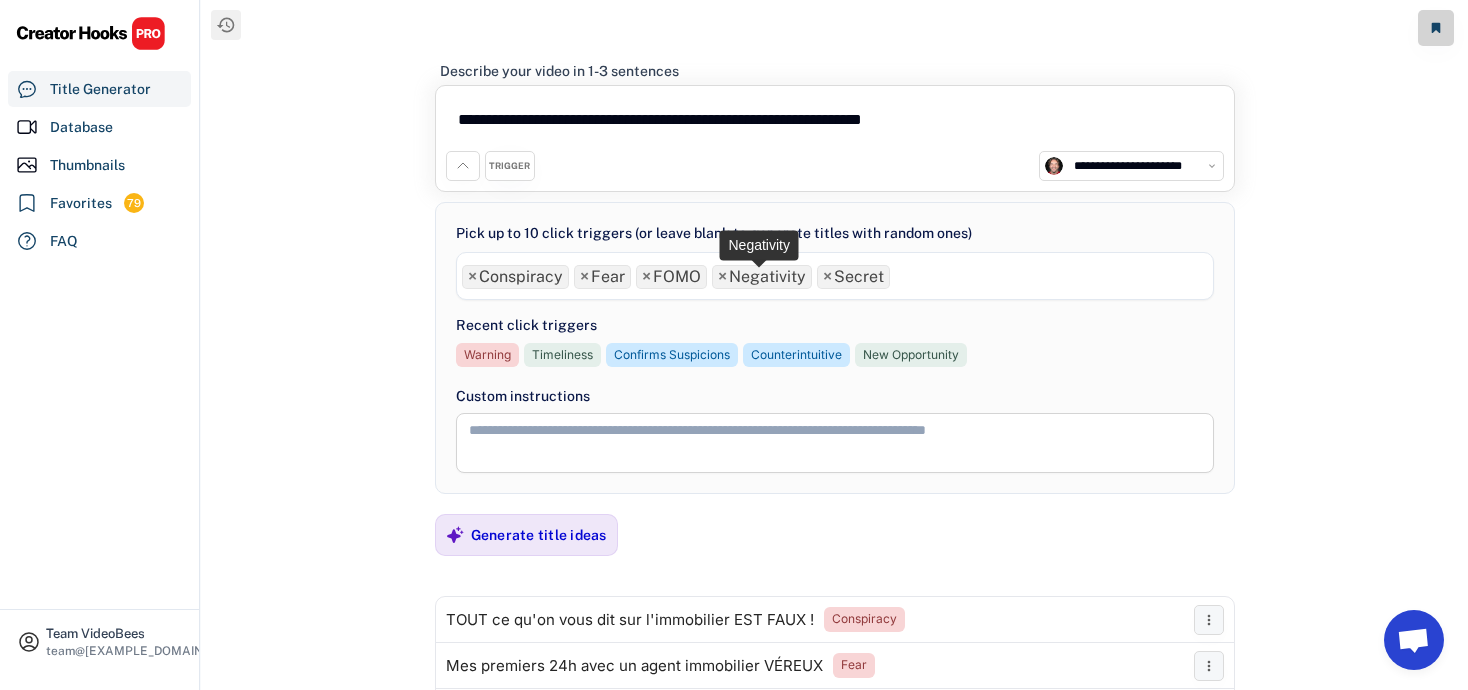 click on "×" at bounding box center [722, 277] 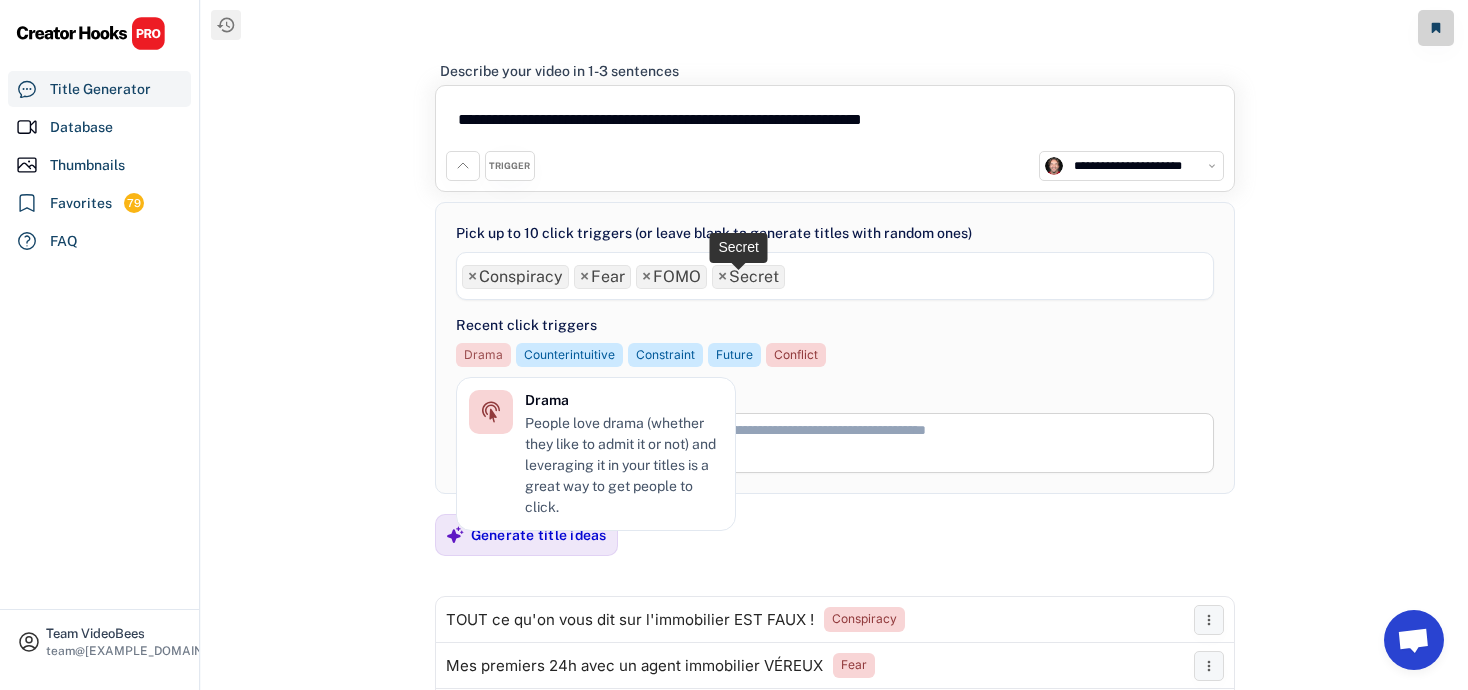 click on "Drama" at bounding box center [483, 355] 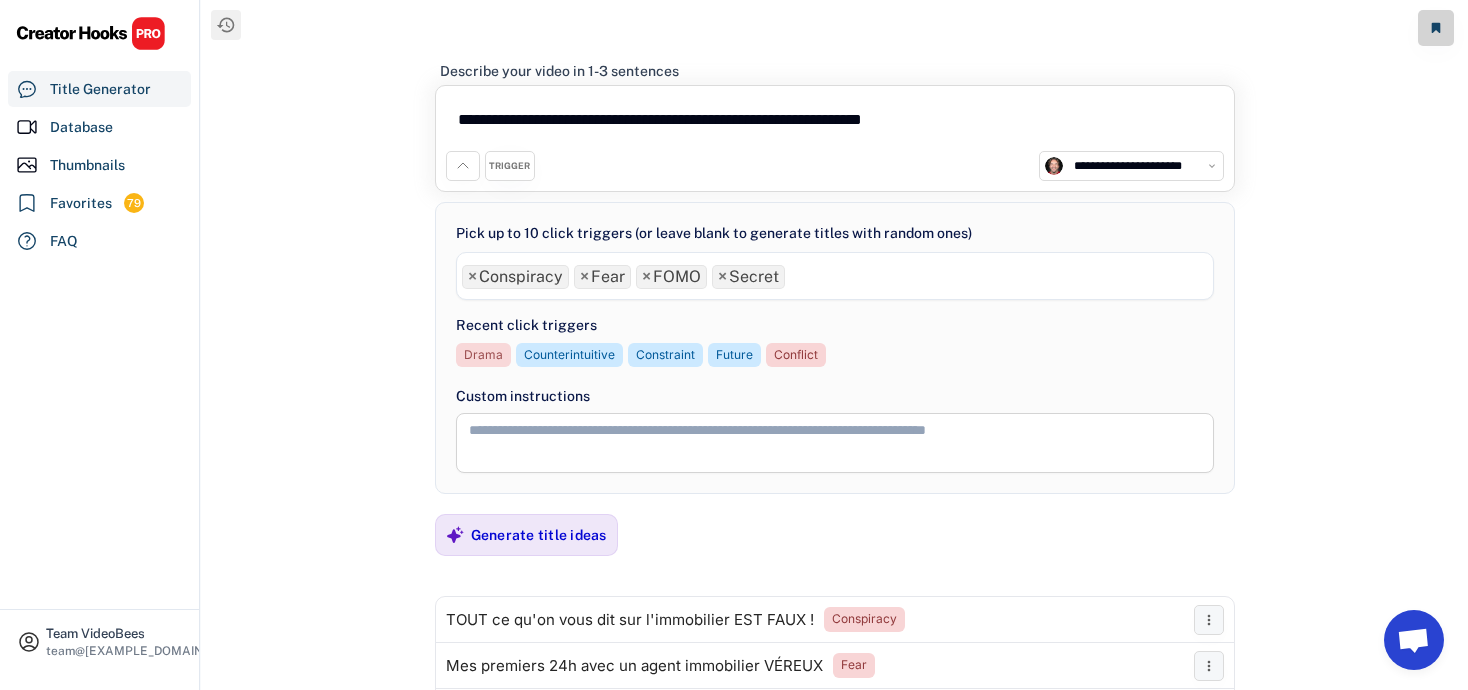 select on "**********" 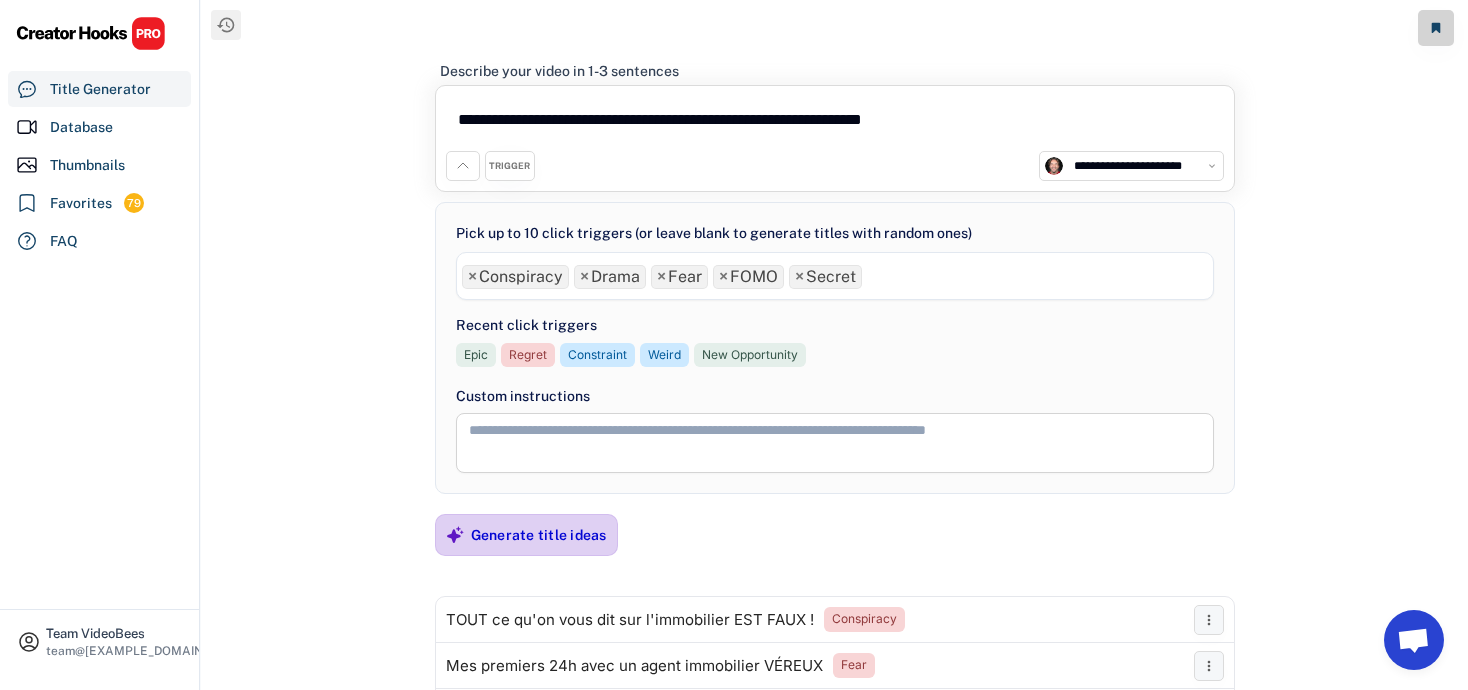 click on "Generate title ideas" at bounding box center (539, 535) 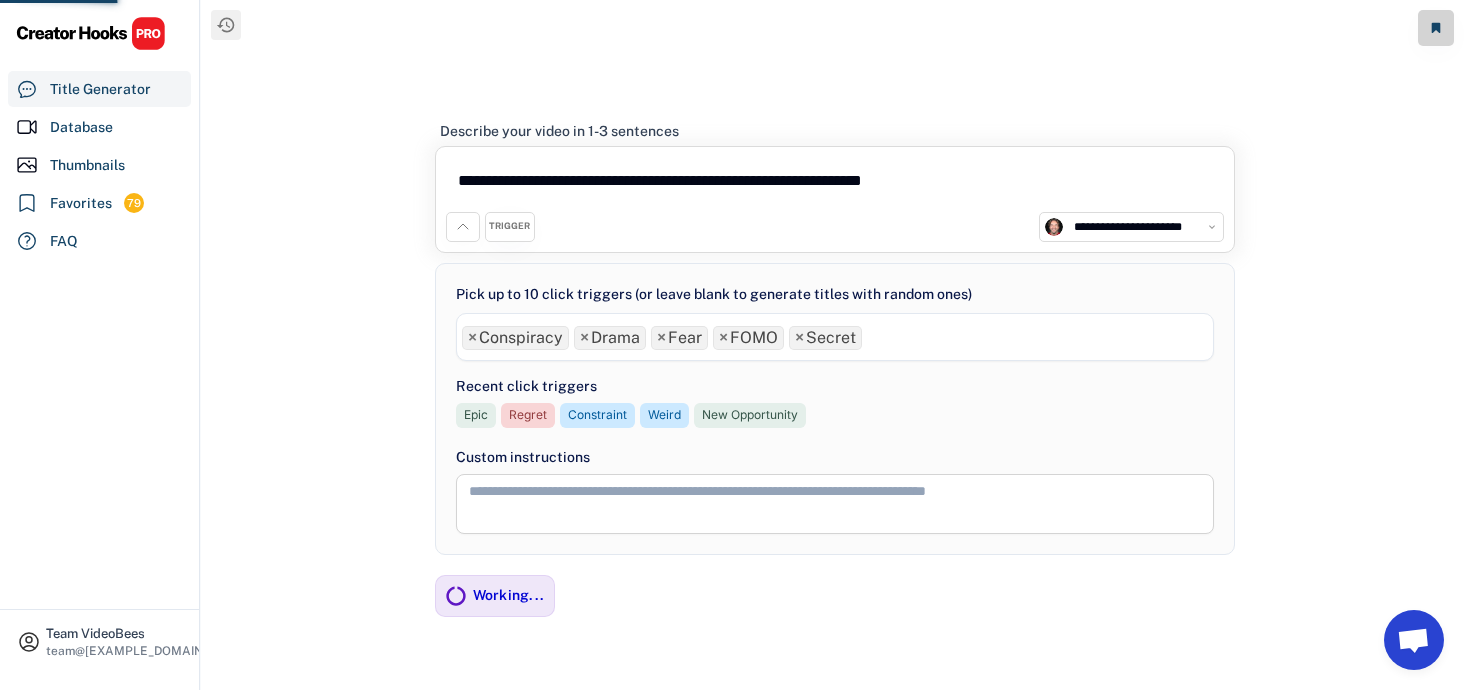 scroll, scrollTop: 77, scrollLeft: 0, axis: vertical 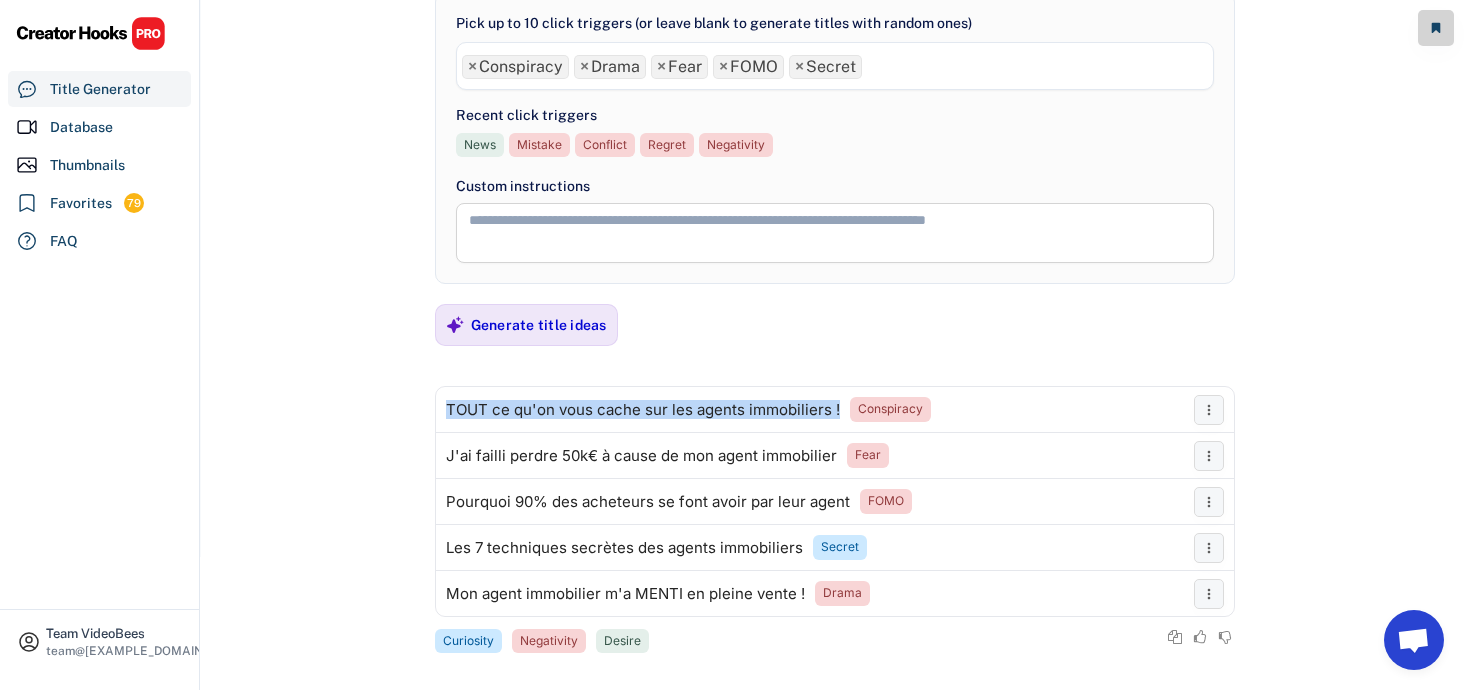 drag, startPoint x: 840, startPoint y: 406, endPoint x: 385, endPoint y: 405, distance: 455.0011 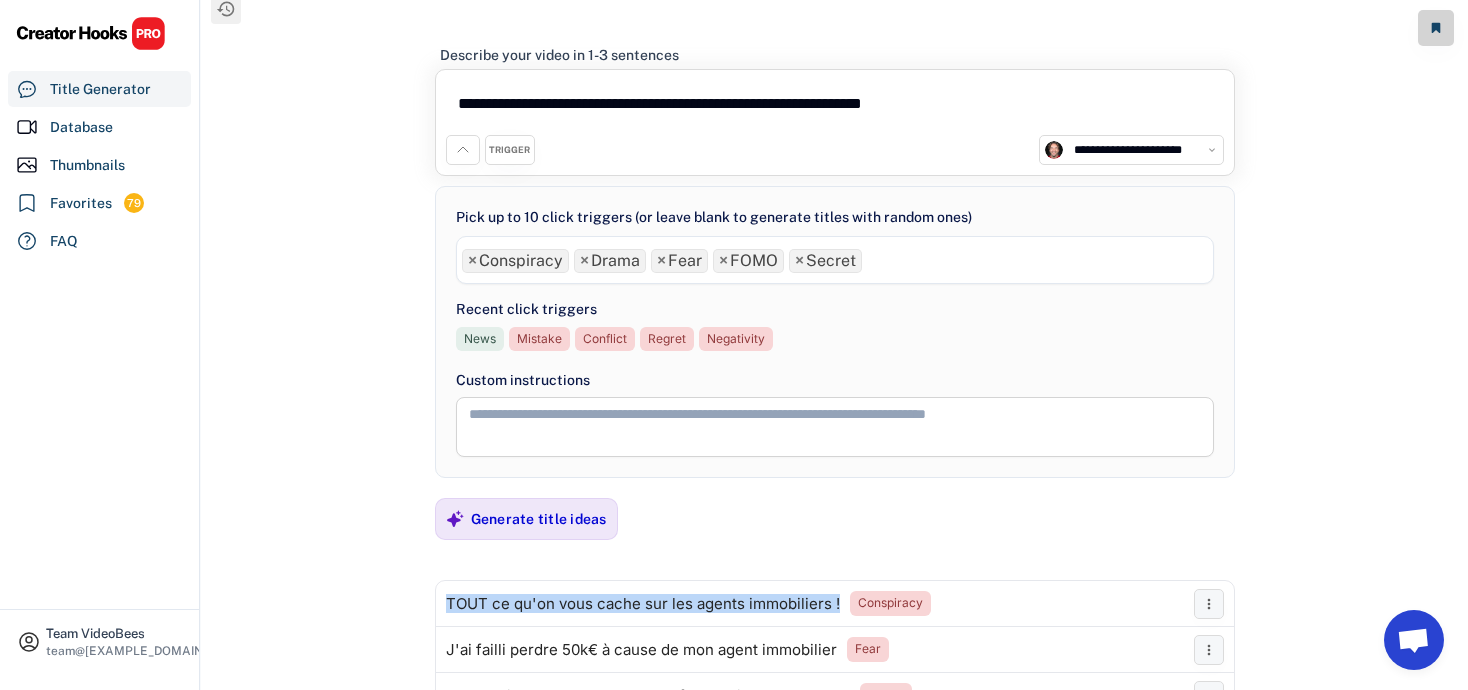 scroll, scrollTop: 0, scrollLeft: 0, axis: both 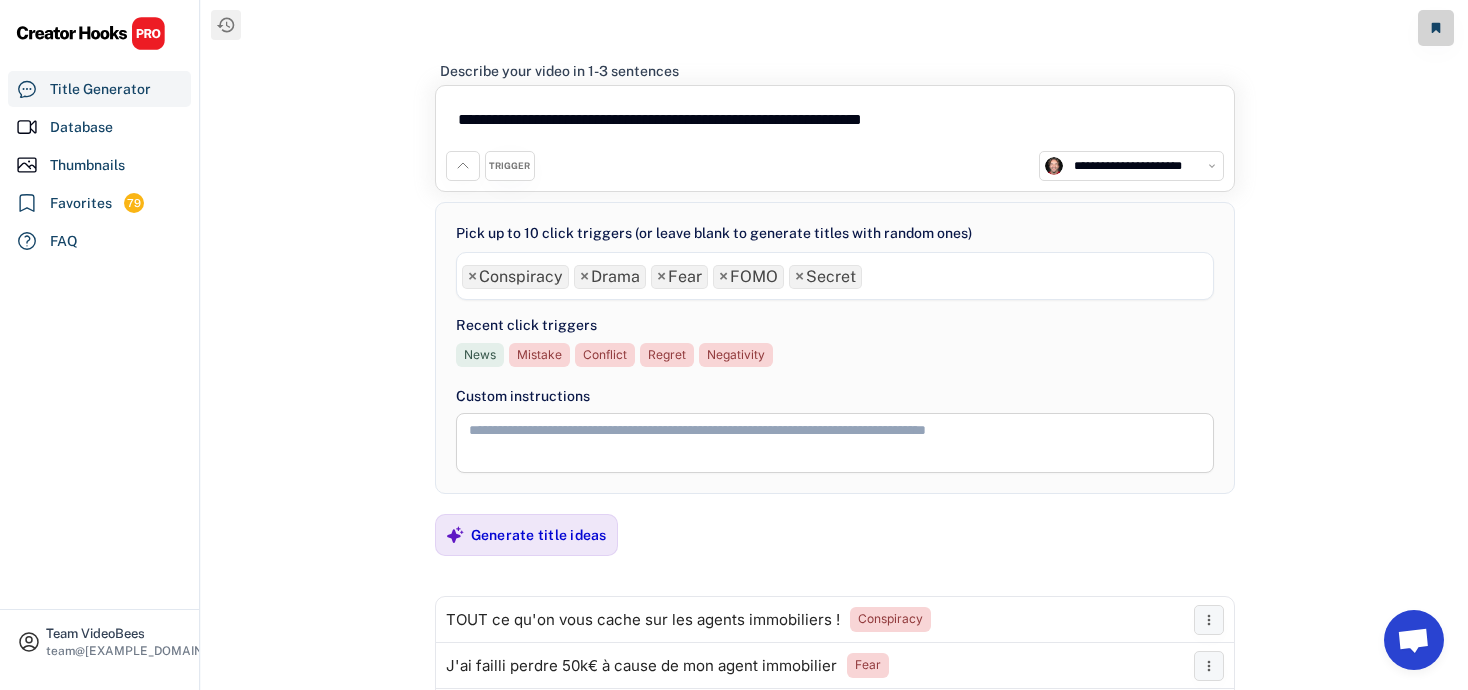 click on "**********" at bounding box center [835, 123] 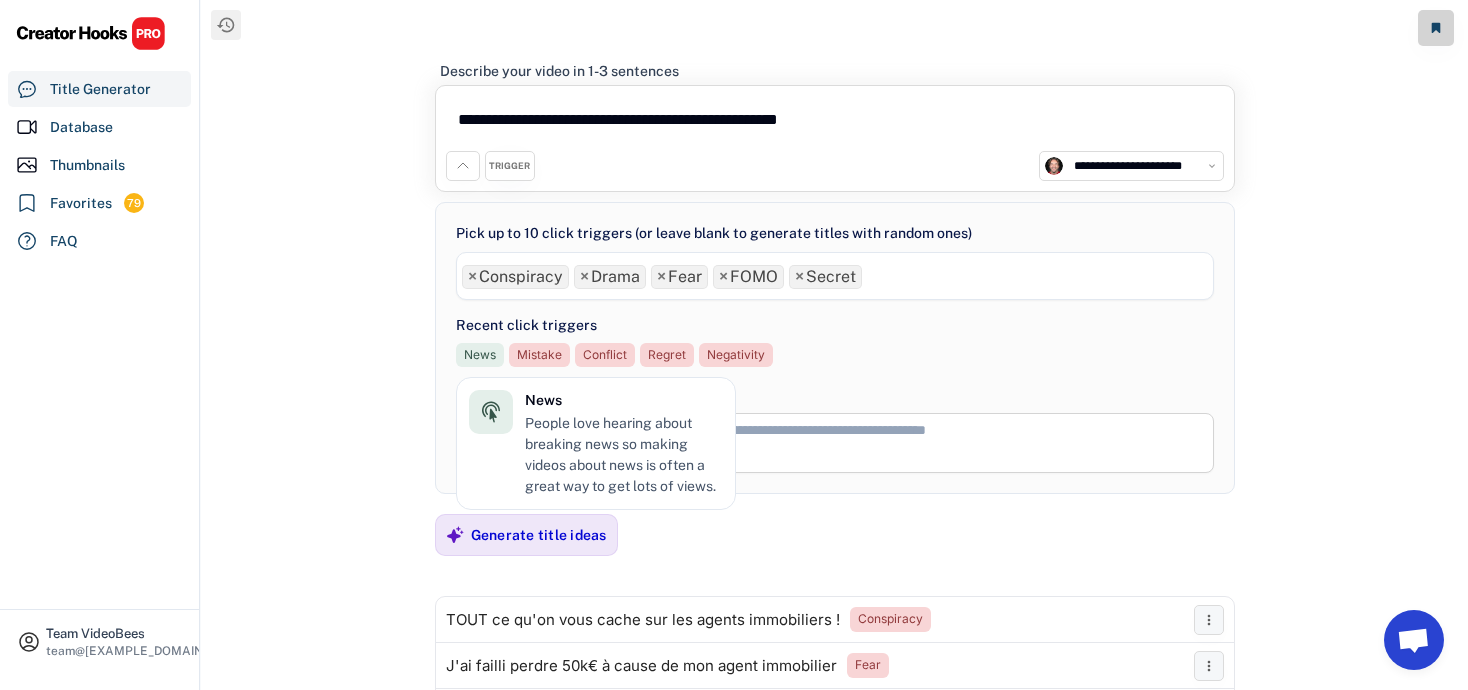 type on "**********" 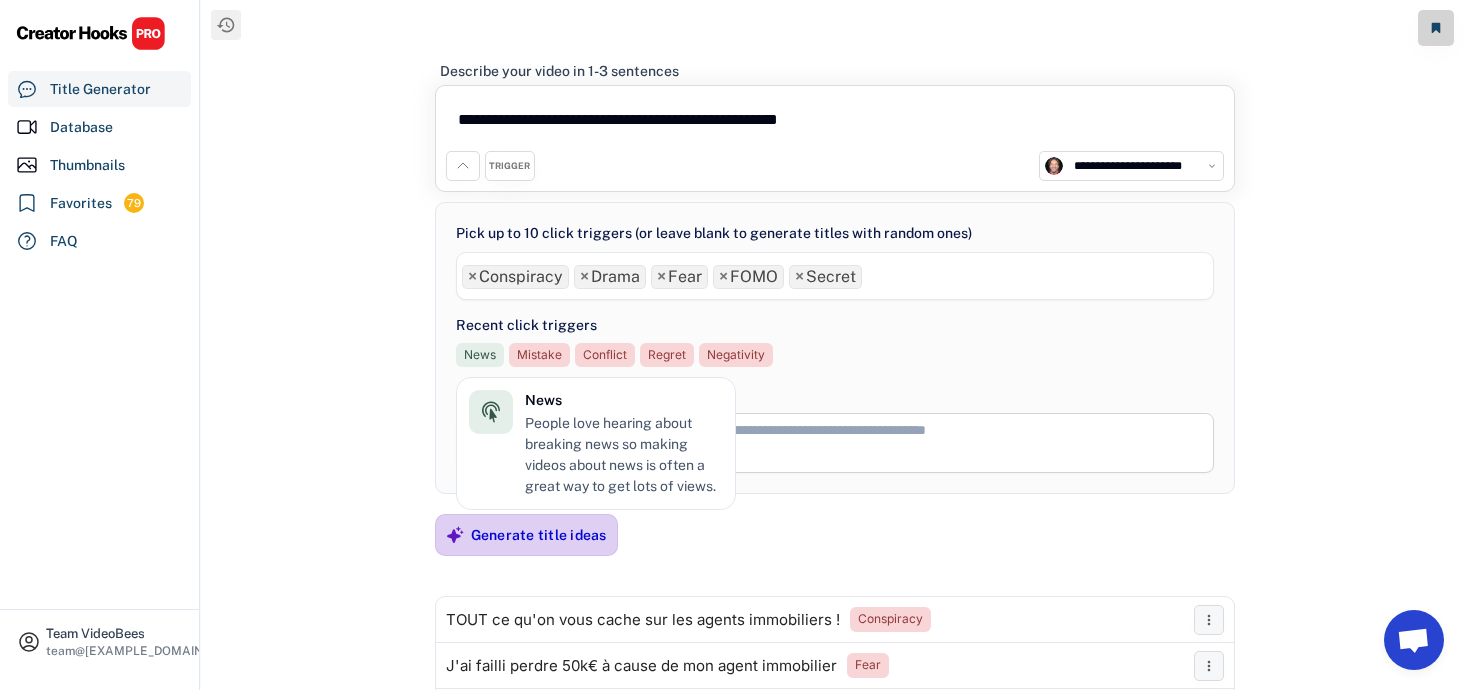 click on "Generate title ideas" at bounding box center (539, 535) 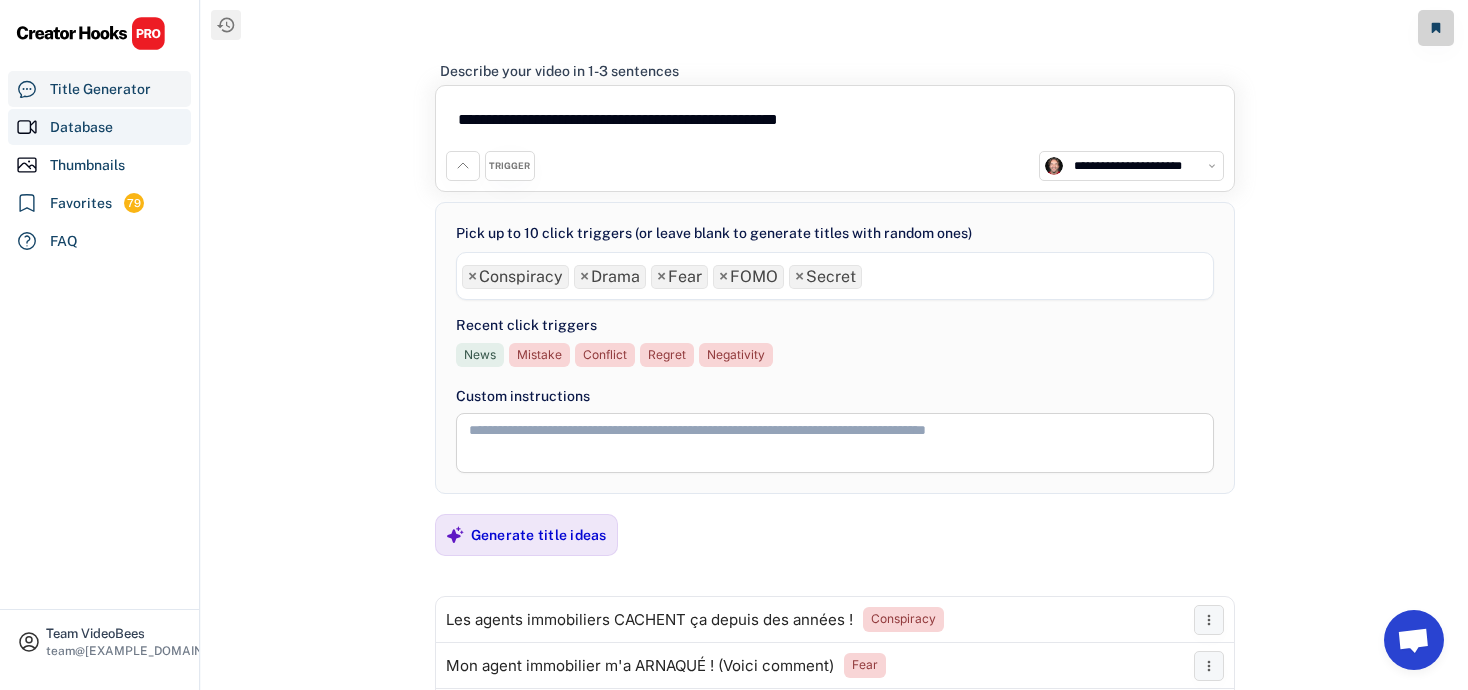 click on "Database" at bounding box center [99, 127] 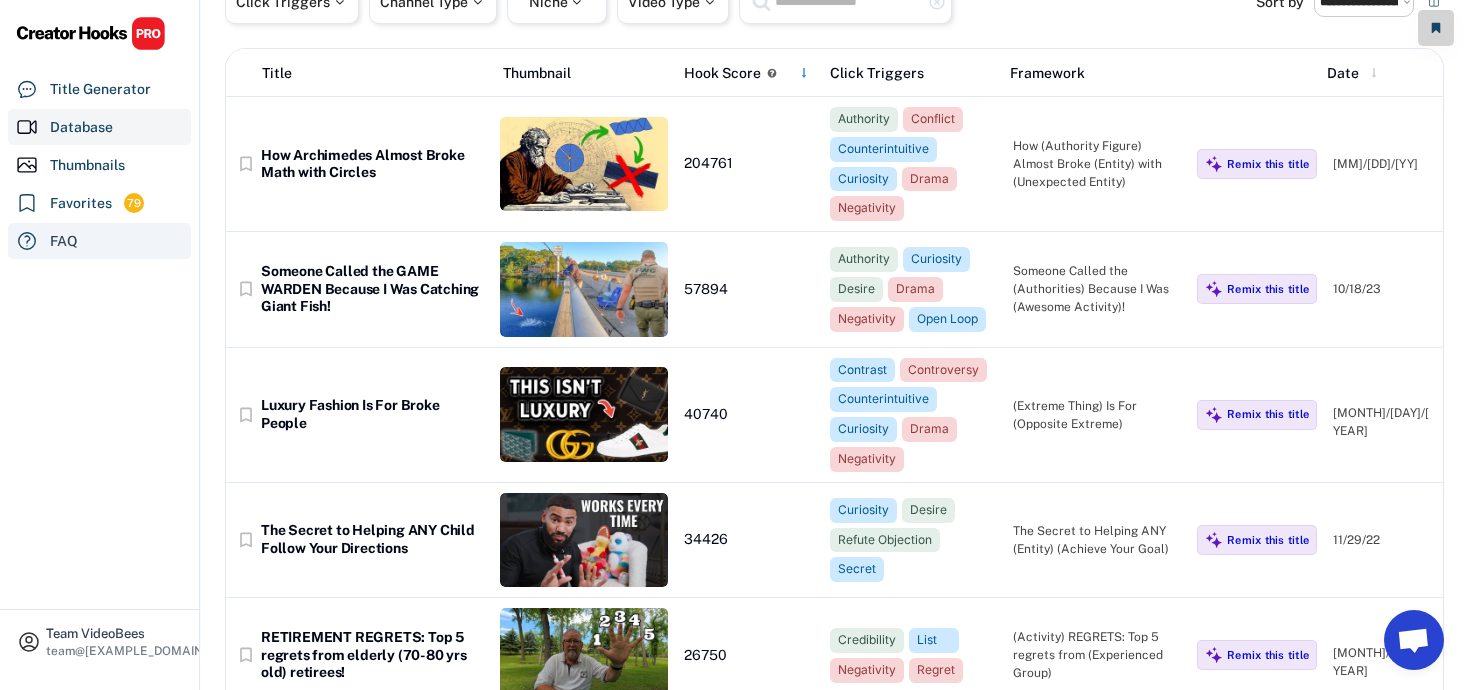 scroll, scrollTop: 0, scrollLeft: 0, axis: both 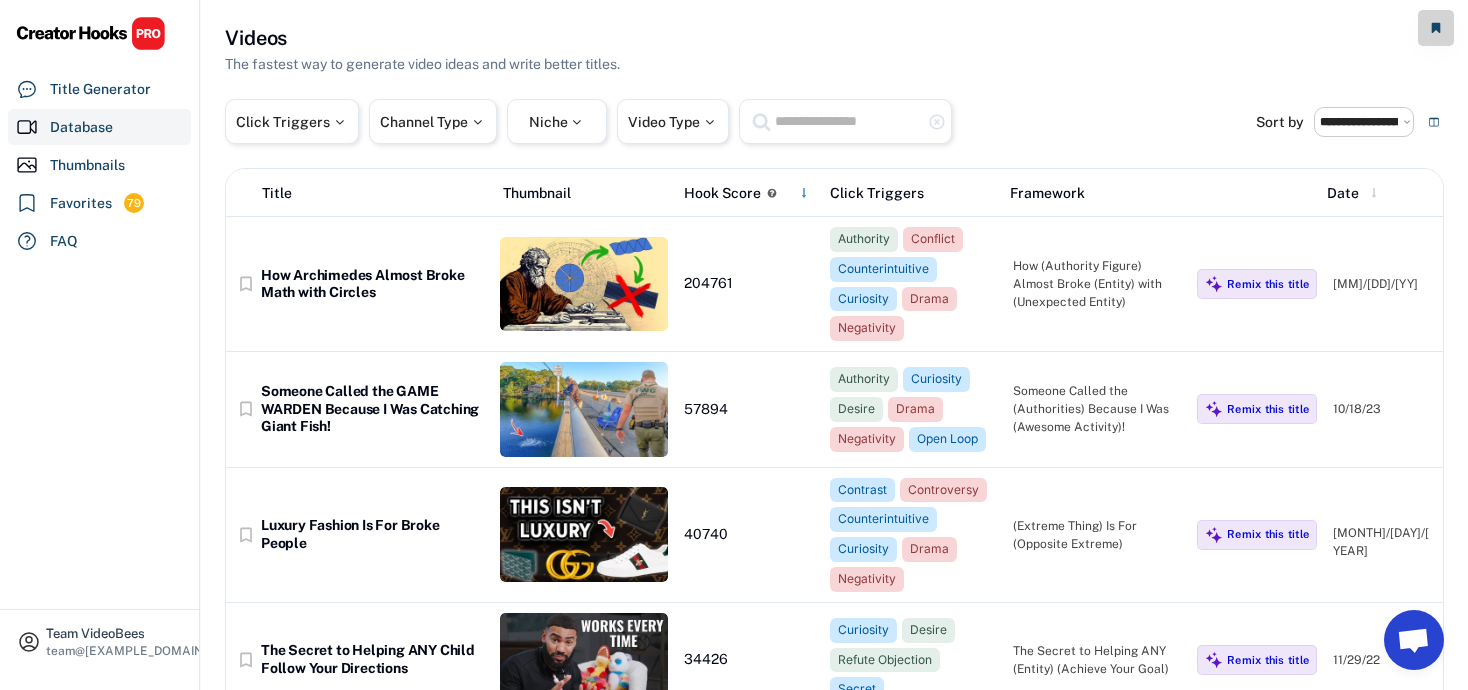 click on "The fastest way to generate video ideas and write better titles." at bounding box center (422, 64) 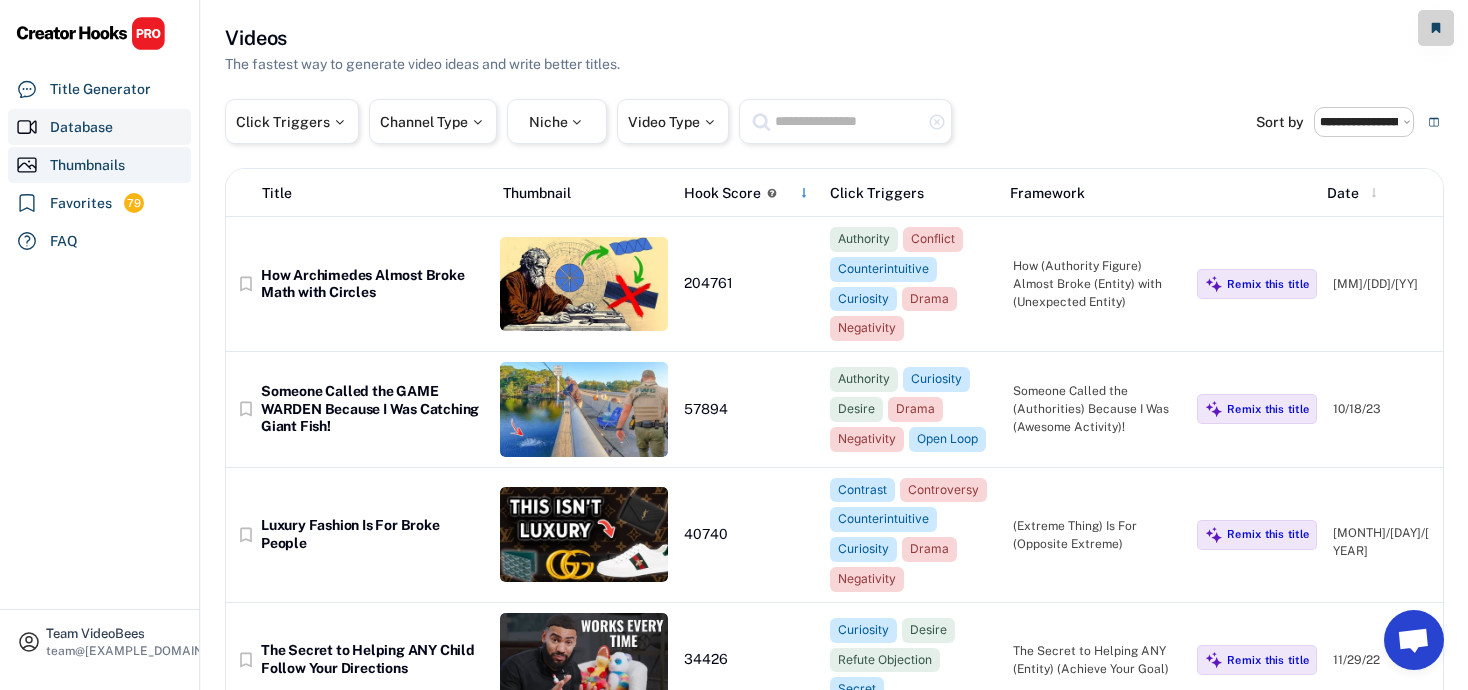 click on "Thumbnails" at bounding box center (87, 165) 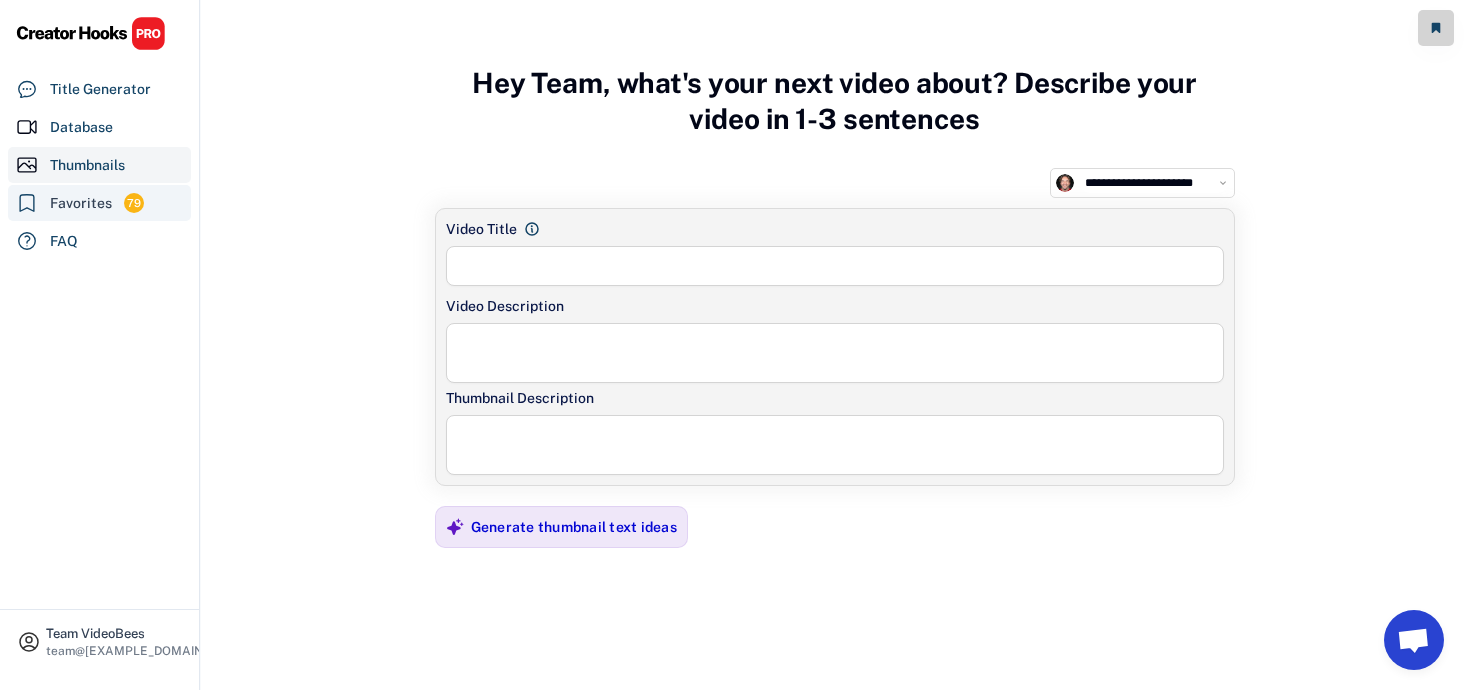 click on "Favorites" at bounding box center [81, 203] 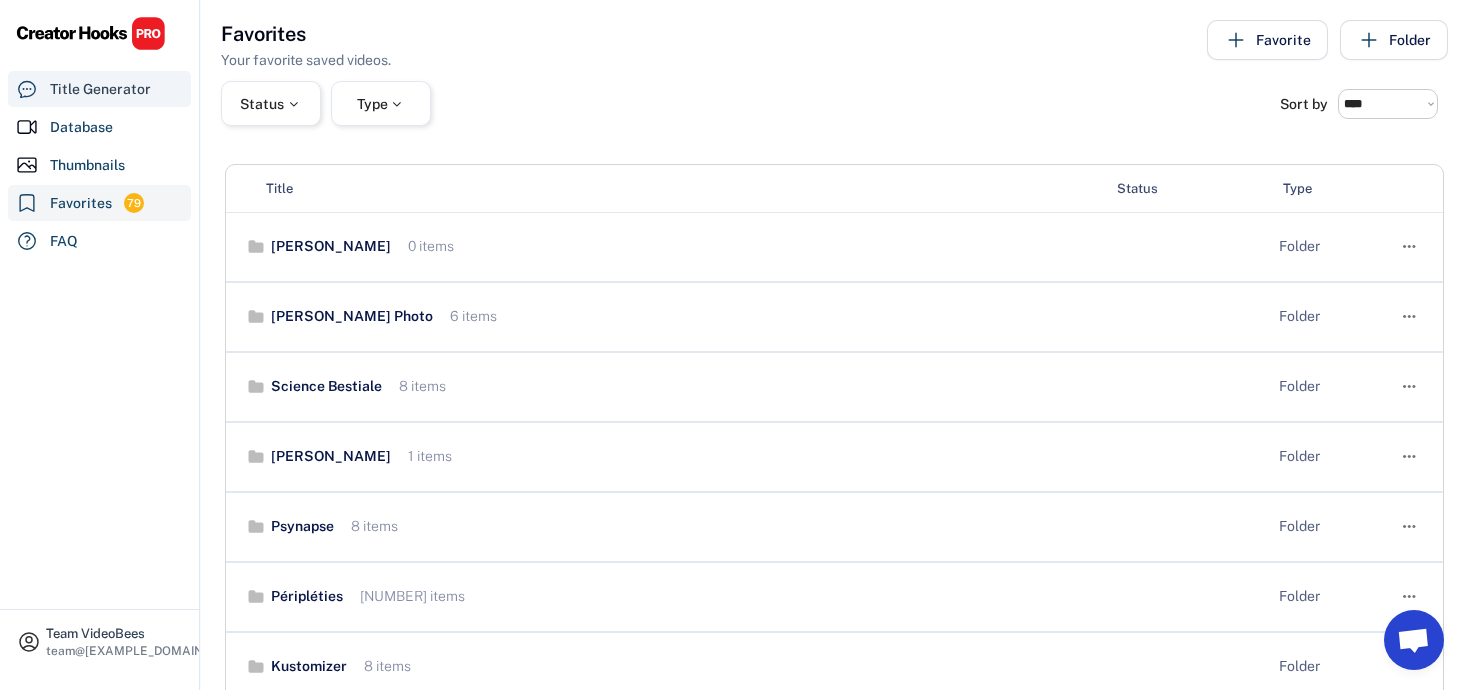 click on "Title Generator" at bounding box center [100, 89] 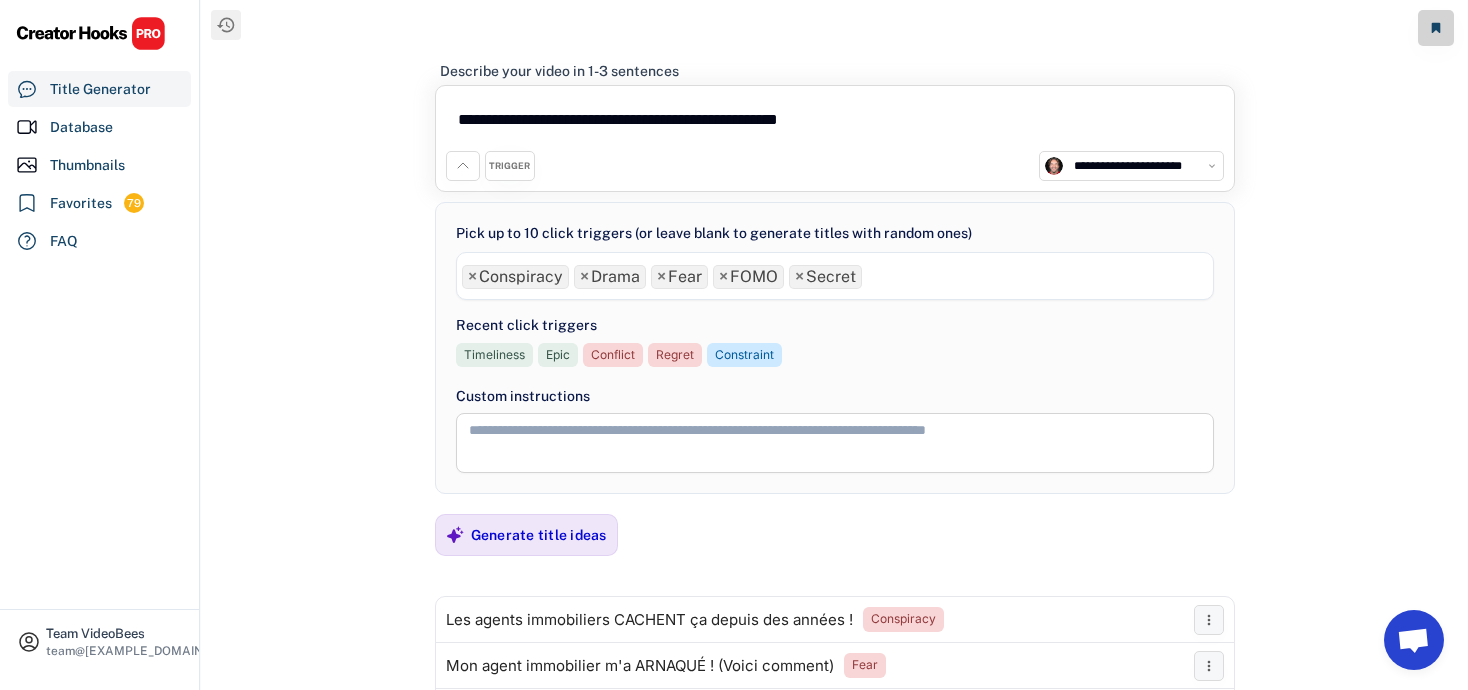 scroll, scrollTop: 225, scrollLeft: 0, axis: vertical 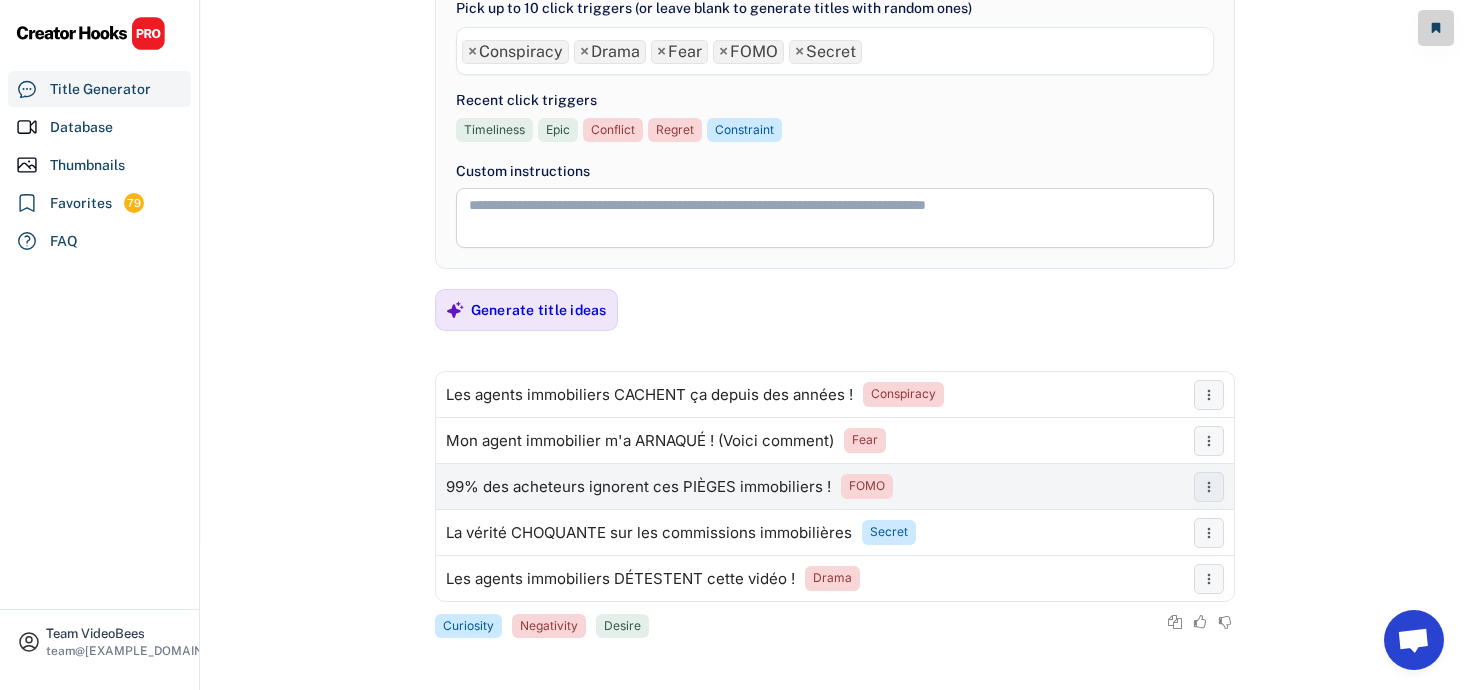 click on "99% des acheteurs ignorent ces PIÈGES immobiliers !" at bounding box center (638, 487) 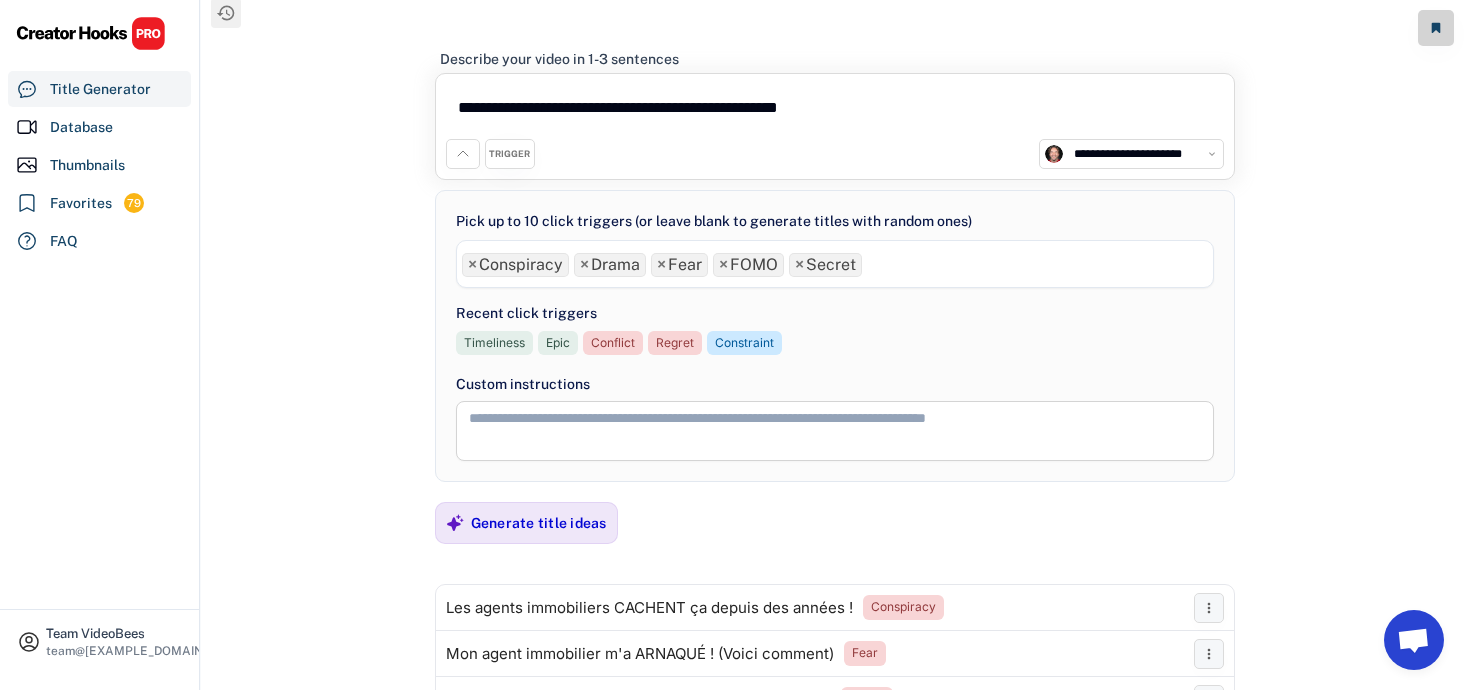 scroll, scrollTop: 0, scrollLeft: 0, axis: both 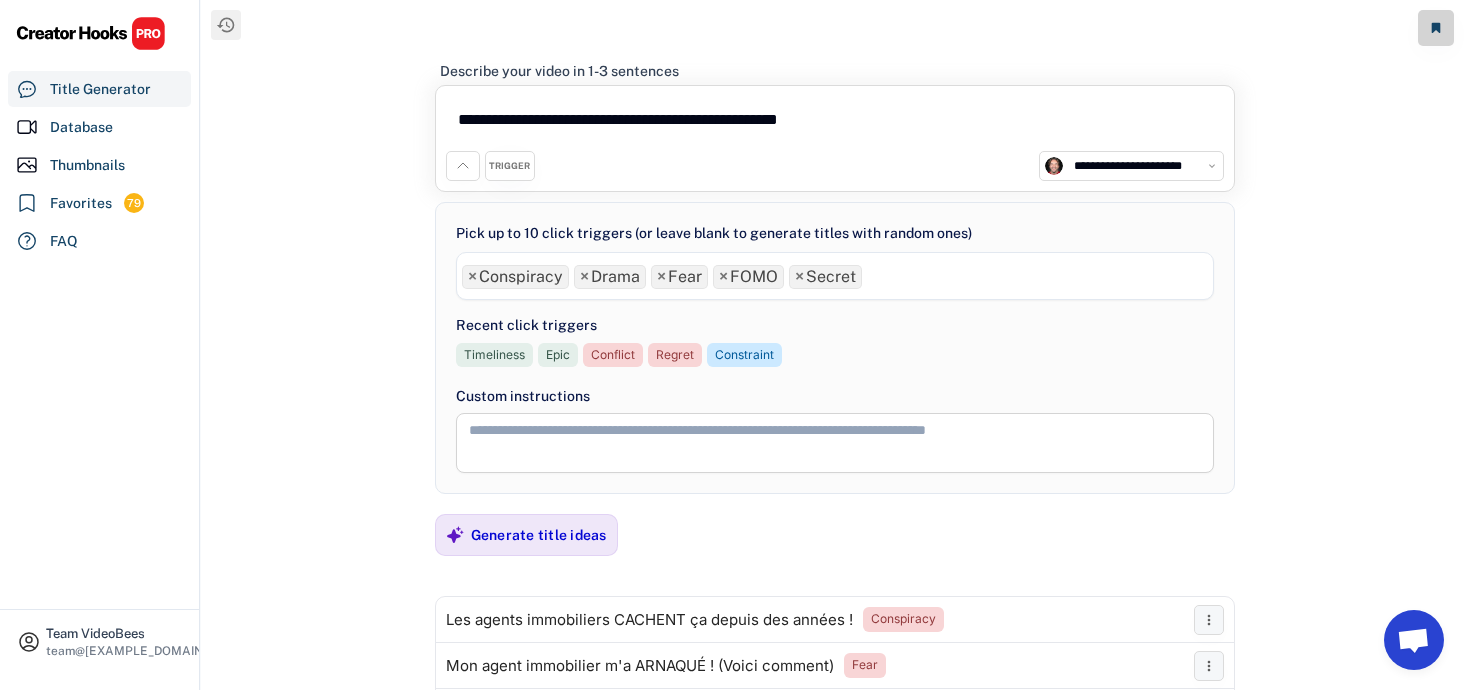 click on "**********" at bounding box center [835, 123] 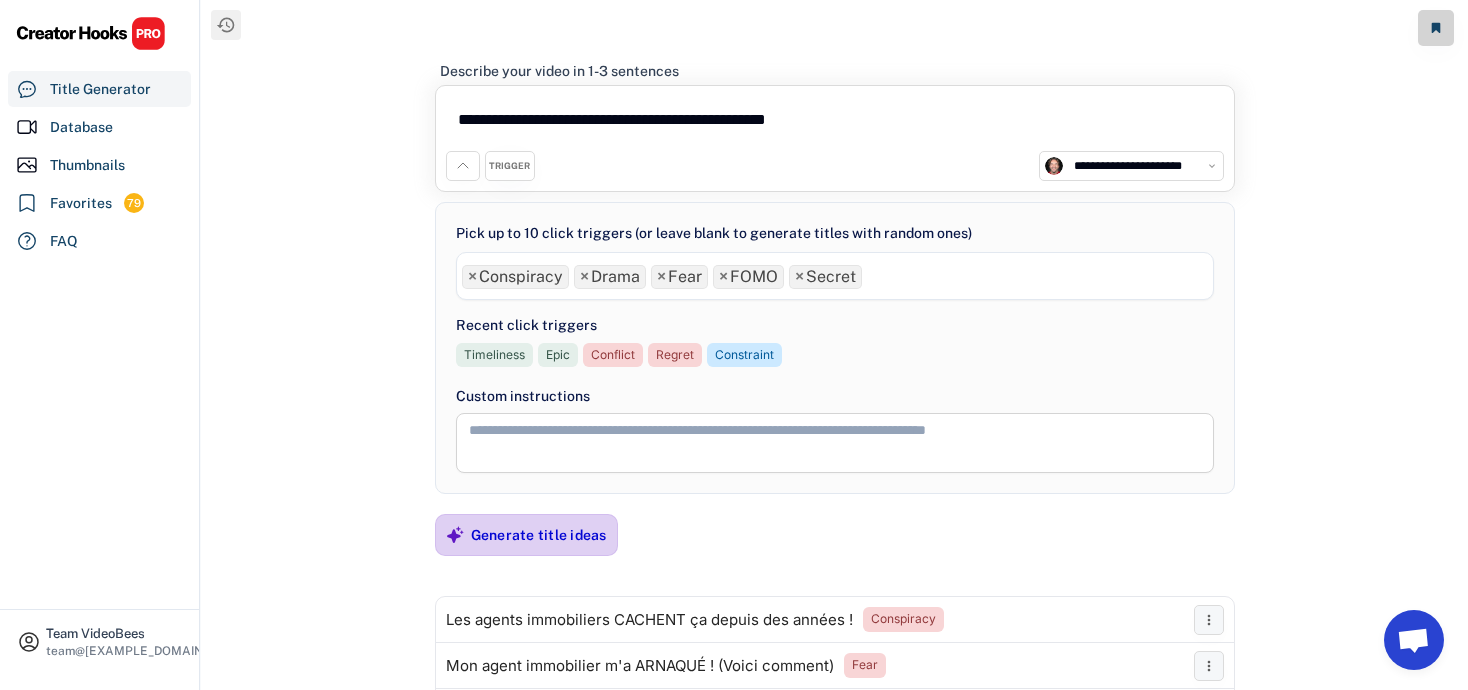 click on "Generate title ideas" at bounding box center (539, 535) 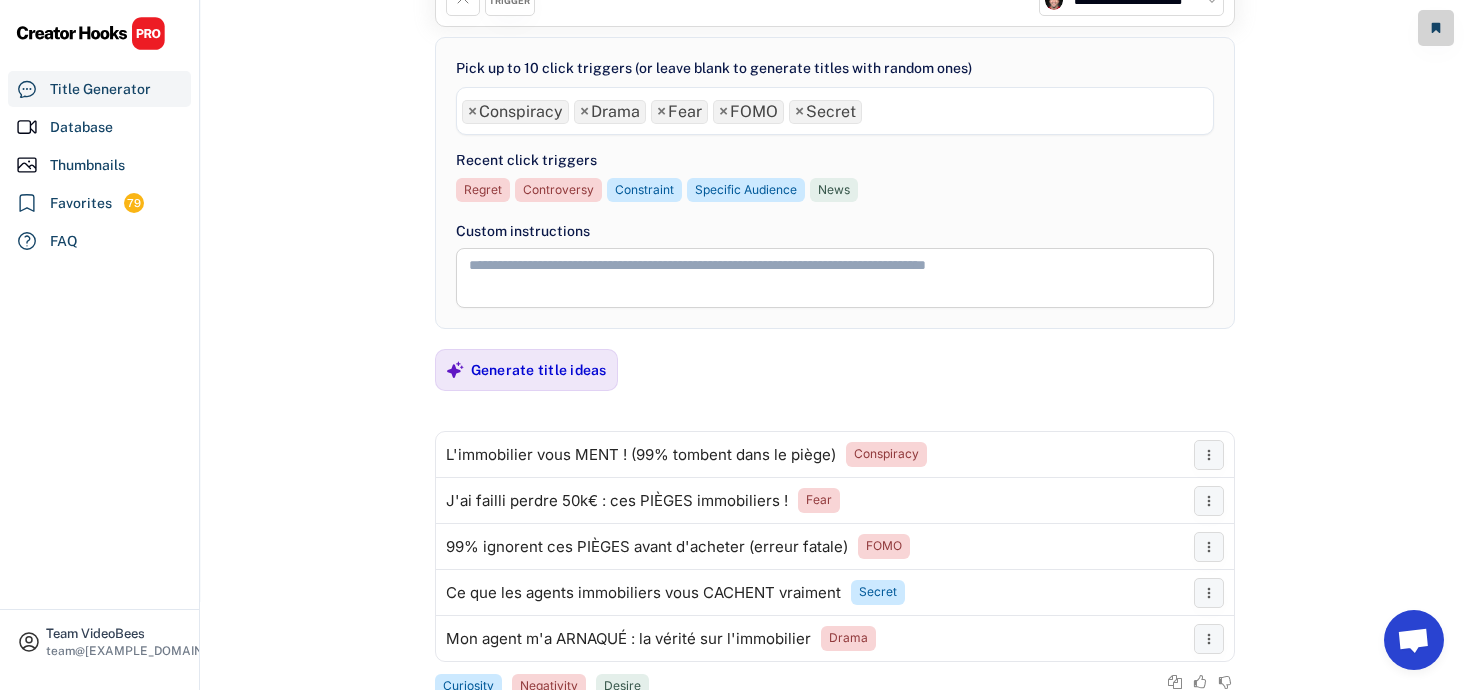scroll, scrollTop: 166, scrollLeft: 0, axis: vertical 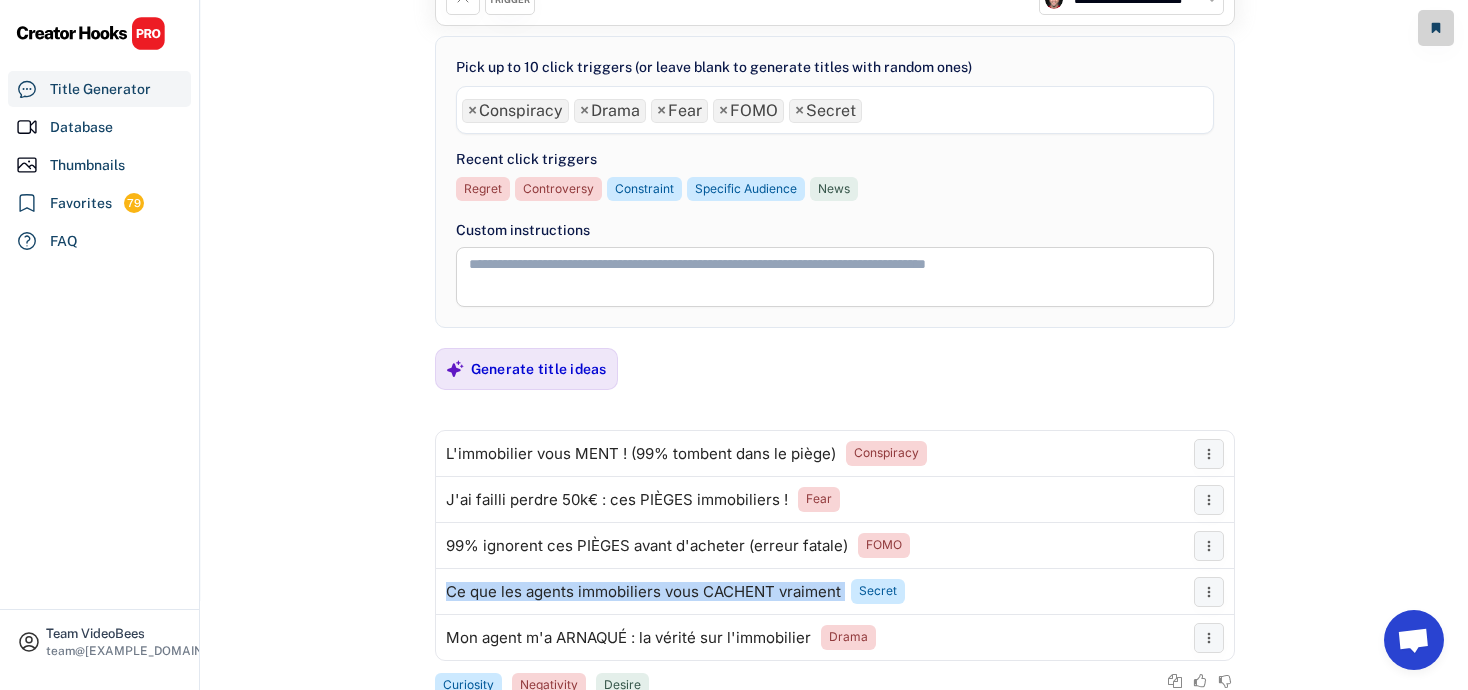 drag, startPoint x: 845, startPoint y: 590, endPoint x: 434, endPoint y: 593, distance: 411.01096 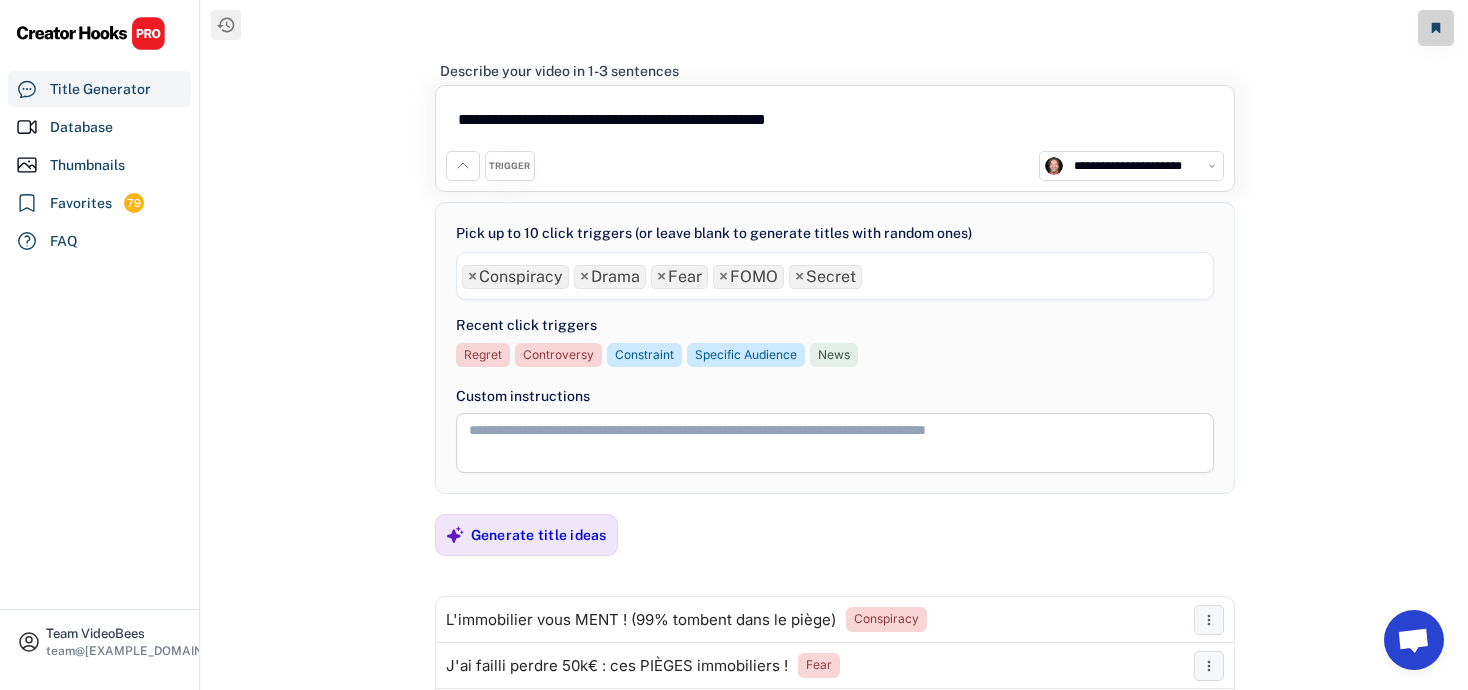 click on "**********" at bounding box center (835, 123) 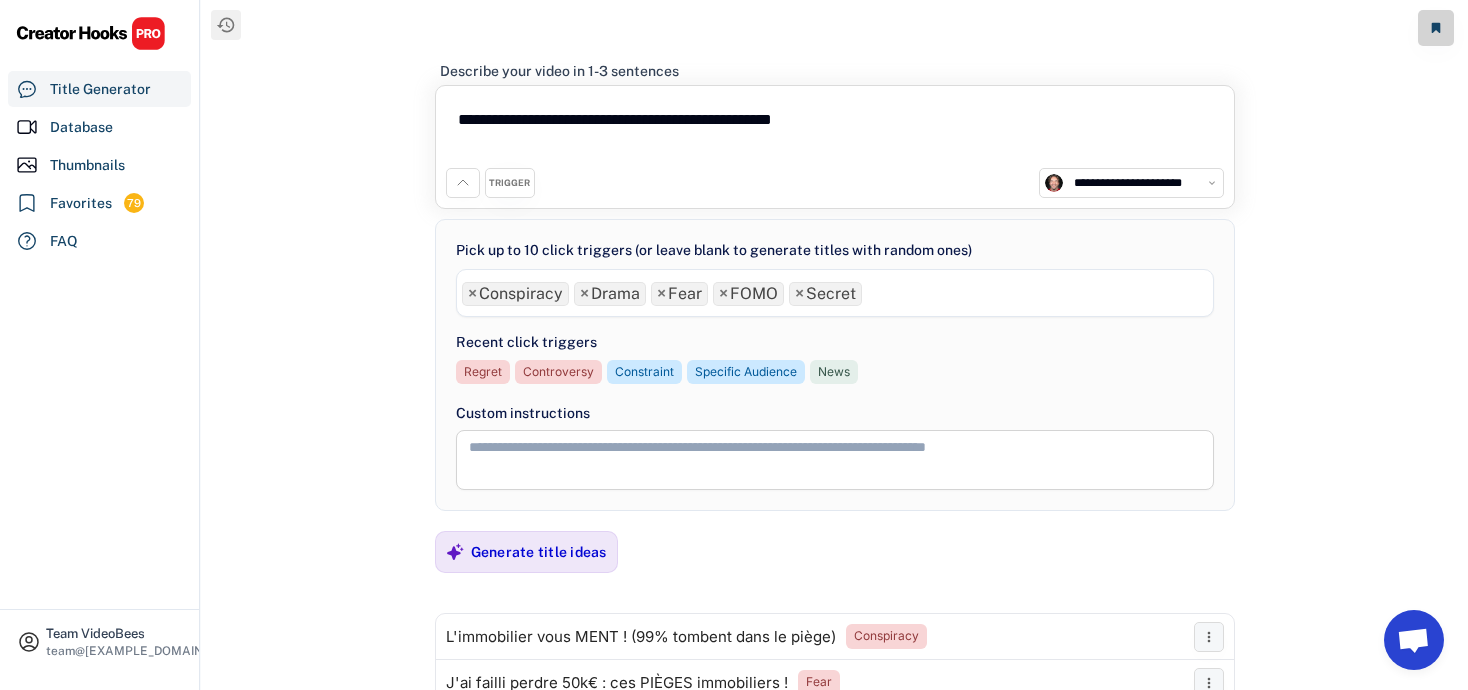 type on "**********" 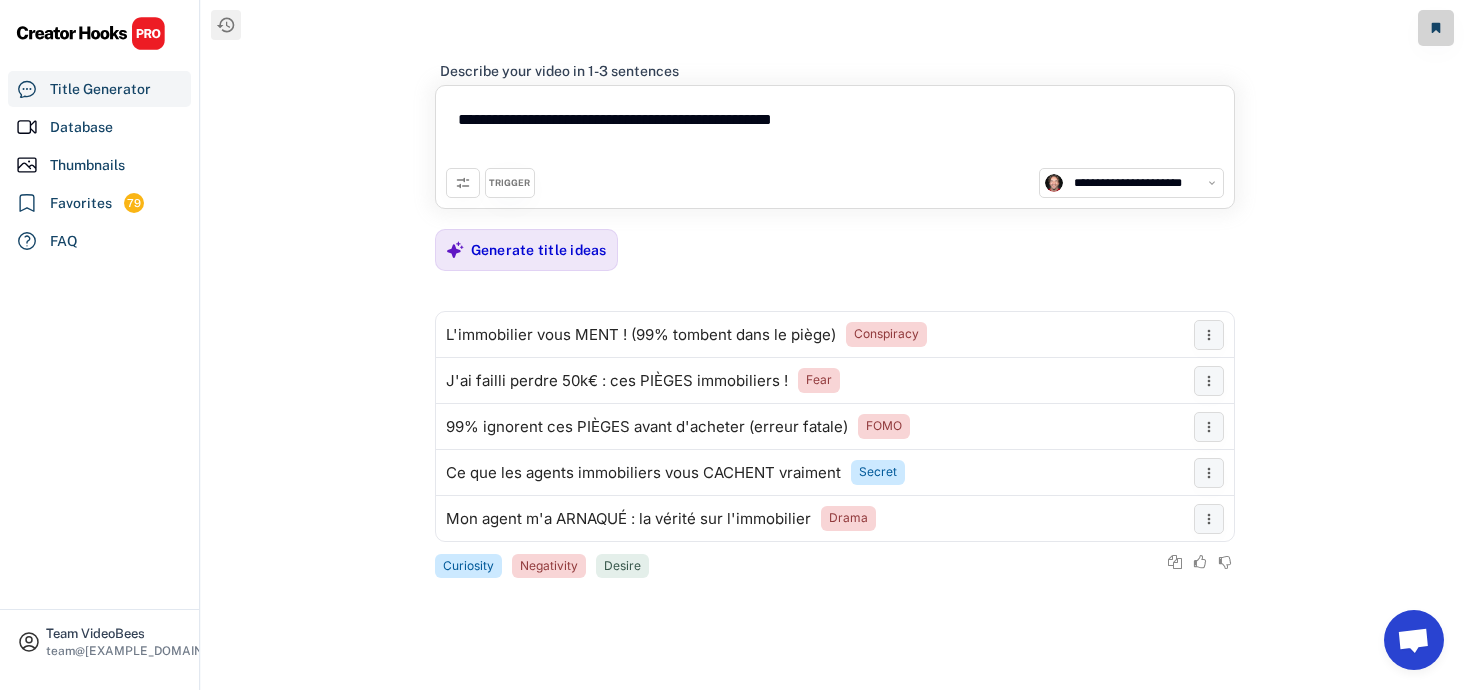 click at bounding box center [463, 183] 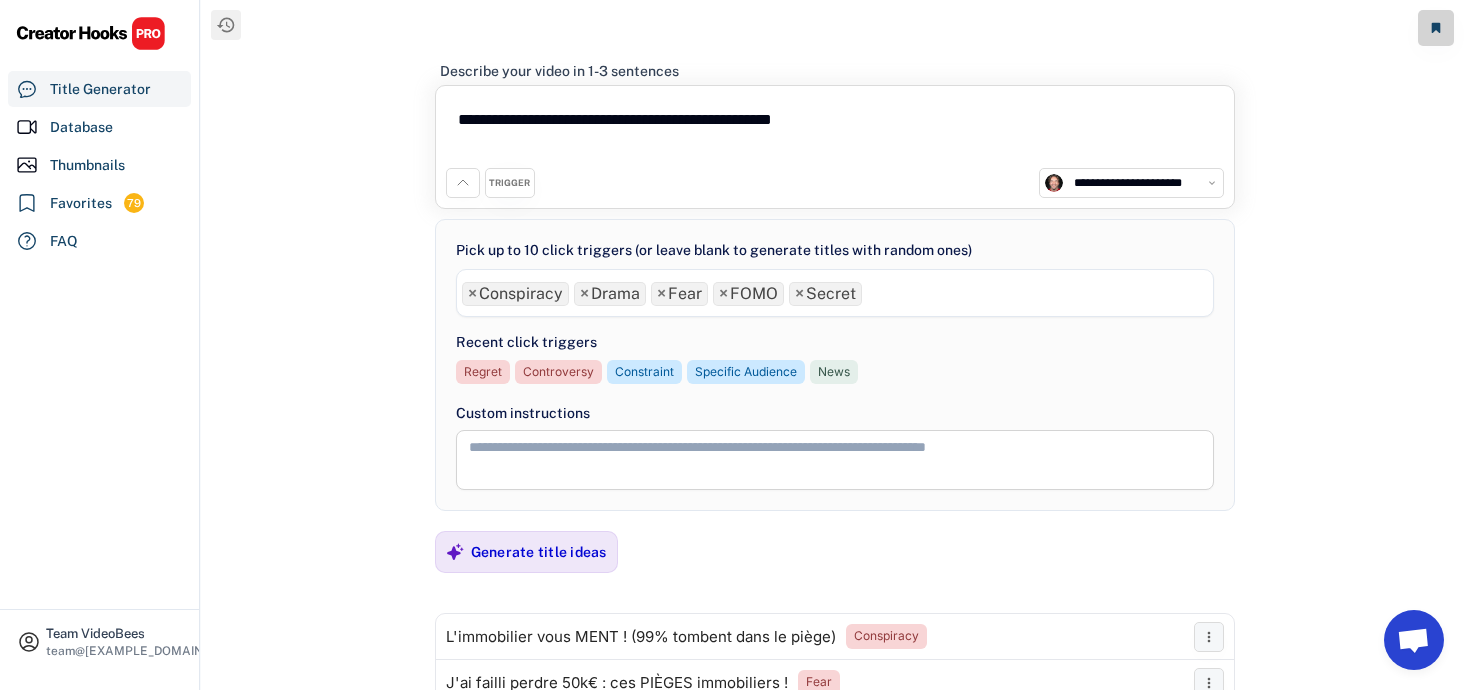 click on "× Conspiracy × Drama × Fear × FOMO × Secret" at bounding box center [835, 291] 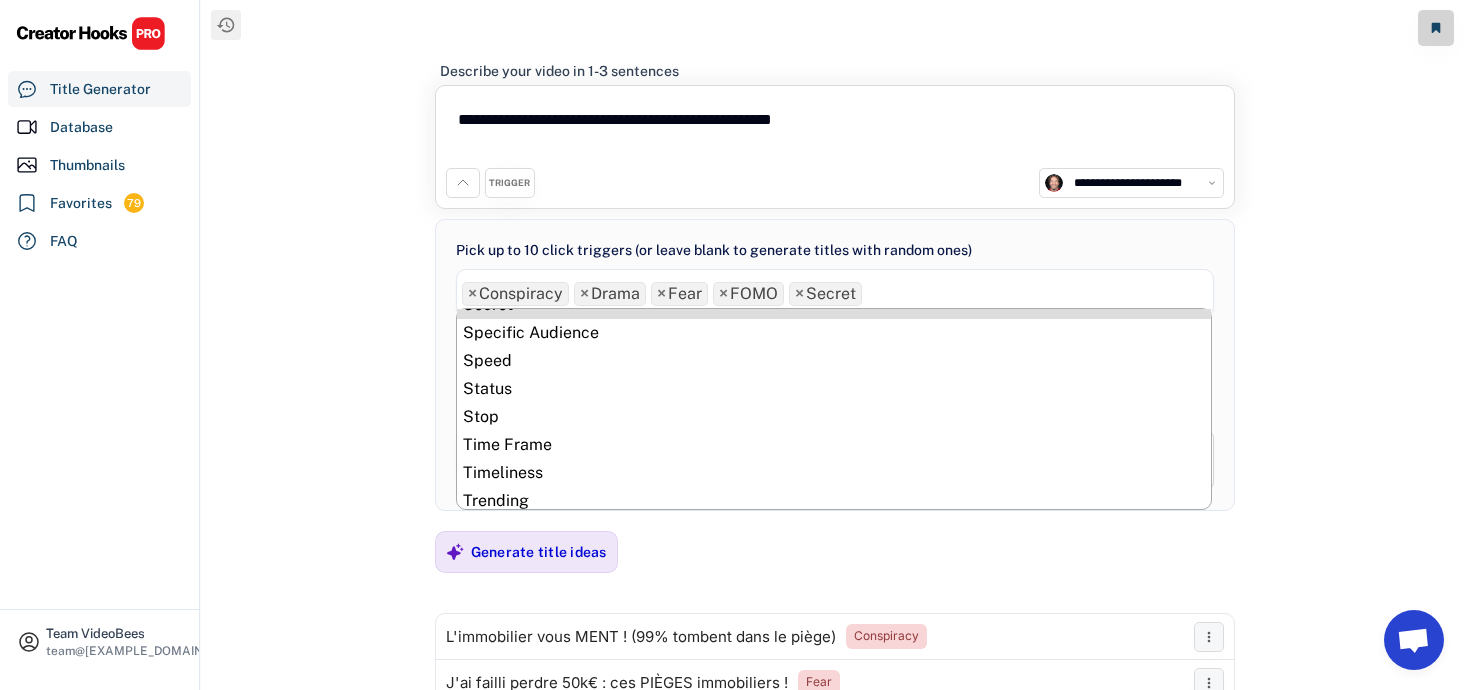 scroll, scrollTop: 1032, scrollLeft: 0, axis: vertical 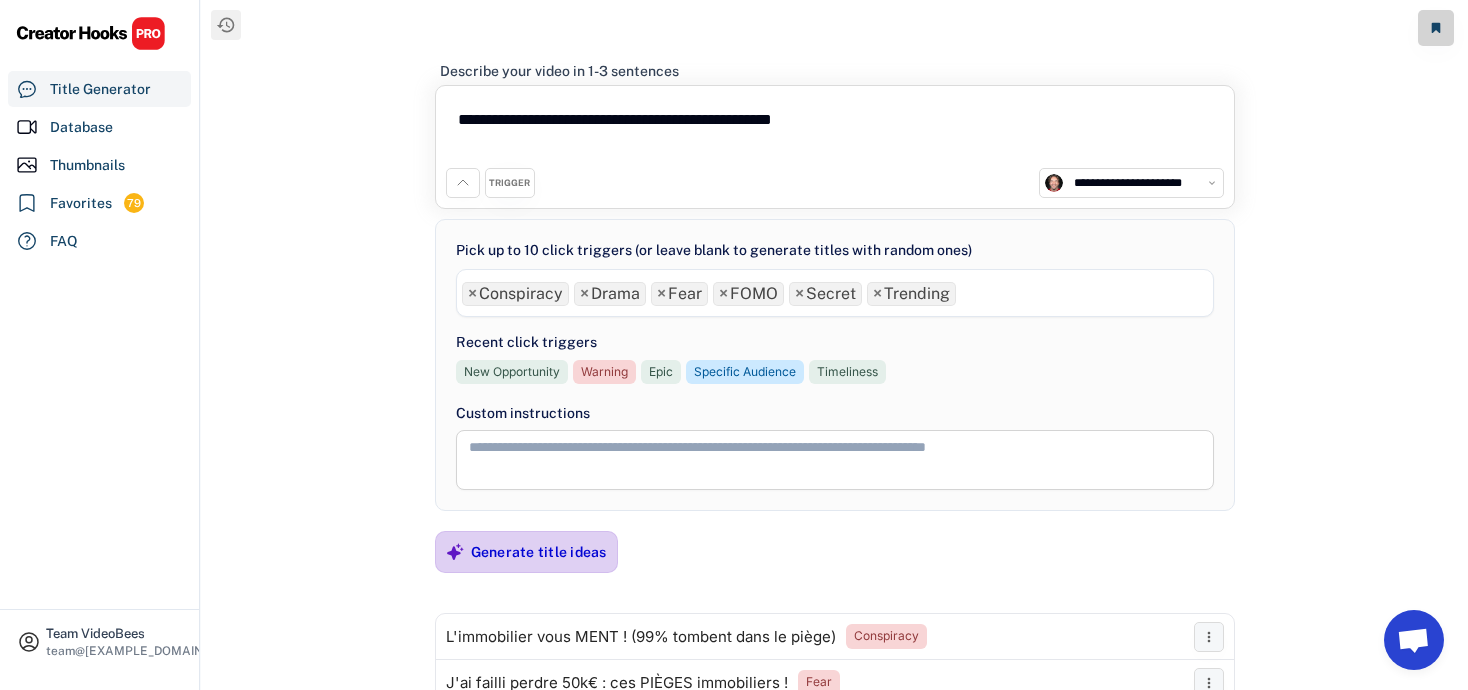 click on "Generate title ideas" at bounding box center (539, 552) 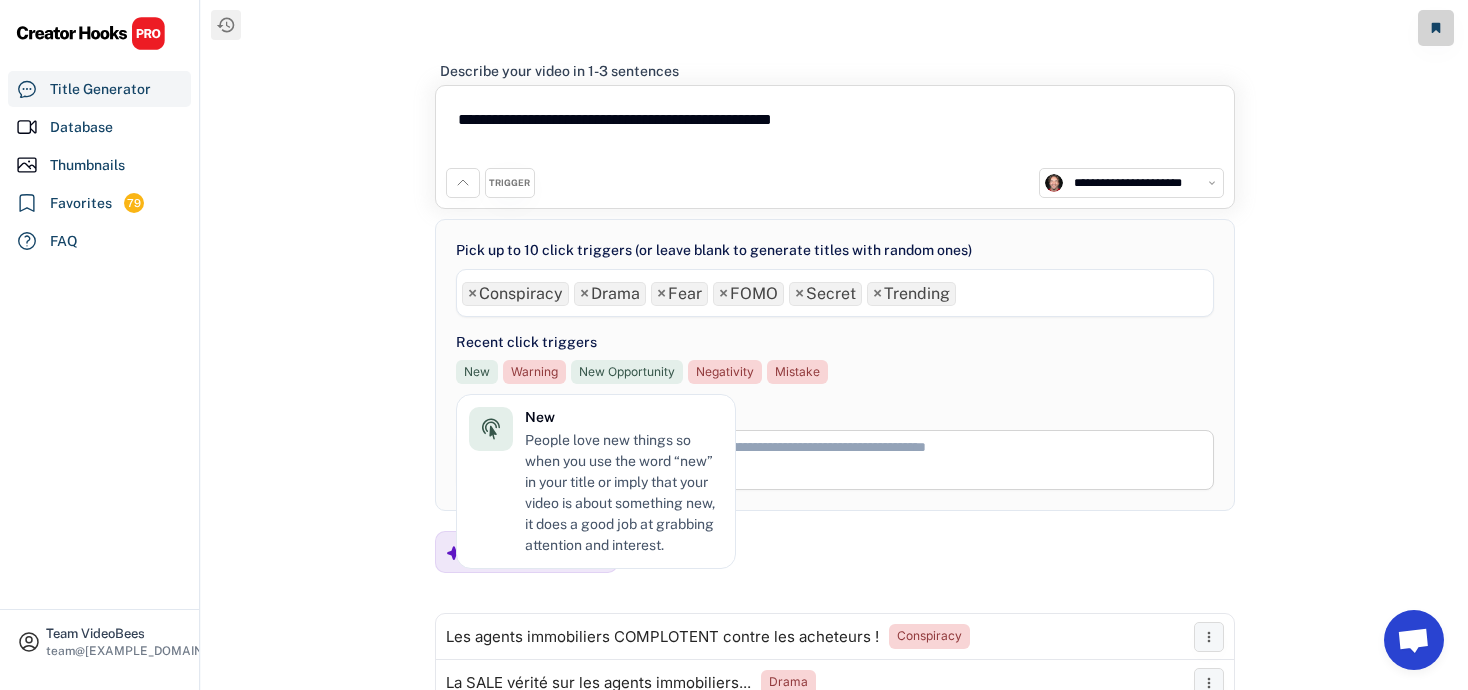 click on "**********" at bounding box center (834, 383) 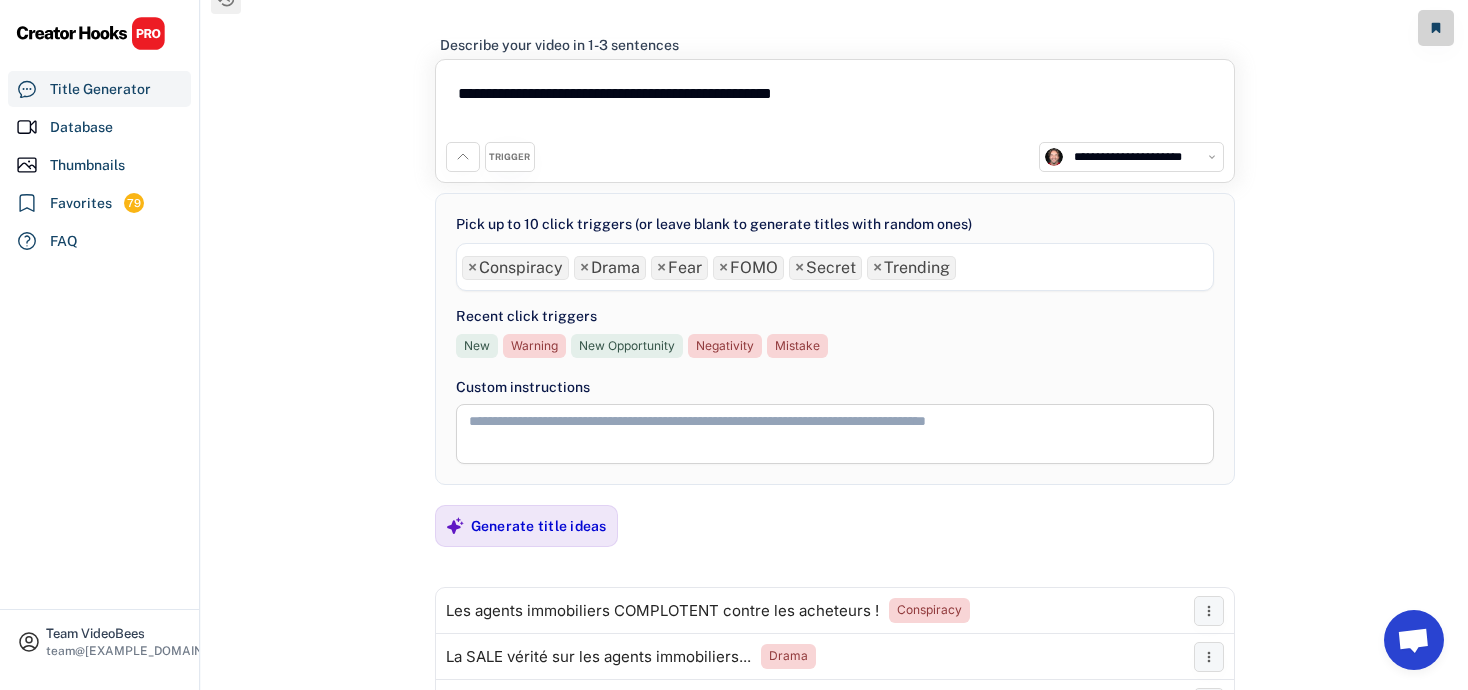 scroll, scrollTop: 0, scrollLeft: 0, axis: both 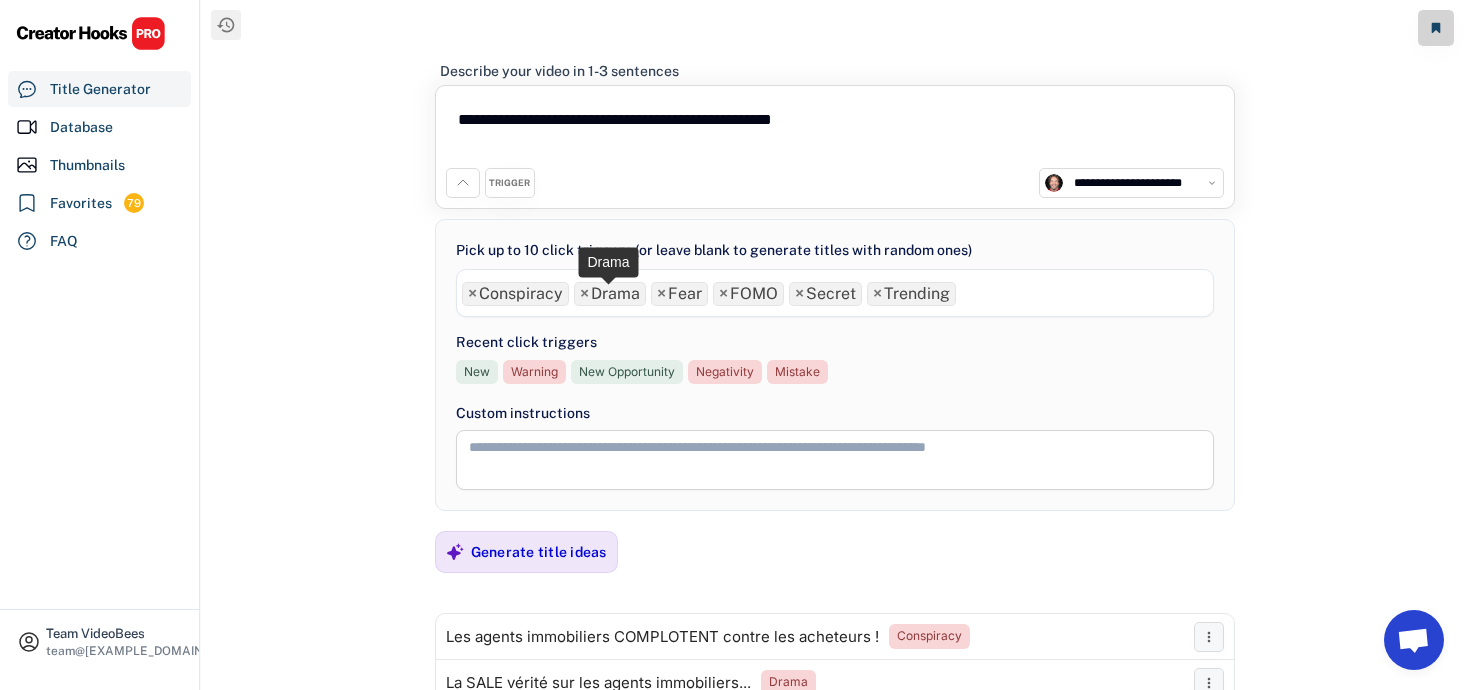 click on "×" at bounding box center [584, 294] 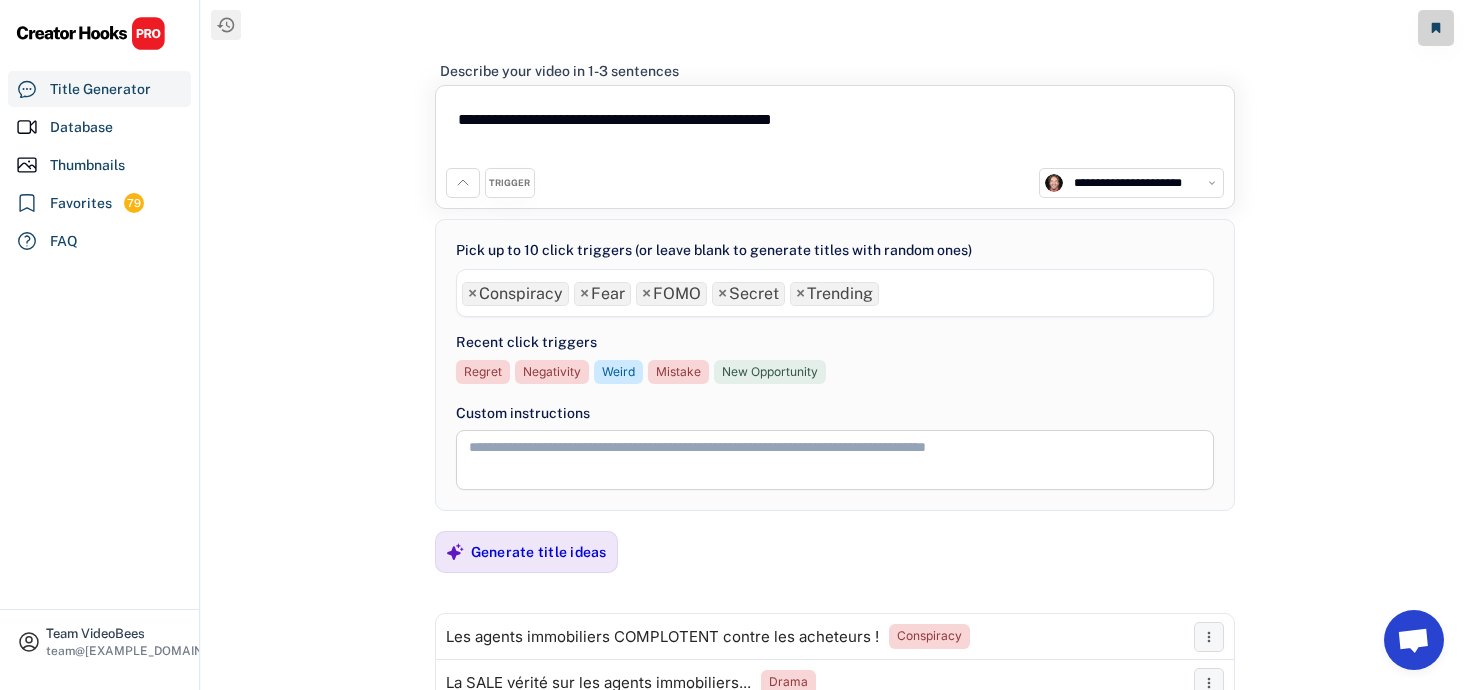 click on "**********" at bounding box center (834, 383) 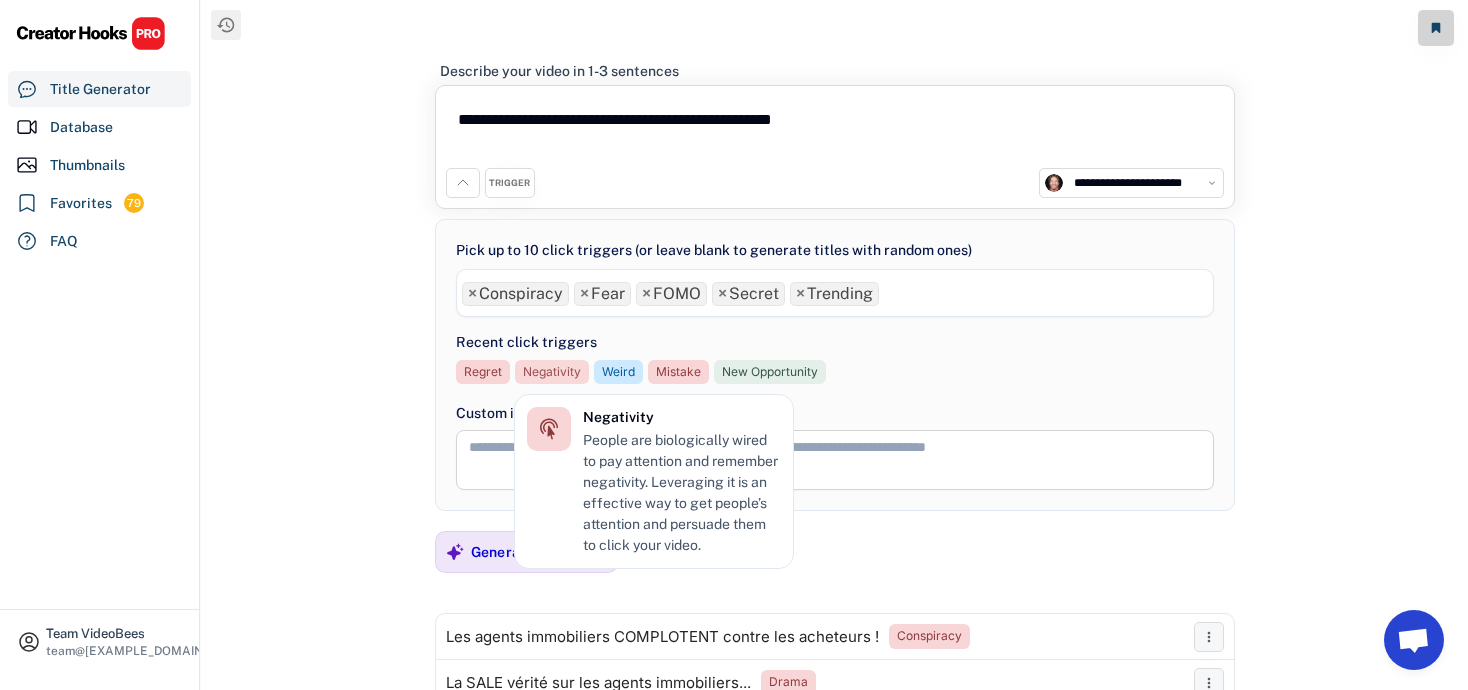 click on "Negativity" at bounding box center [552, 372] 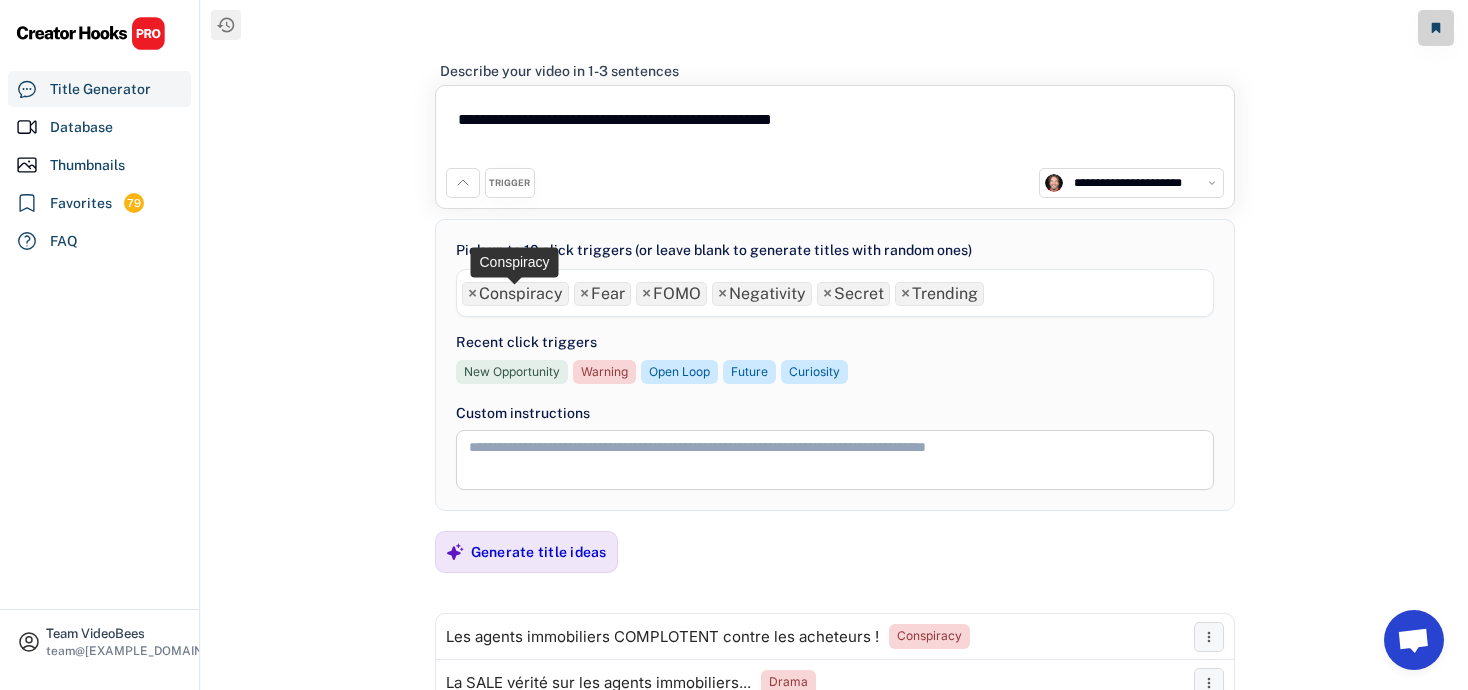 click on "×" at bounding box center [472, 294] 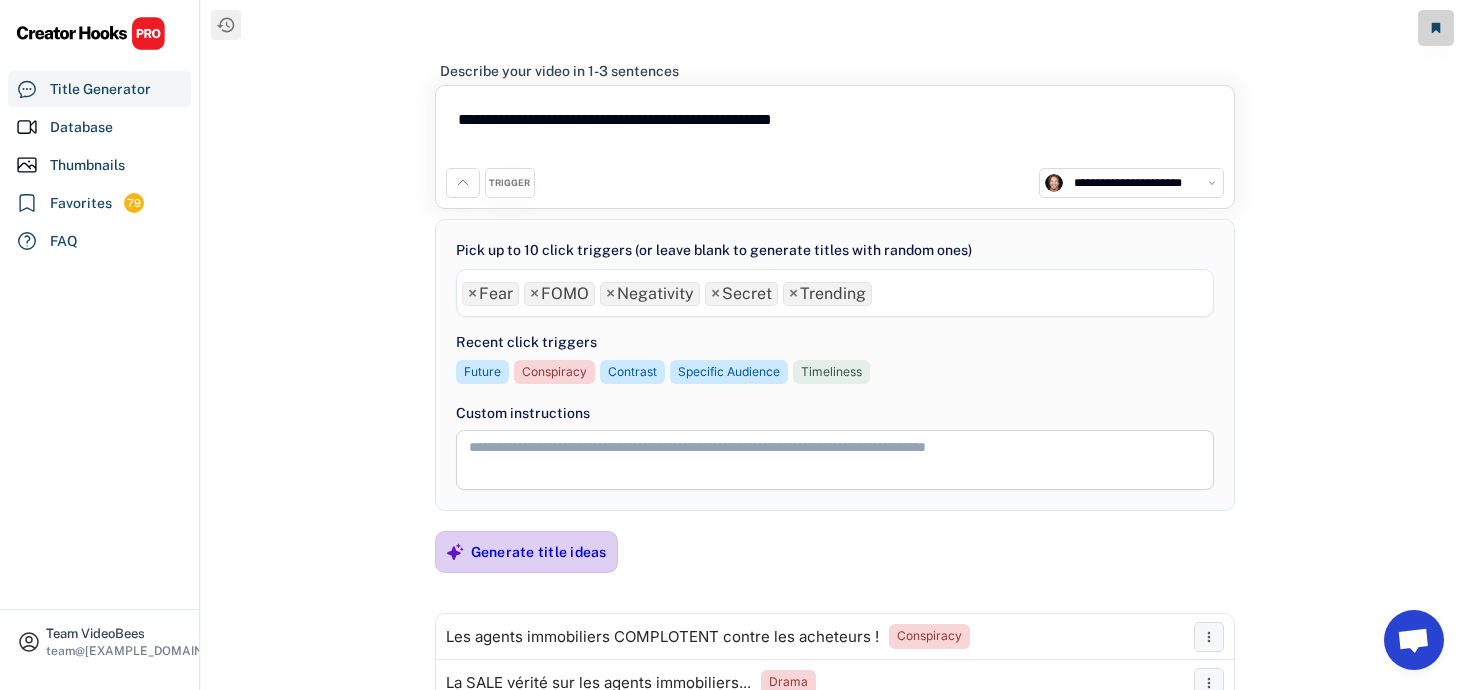 click on "Generate title ideas" at bounding box center [539, 552] 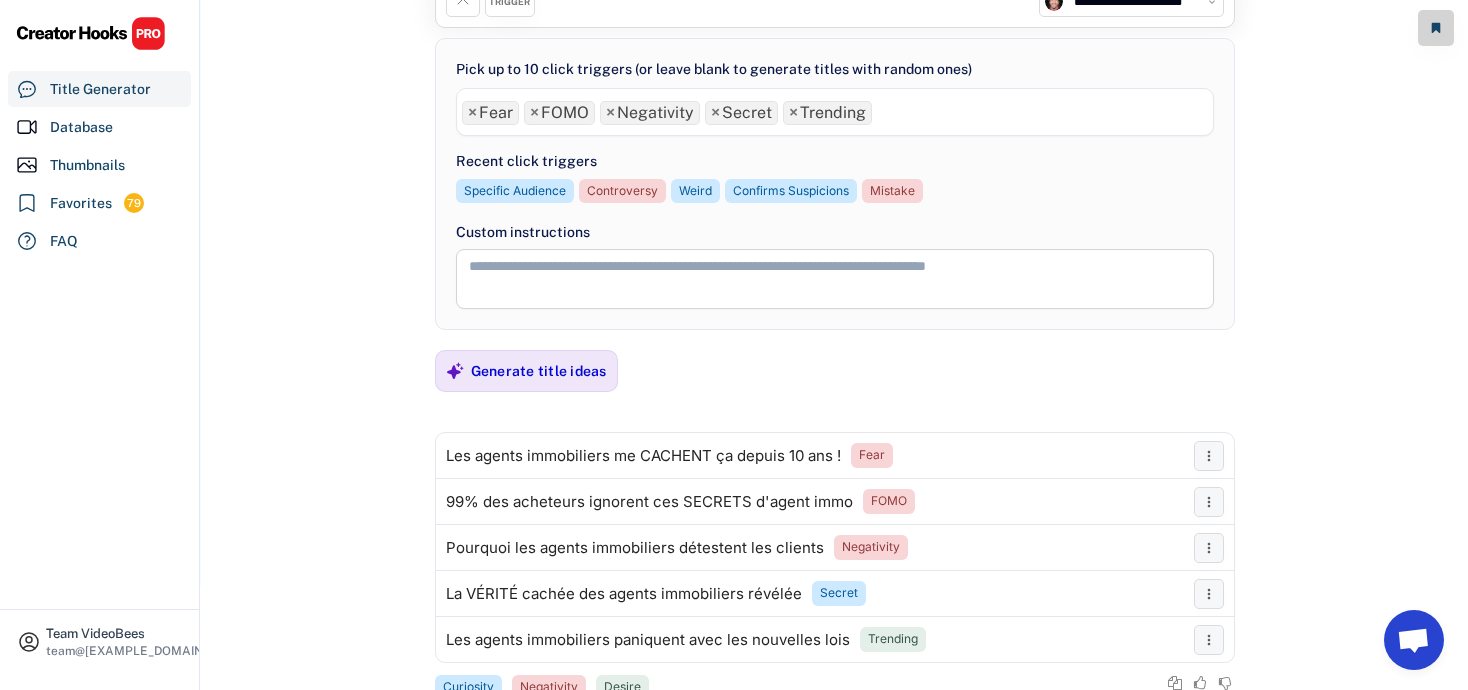 scroll, scrollTop: 242, scrollLeft: 0, axis: vertical 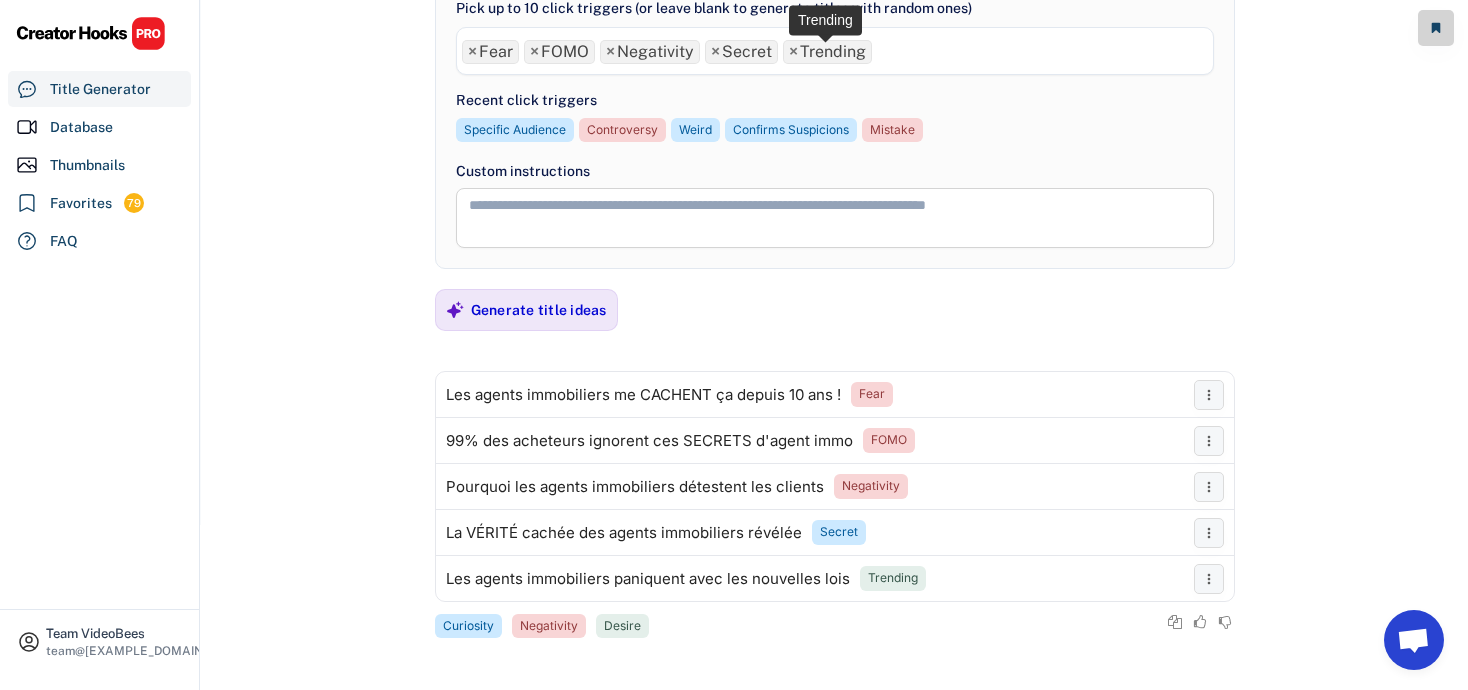 click on "×" at bounding box center [793, 52] 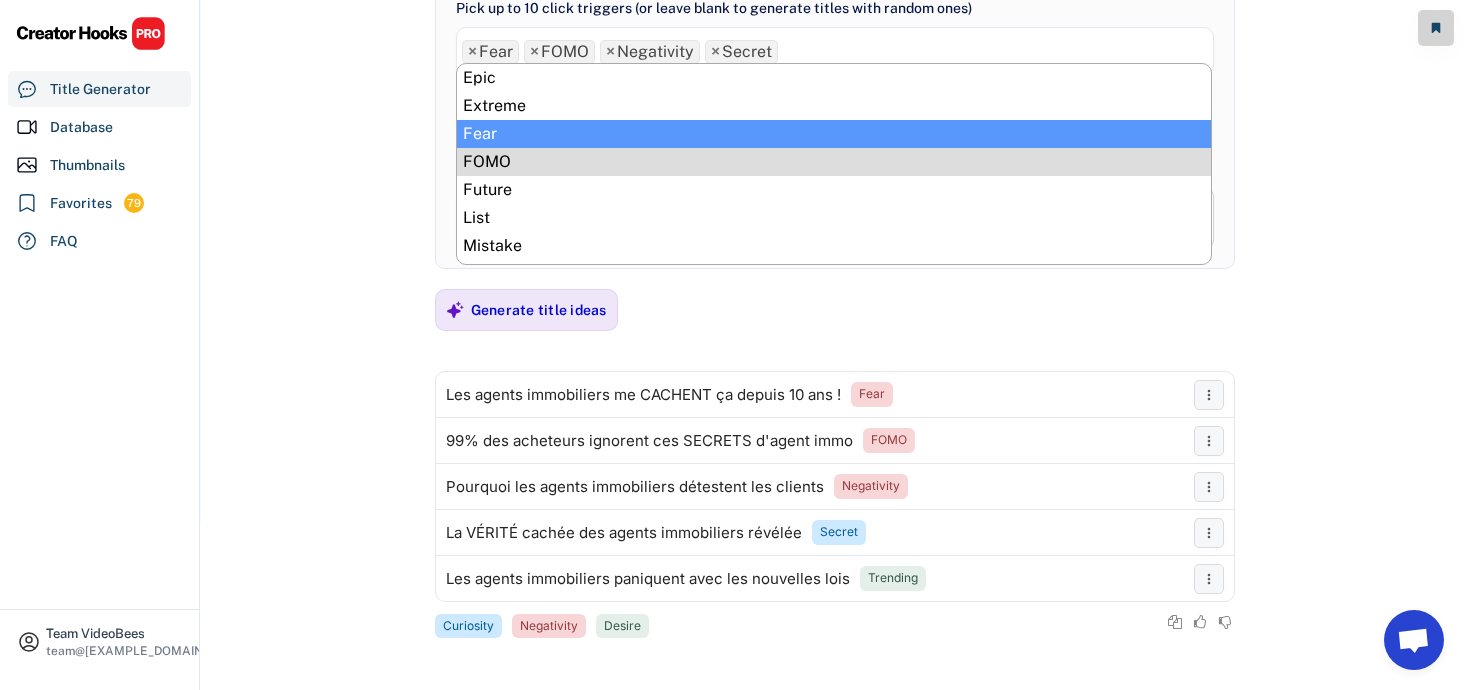 click on "×" at bounding box center (715, 52) 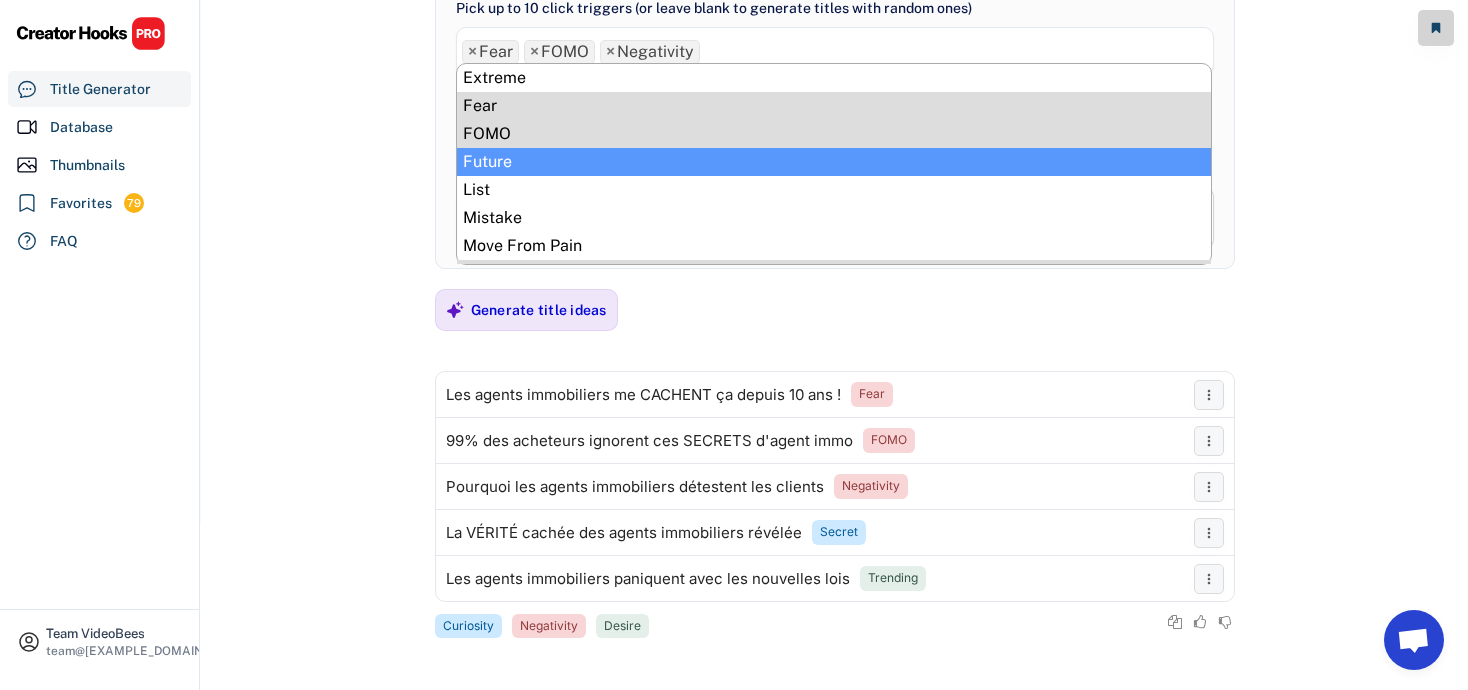 scroll, scrollTop: 0, scrollLeft: 0, axis: both 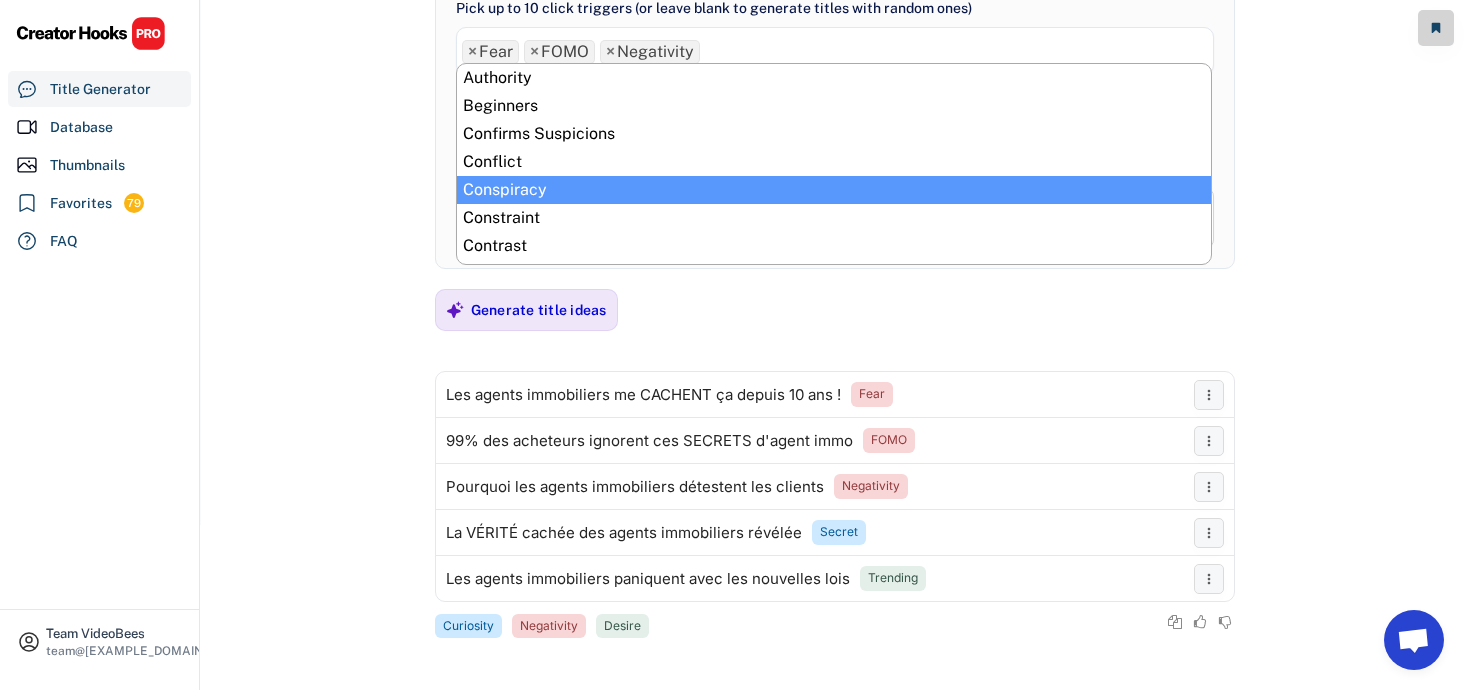 select on "**********" 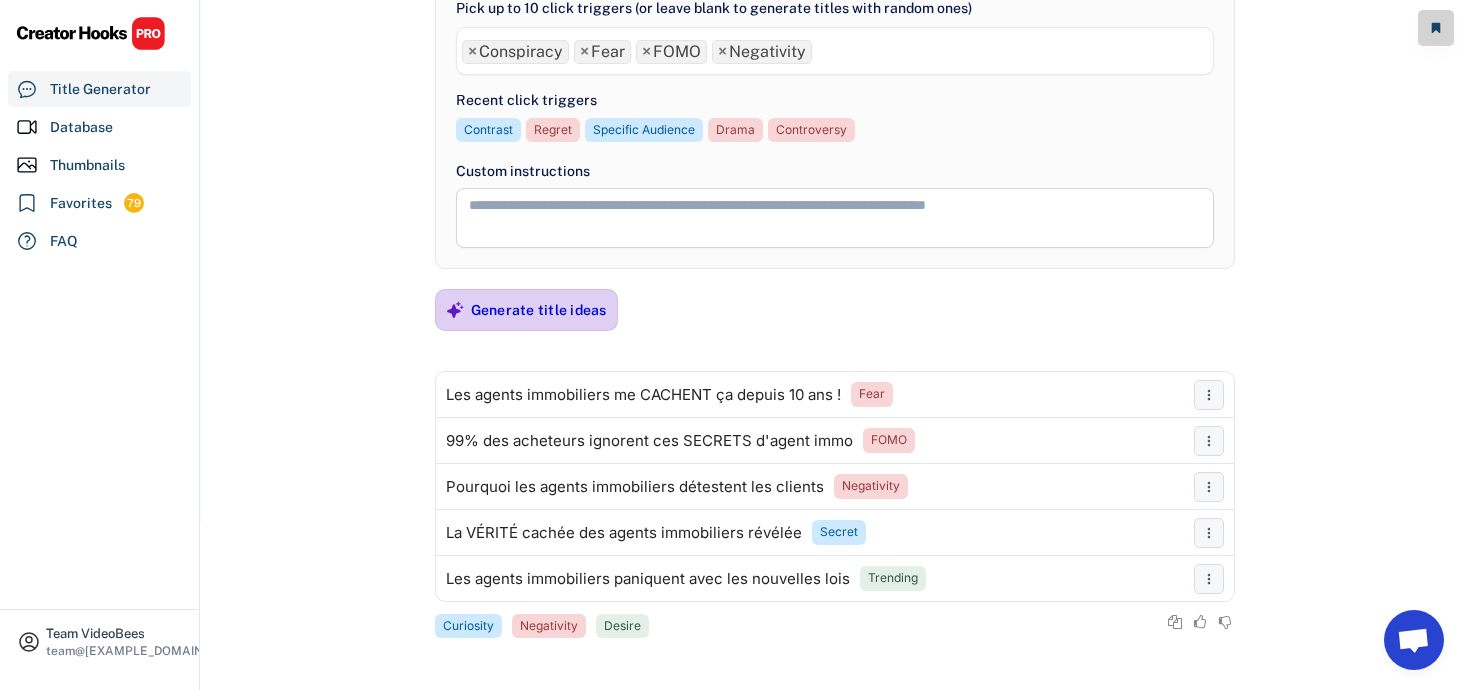 click on "Generate title ideas" at bounding box center [539, 310] 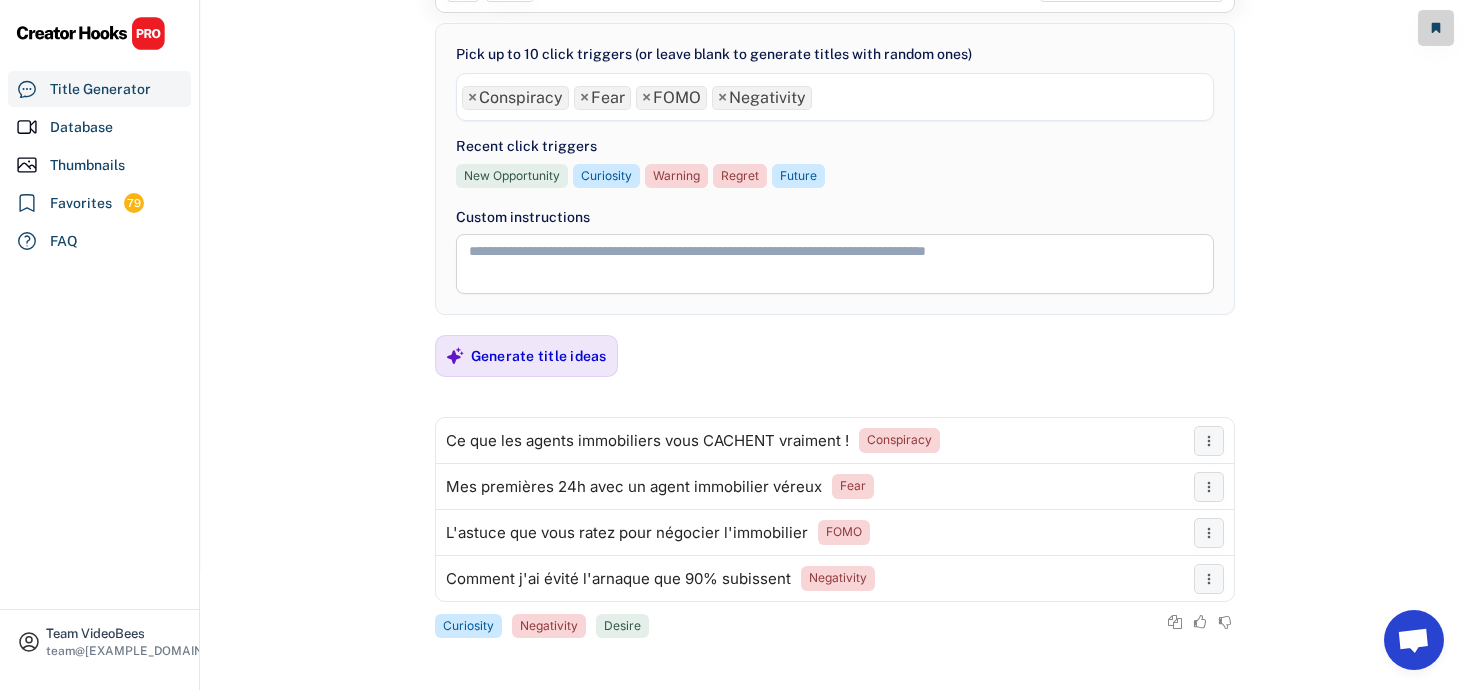 scroll, scrollTop: 0, scrollLeft: 0, axis: both 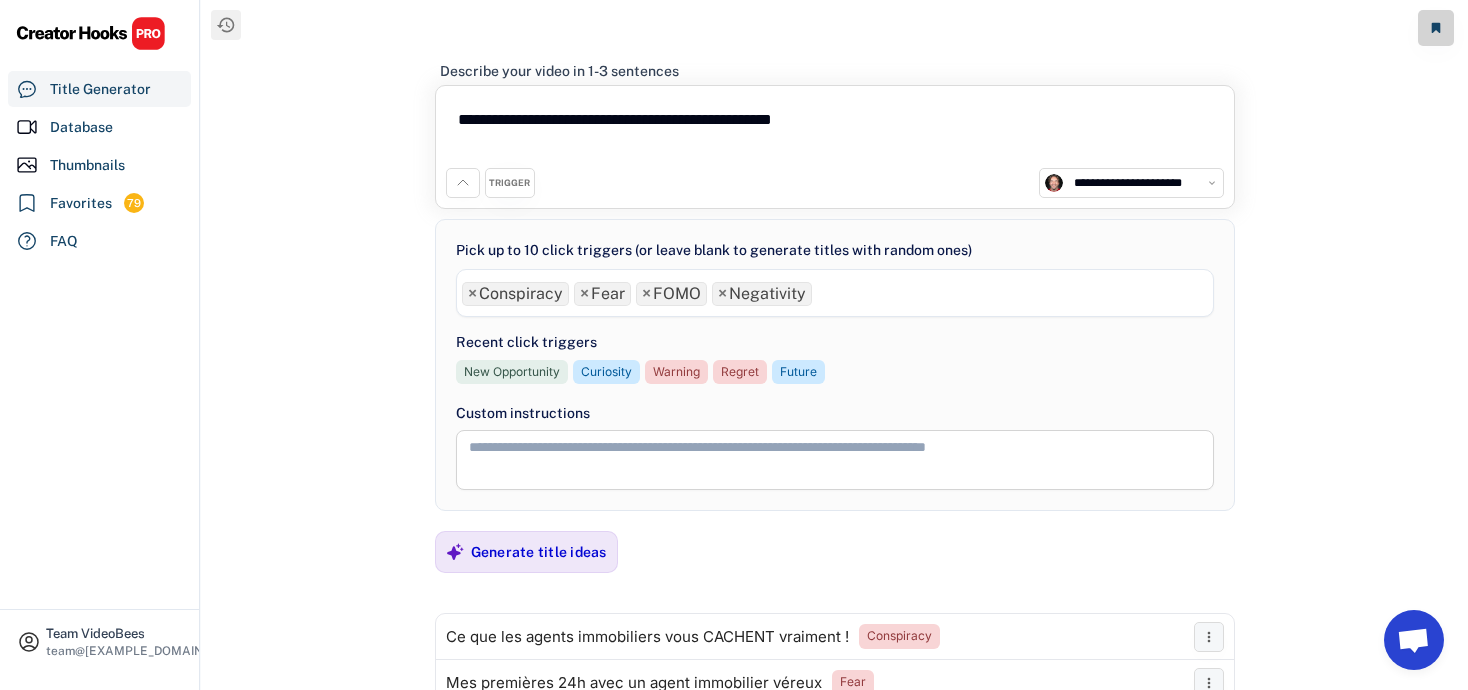 click on "**********" at bounding box center [835, 132] 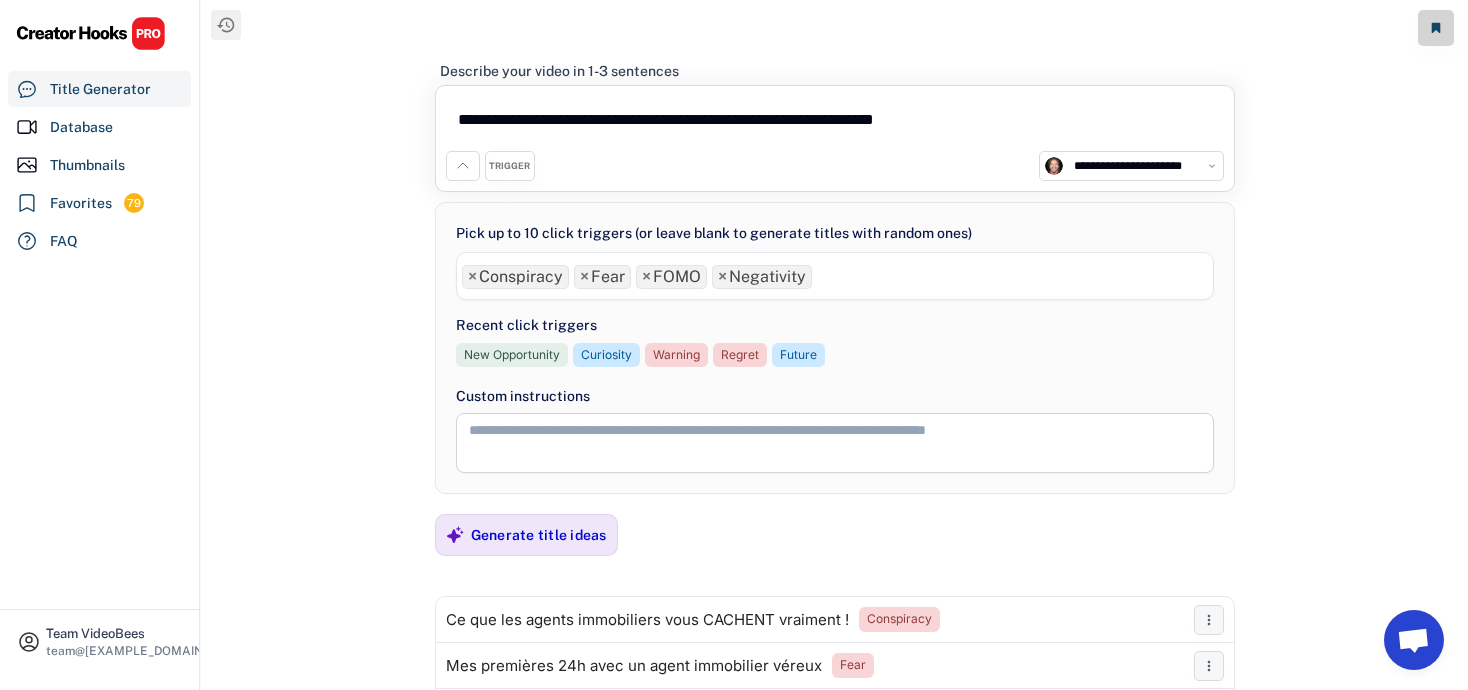 click on "**********" at bounding box center [835, 123] 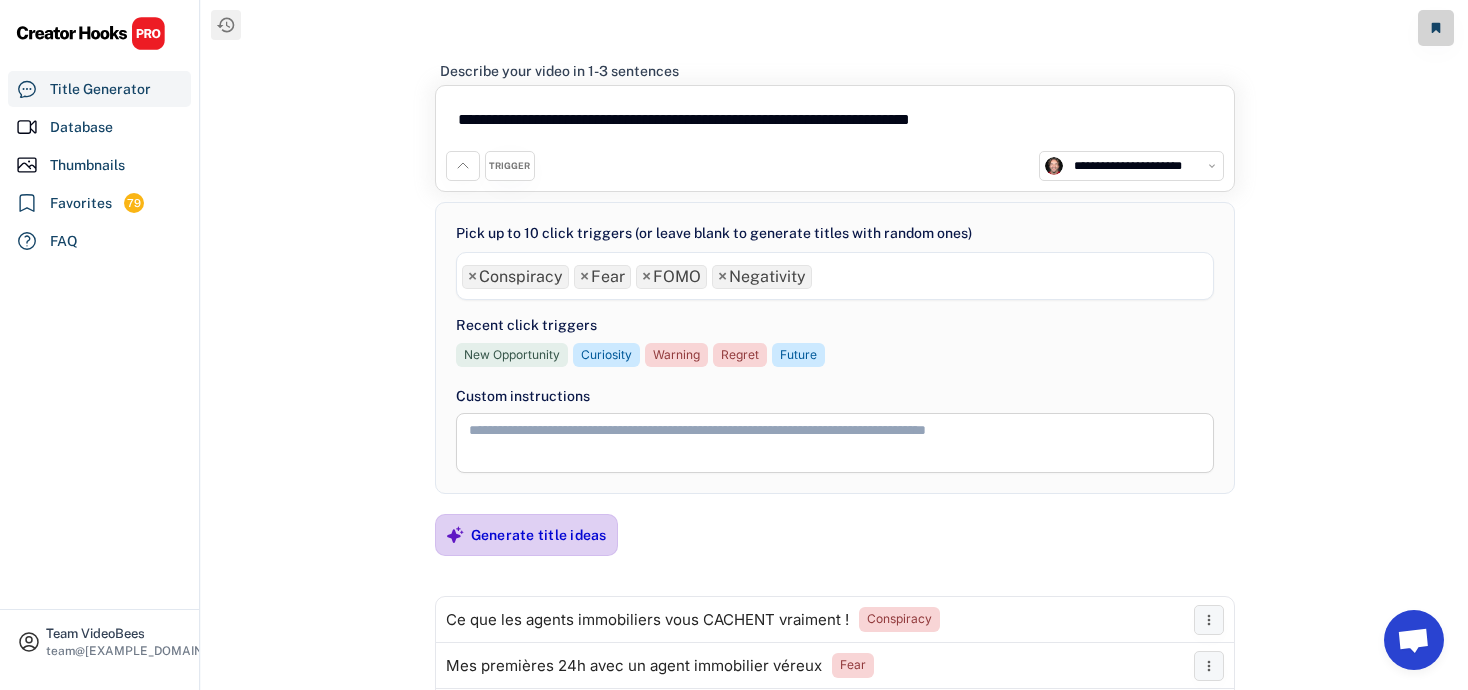 click on "Generate title ideas" at bounding box center (539, 535) 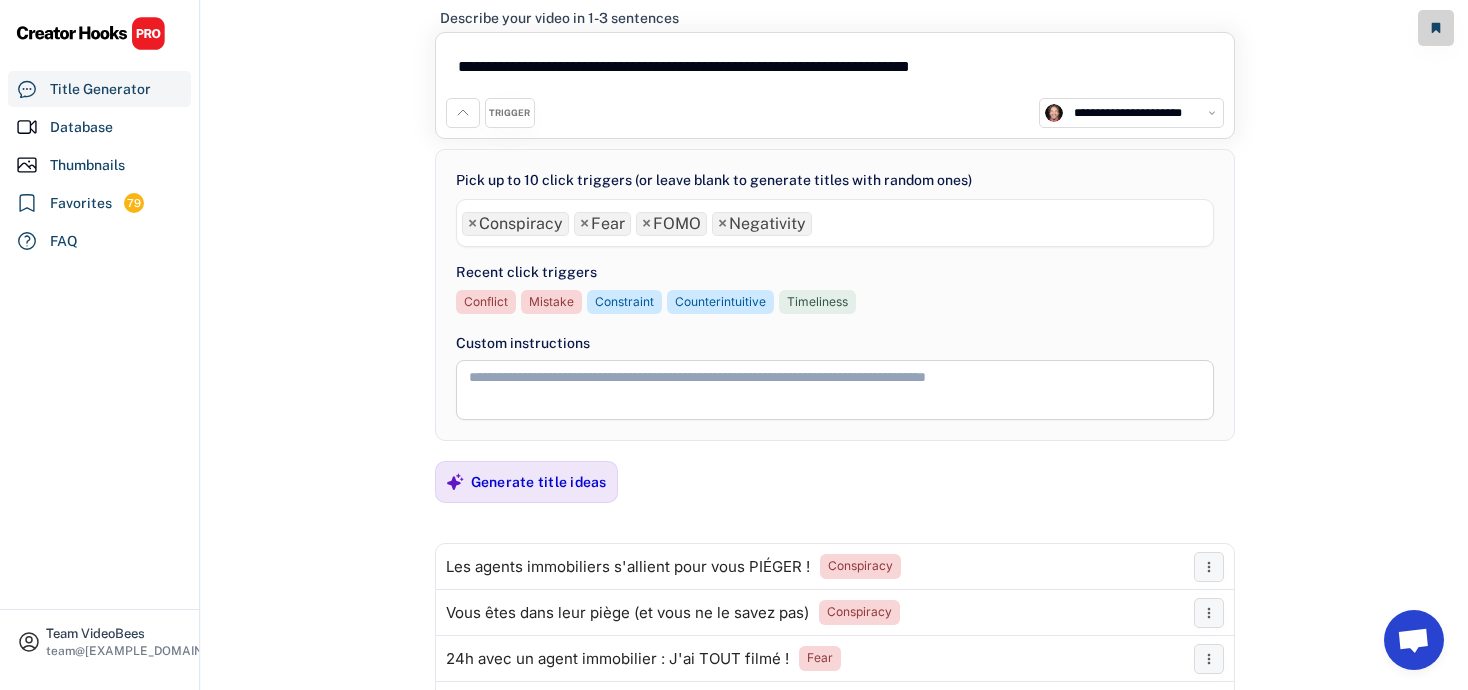 scroll, scrollTop: 0, scrollLeft: 0, axis: both 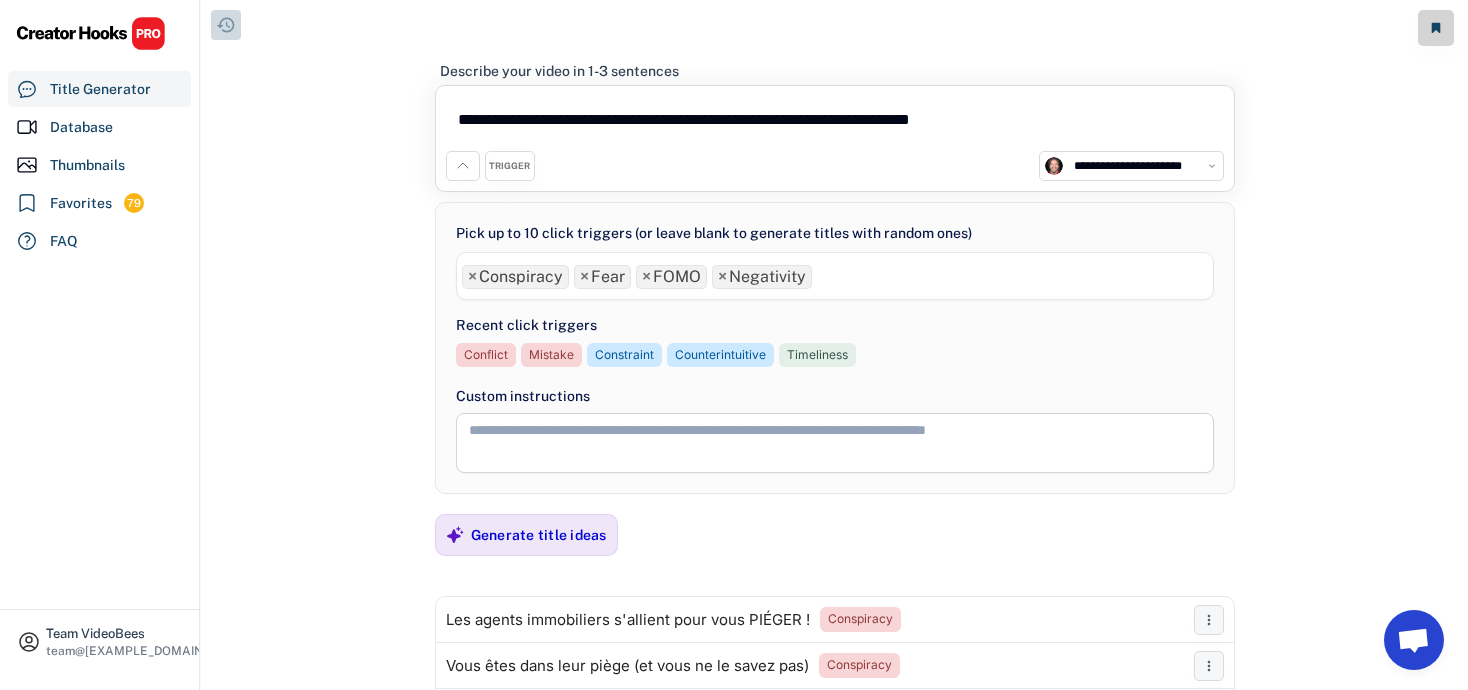 click 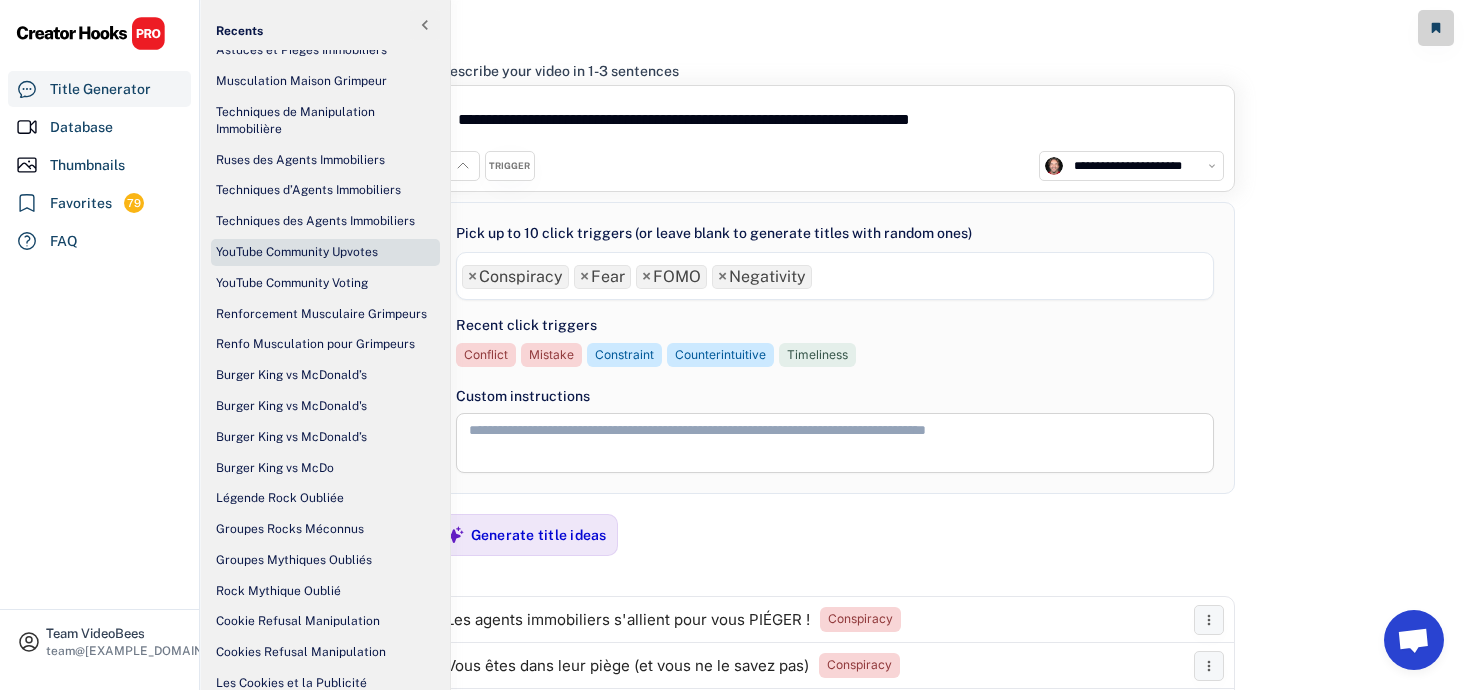 scroll, scrollTop: 541, scrollLeft: 0, axis: vertical 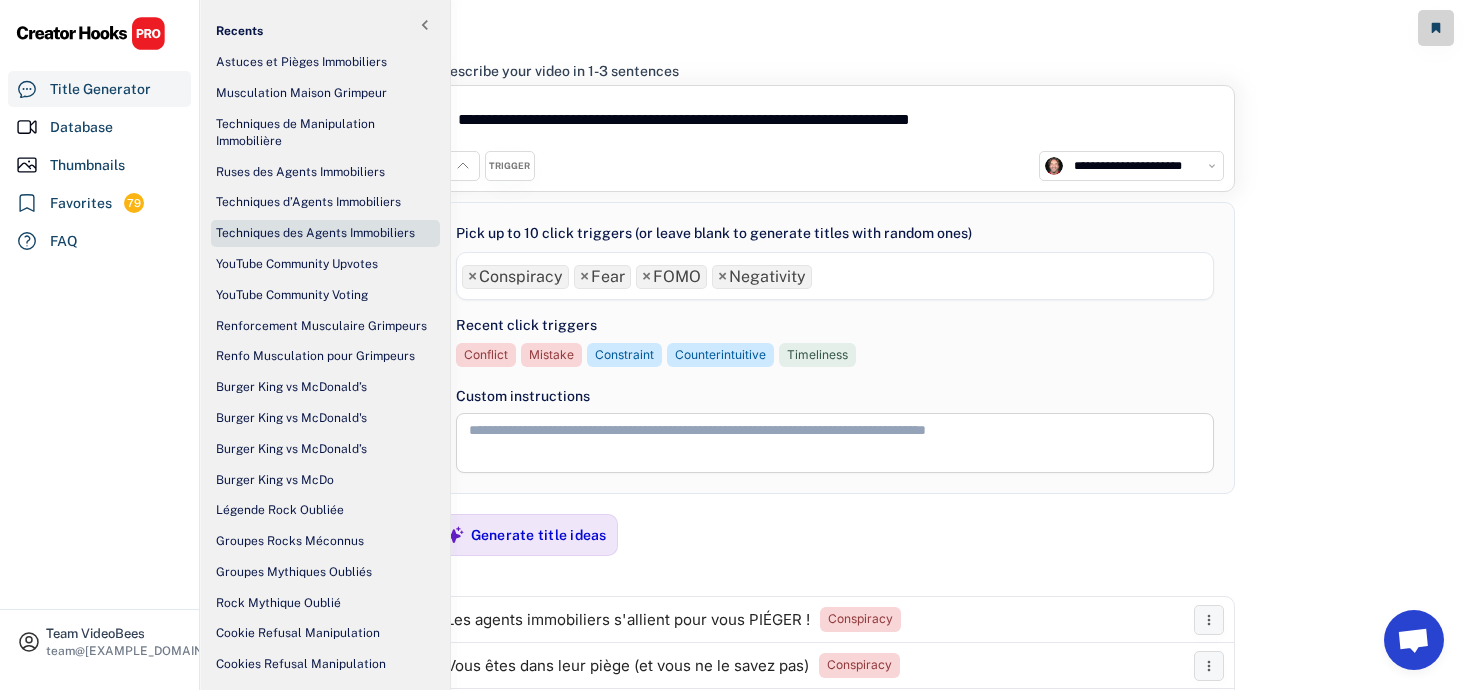 click on "Techniques des Agents Immobiliers" at bounding box center (315, 233) 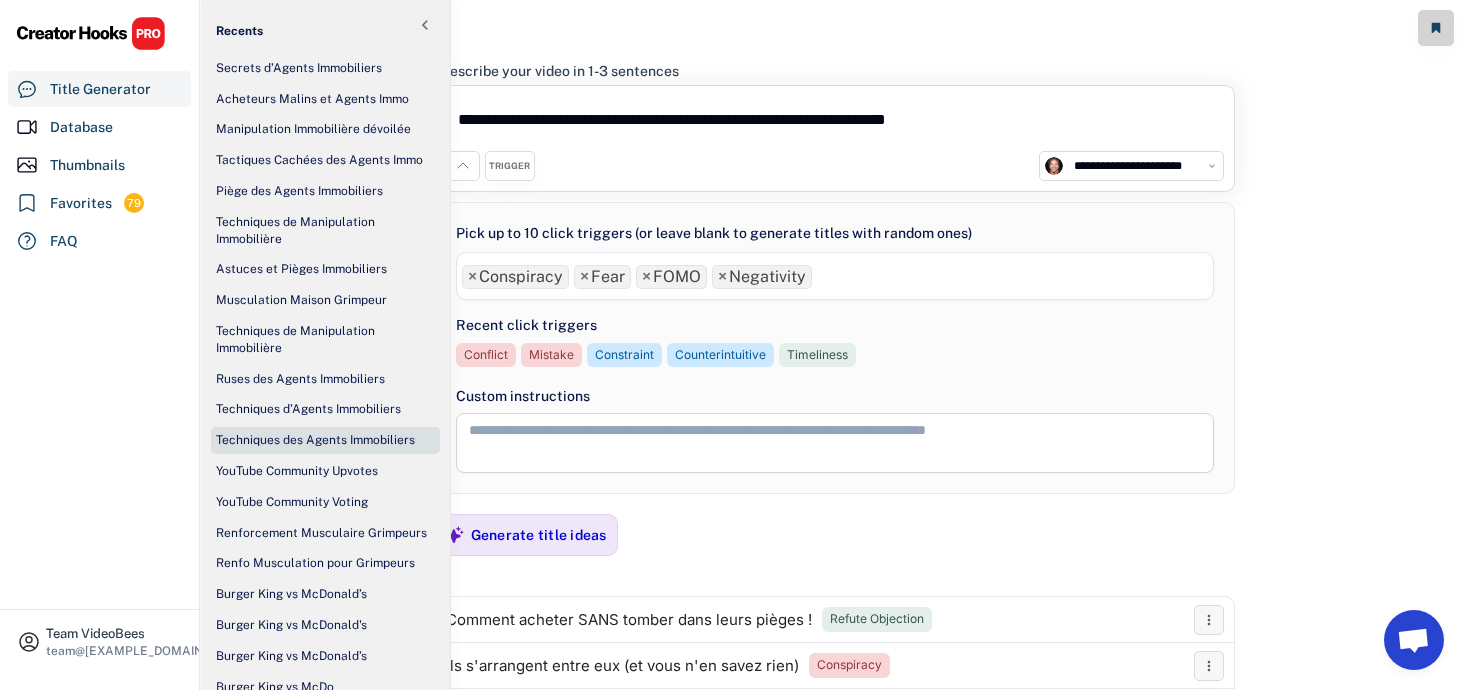 scroll, scrollTop: 322, scrollLeft: 0, axis: vertical 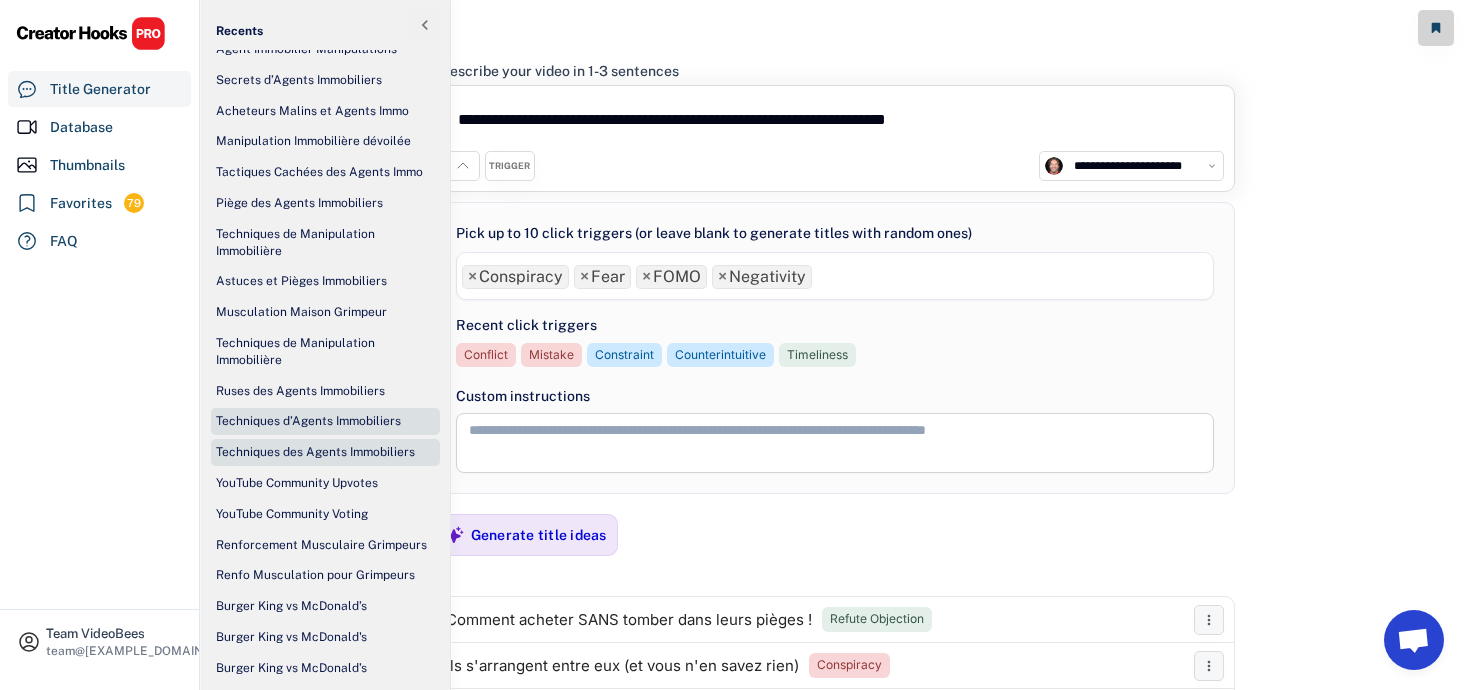 click on "Techniques d’Agents Immobiliers" at bounding box center [308, 421] 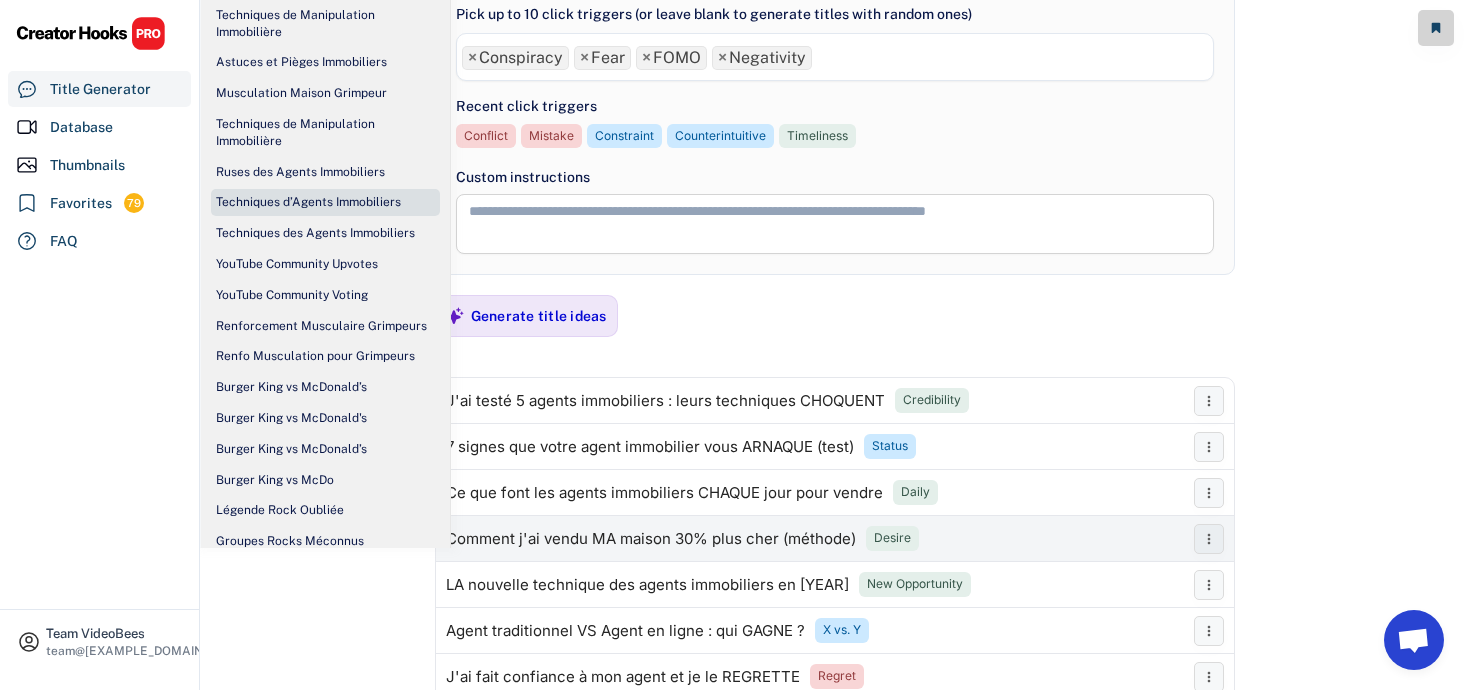 scroll, scrollTop: 211, scrollLeft: 0, axis: vertical 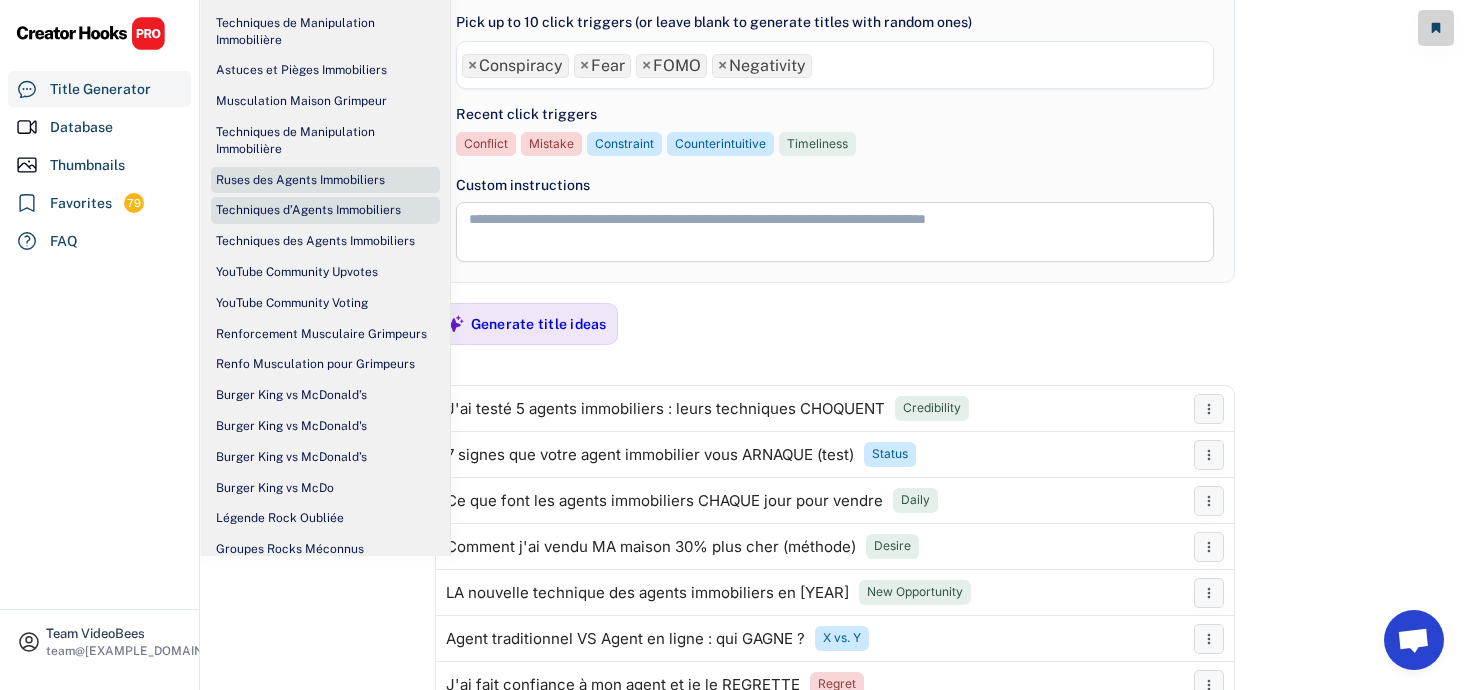 click on "Ruses des Agents Immobiliers" at bounding box center [300, 180] 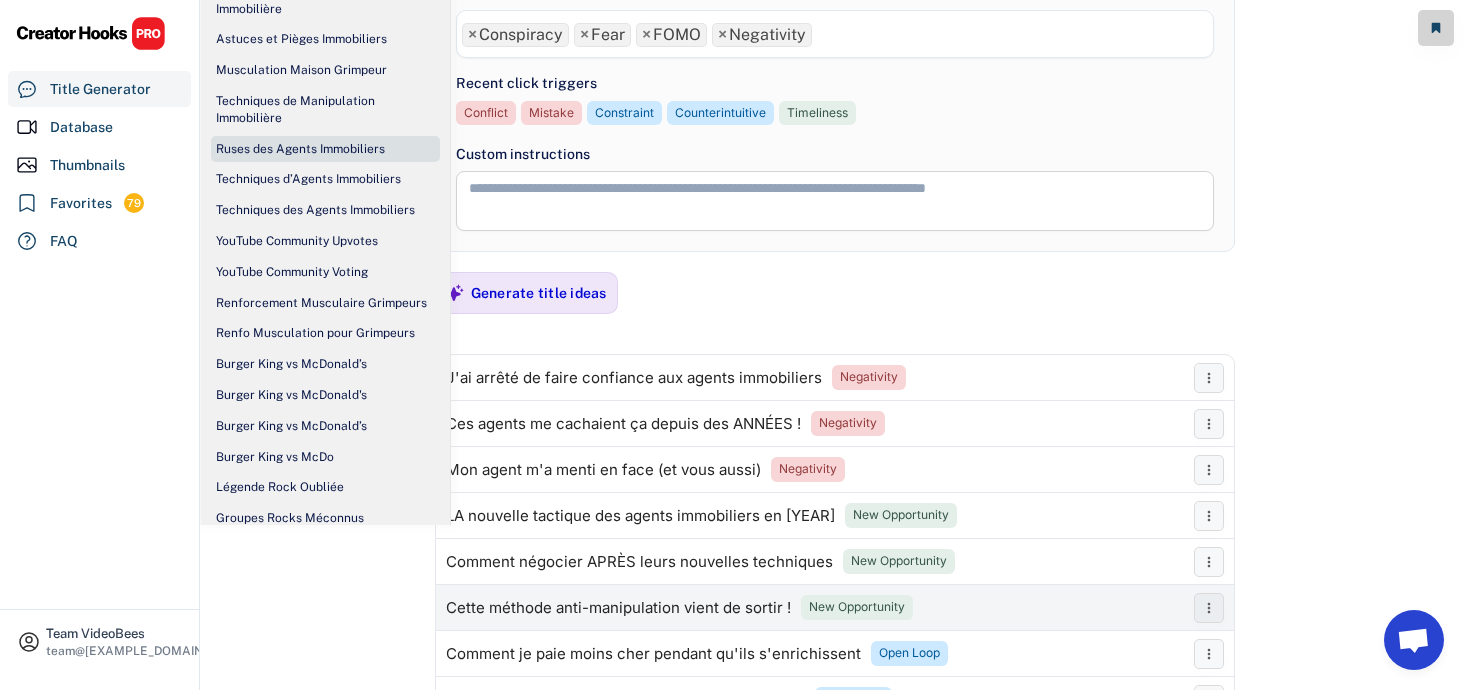 scroll, scrollTop: 241, scrollLeft: 0, axis: vertical 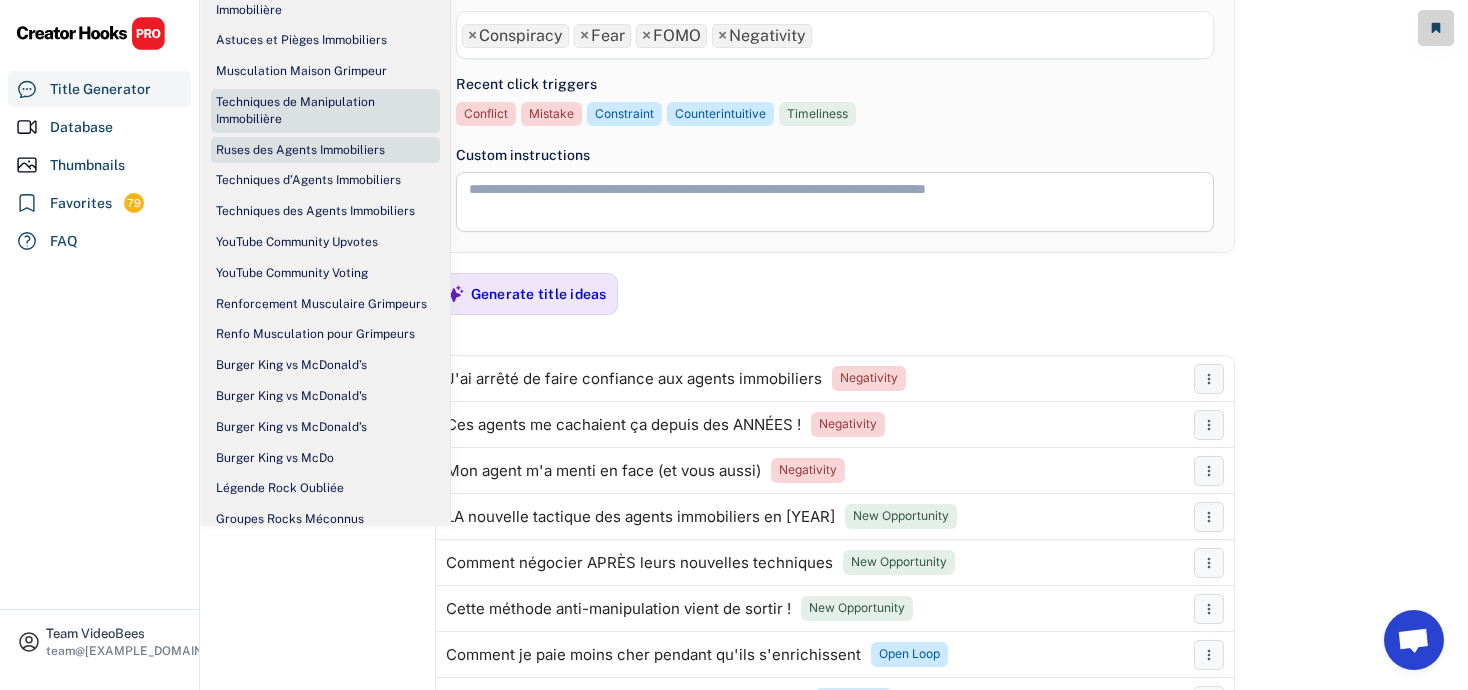 click on "Techniques de Manipulation Immobilière" at bounding box center (325, 111) 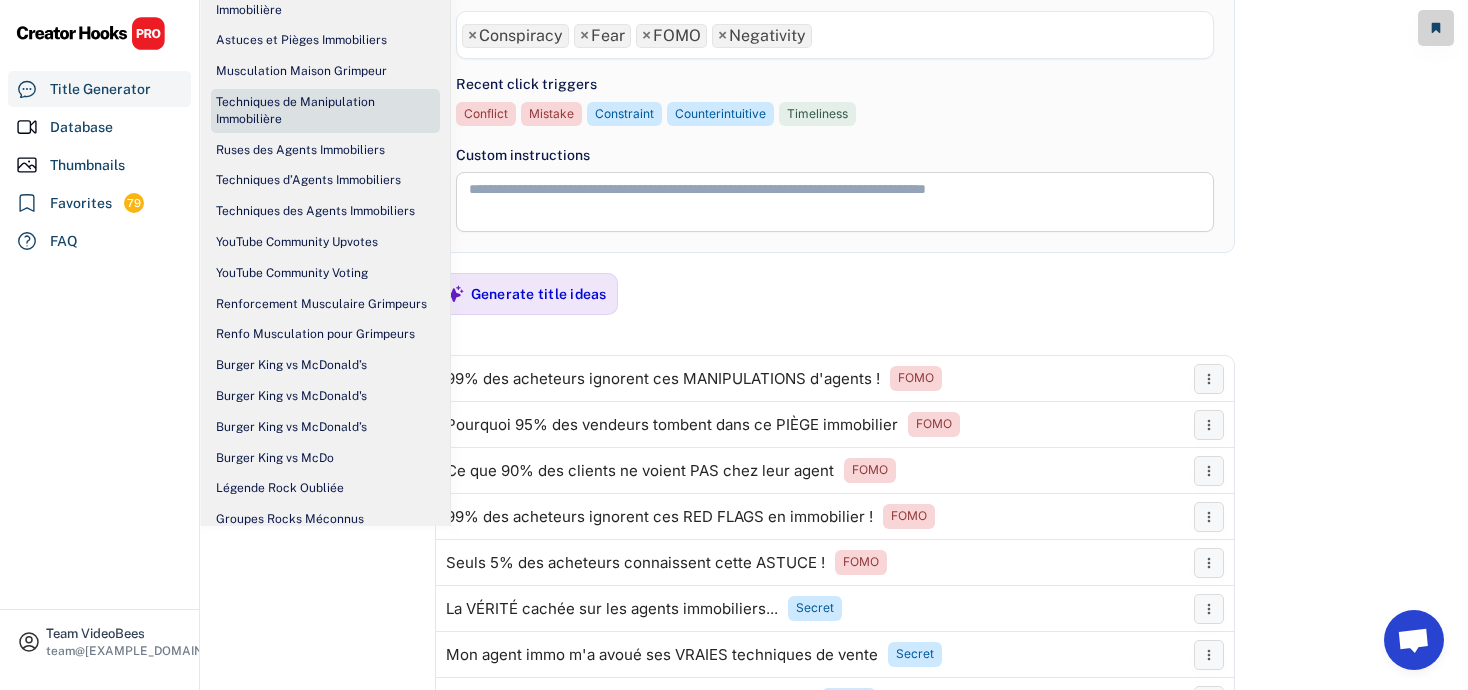click on "**********" at bounding box center [734, 104] 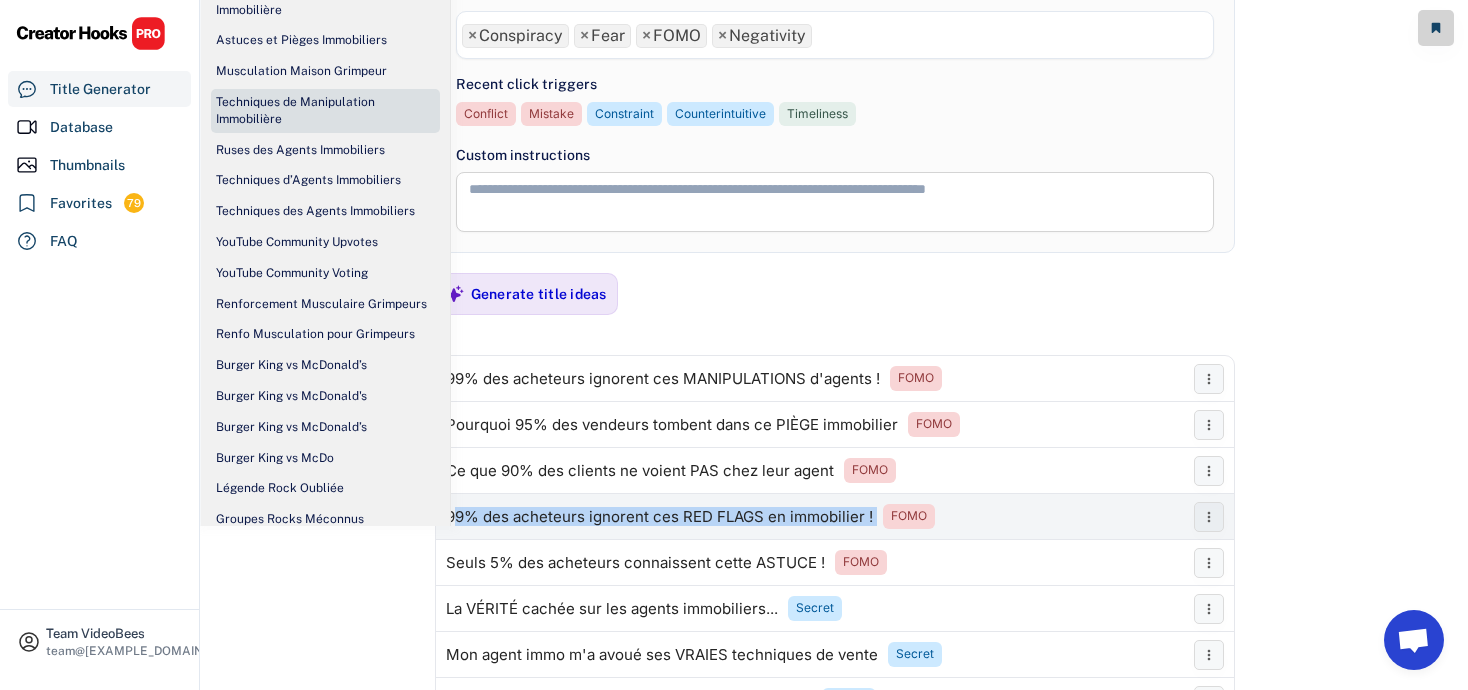 drag, startPoint x: 821, startPoint y: 521, endPoint x: 451, endPoint y: 520, distance: 370.00134 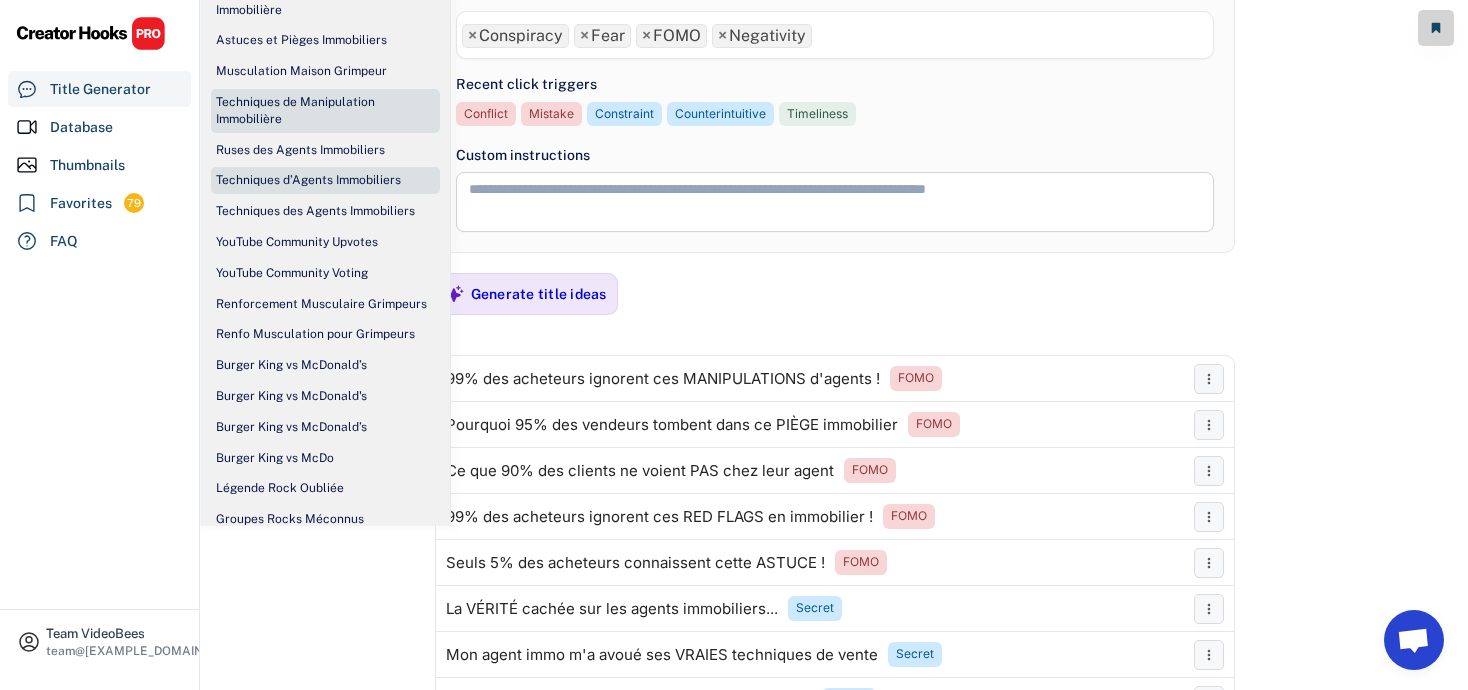 click on "Techniques d’Agents Immobiliers" at bounding box center (325, 180) 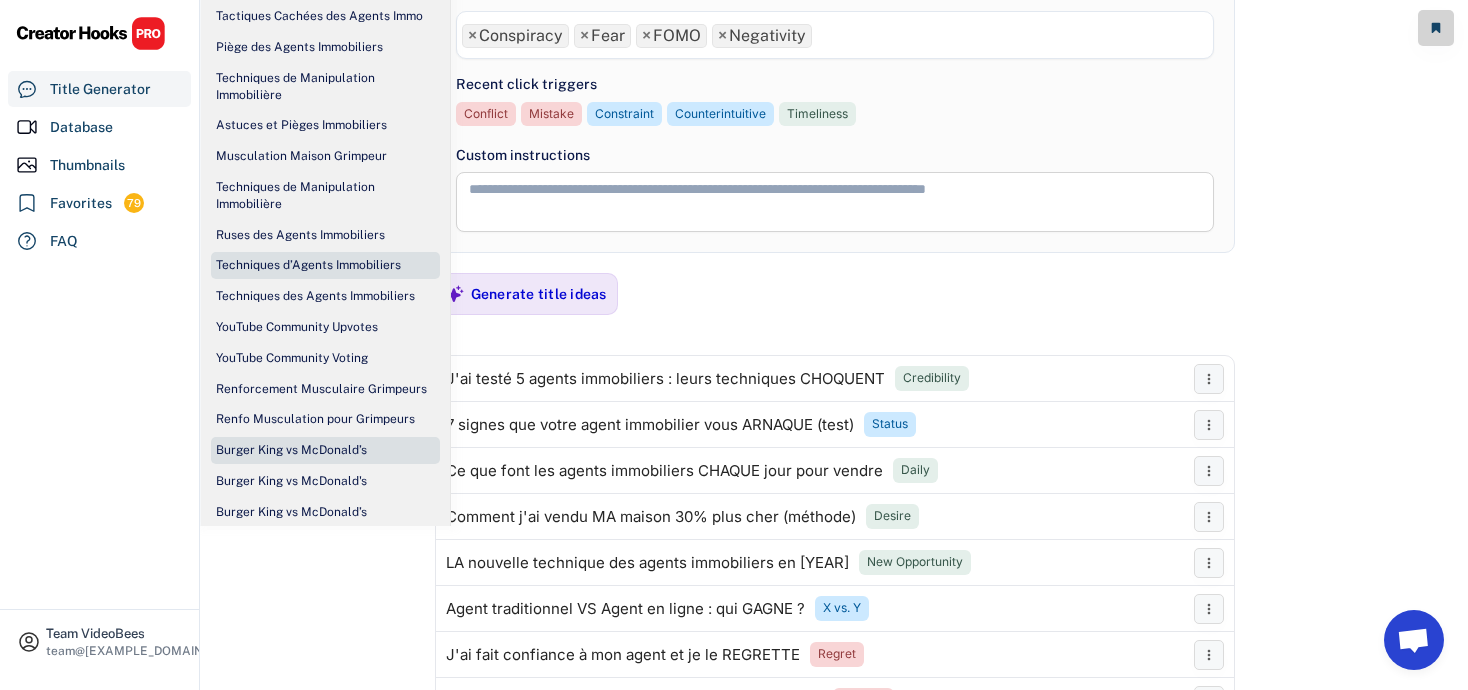 scroll, scrollTop: 234, scrollLeft: 0, axis: vertical 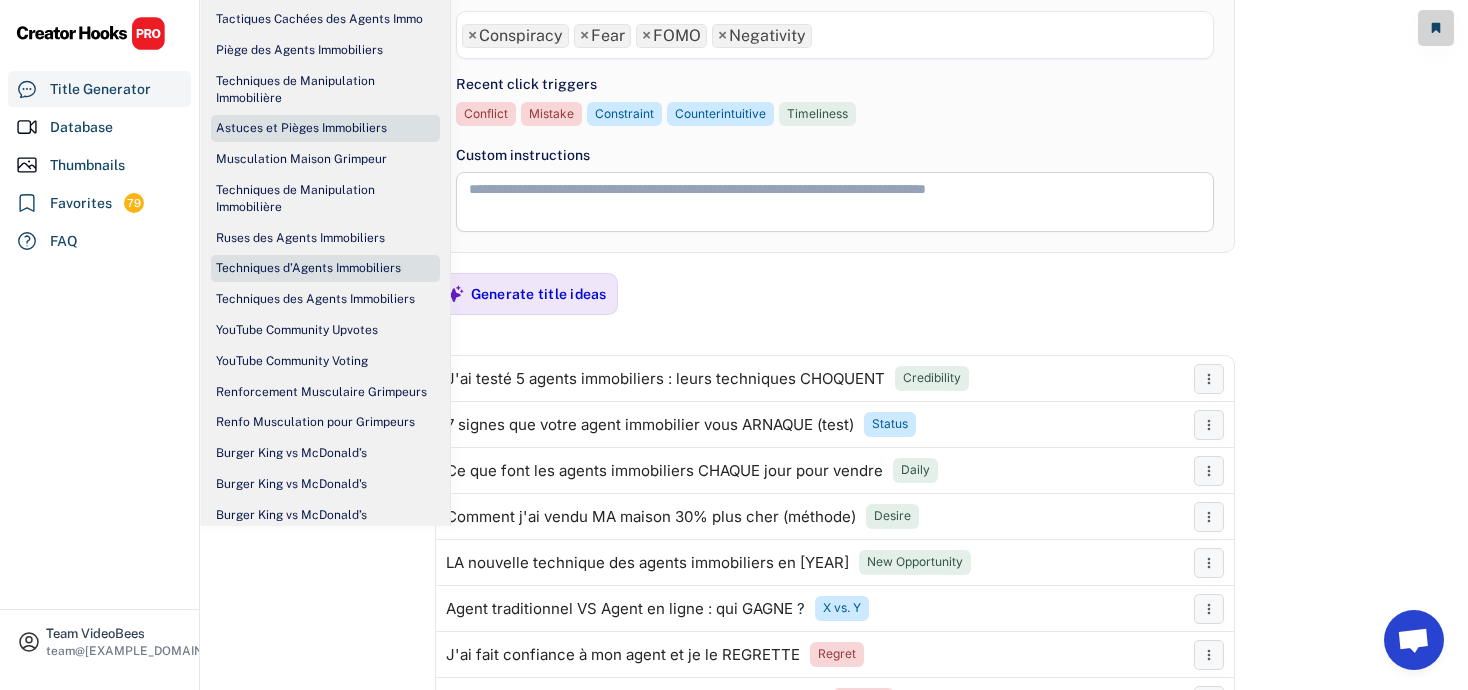 click on "Astuces et Pièges Immobiliers" at bounding box center [301, 128] 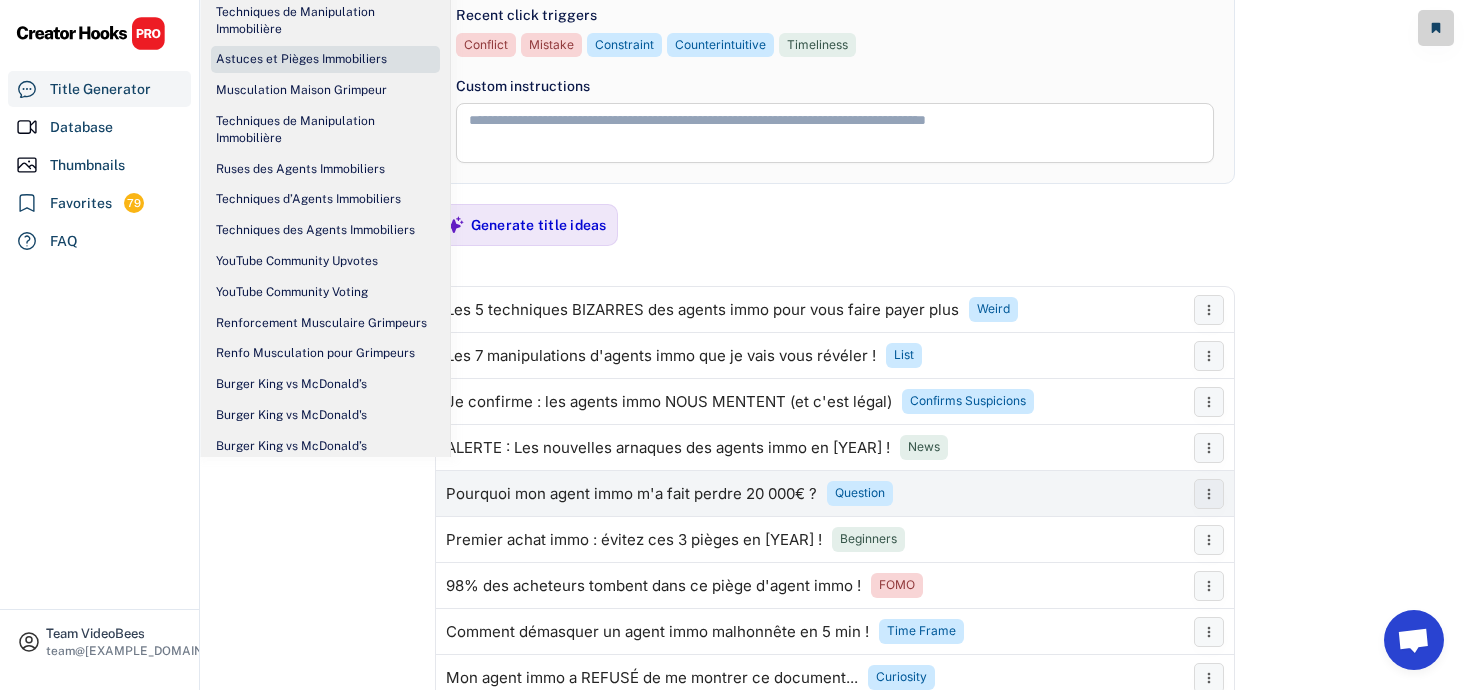scroll, scrollTop: 296, scrollLeft: 0, axis: vertical 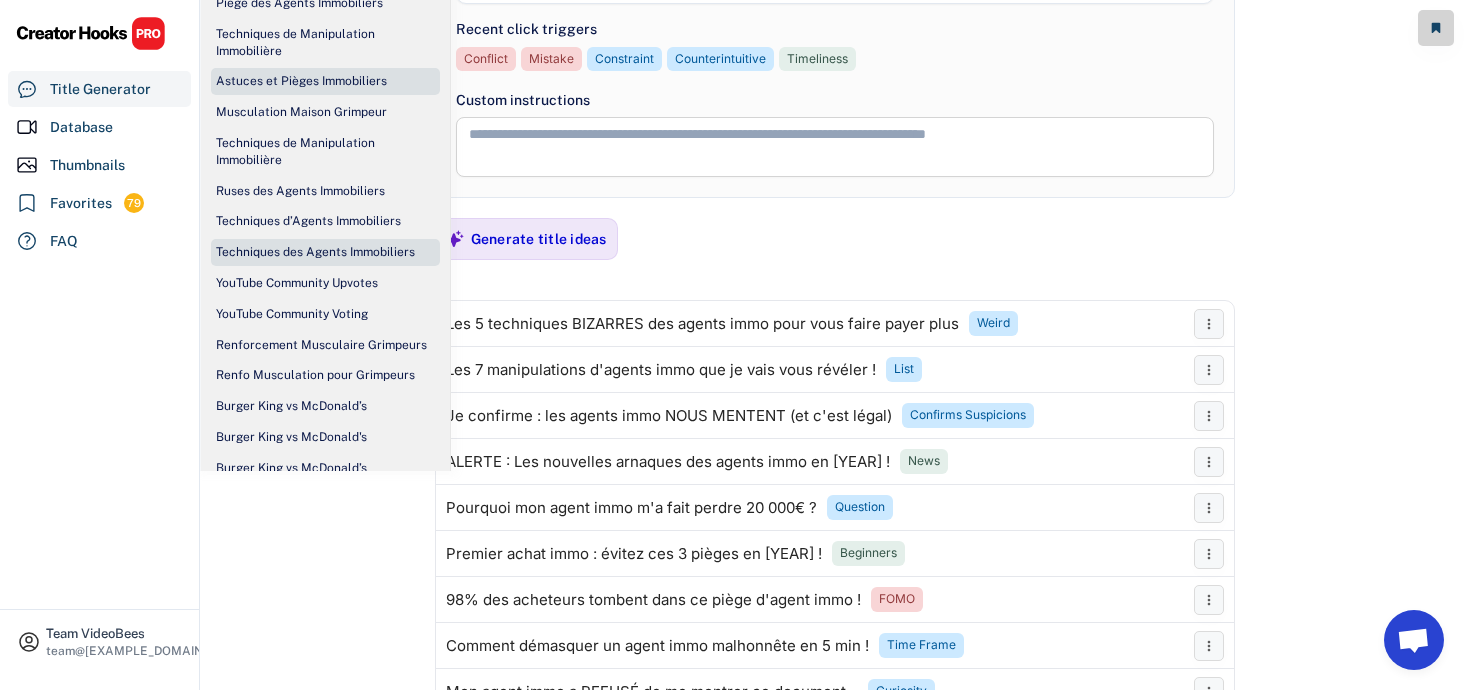 click on "Techniques des Agents Immobiliers" at bounding box center (315, 252) 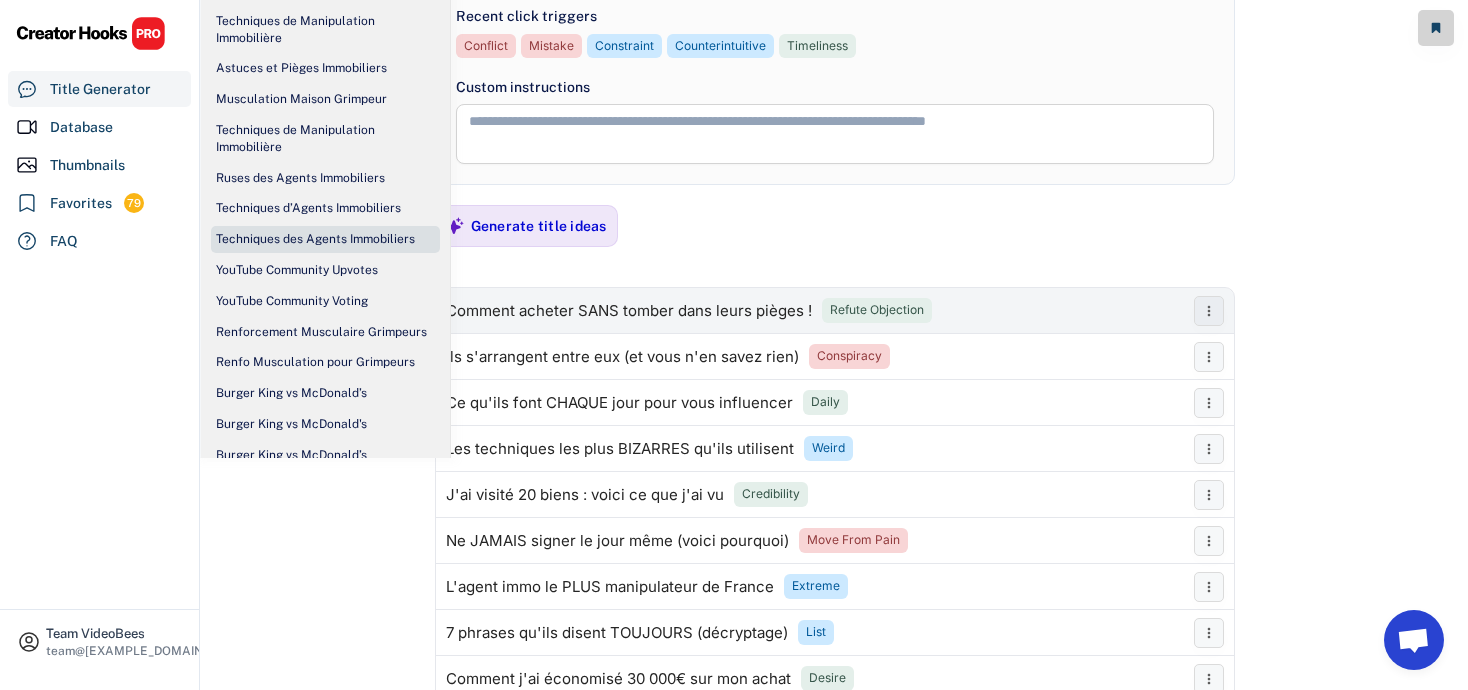scroll, scrollTop: 284, scrollLeft: 0, axis: vertical 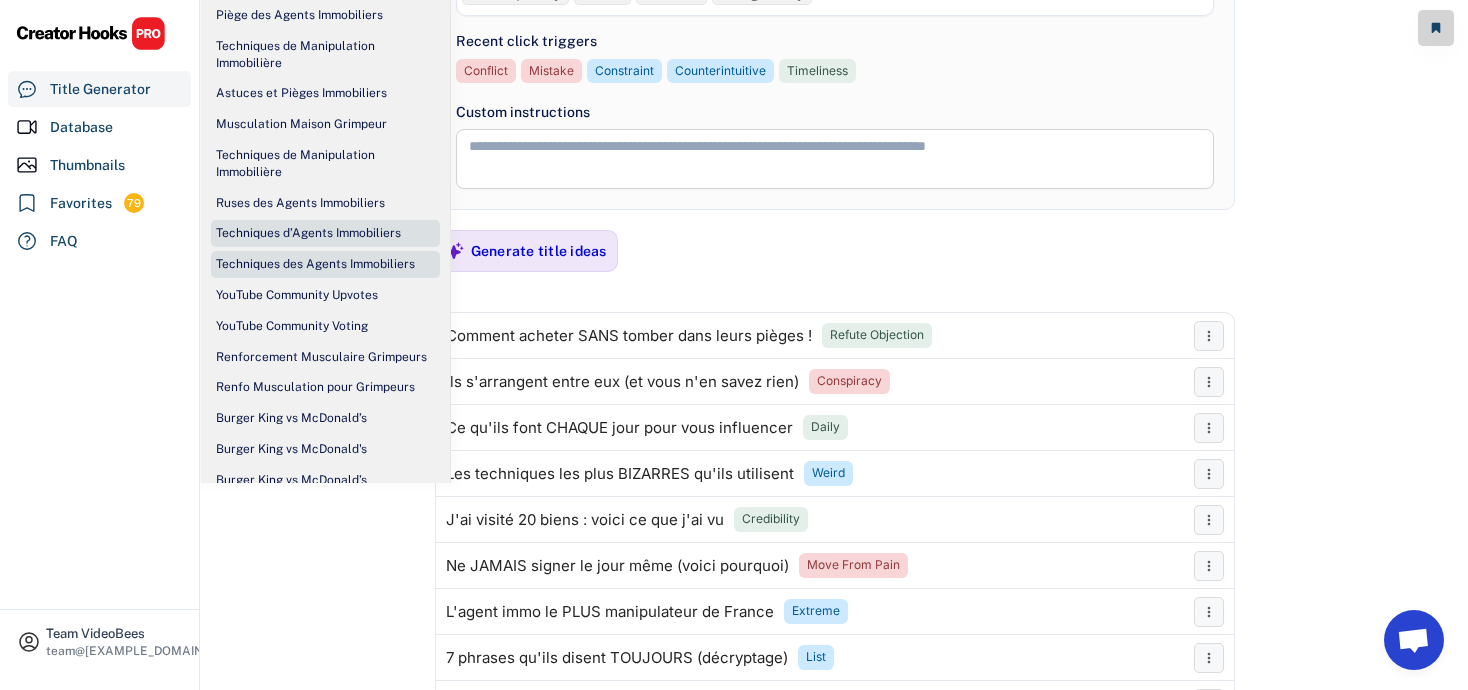 click on "Techniques d’Agents Immobiliers" at bounding box center [308, 233] 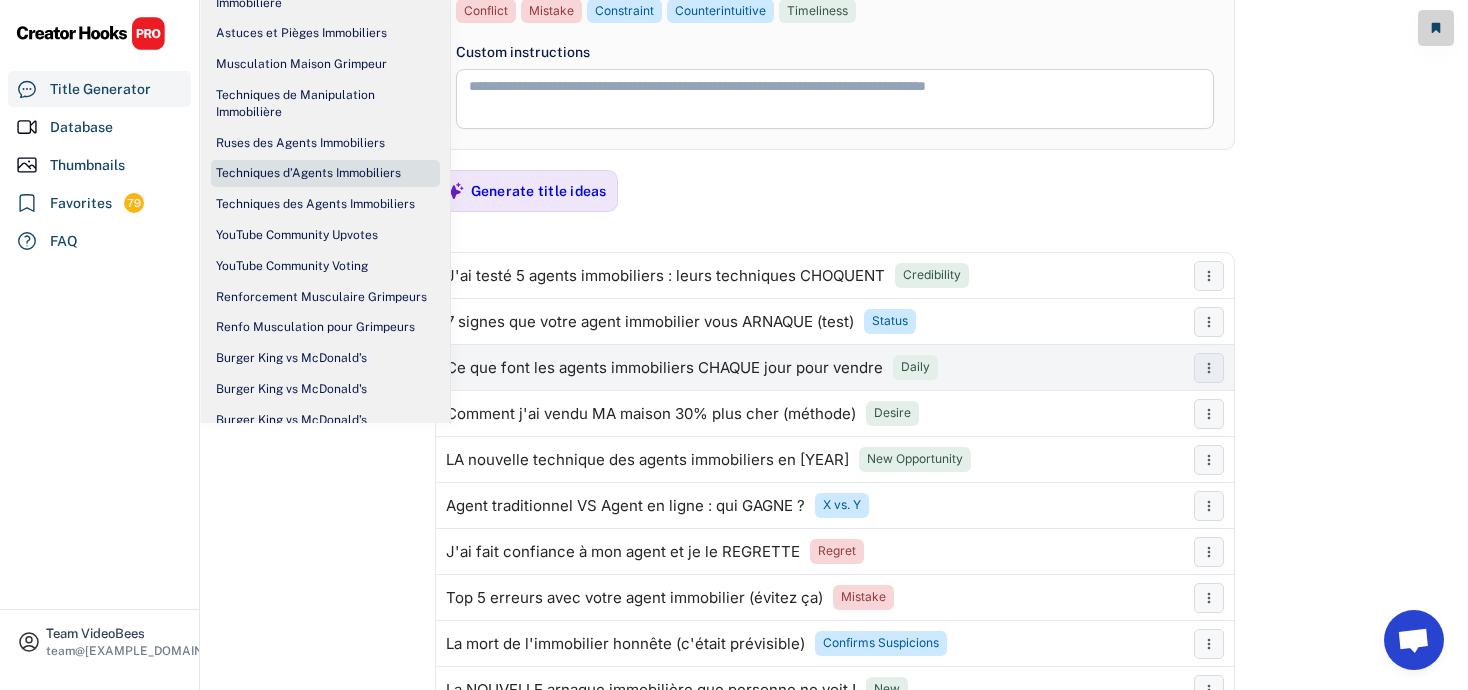 scroll, scrollTop: 298, scrollLeft: 0, axis: vertical 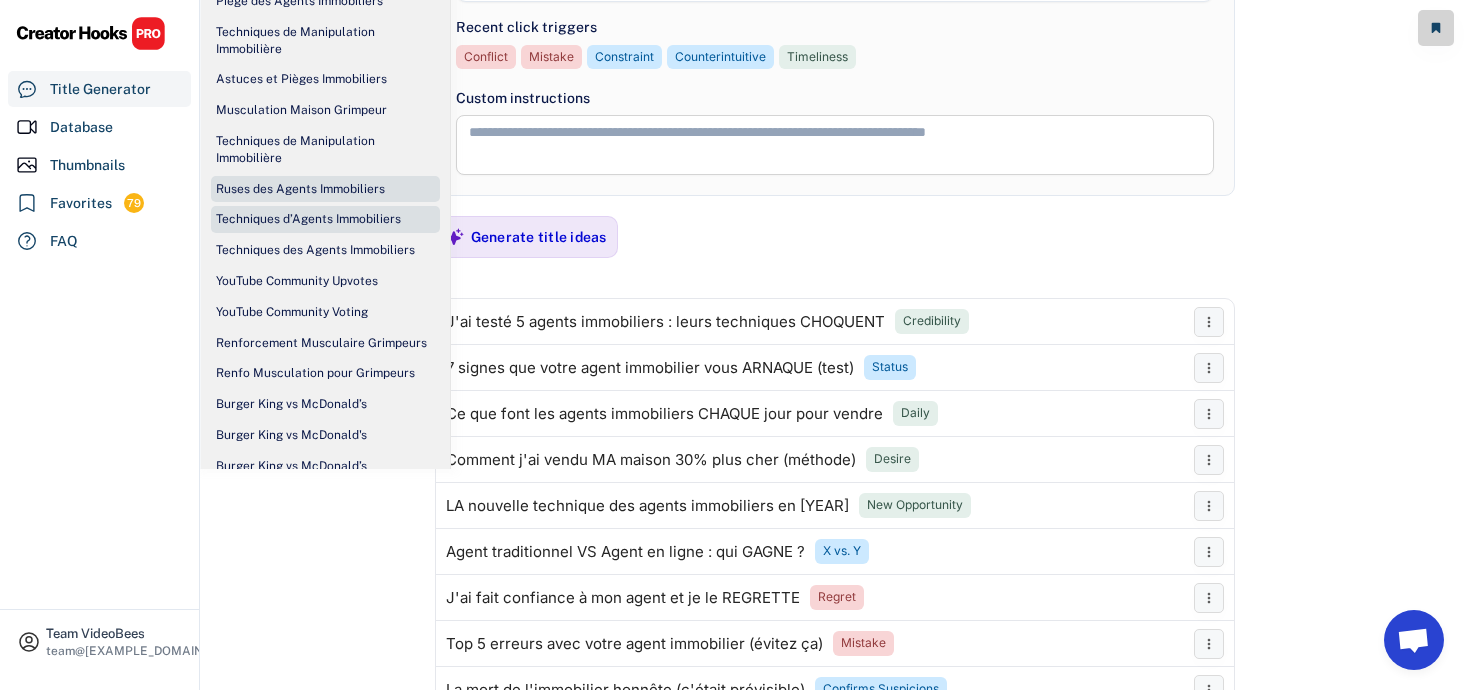 click on "Ruses des Agents Immobiliers" at bounding box center [300, 189] 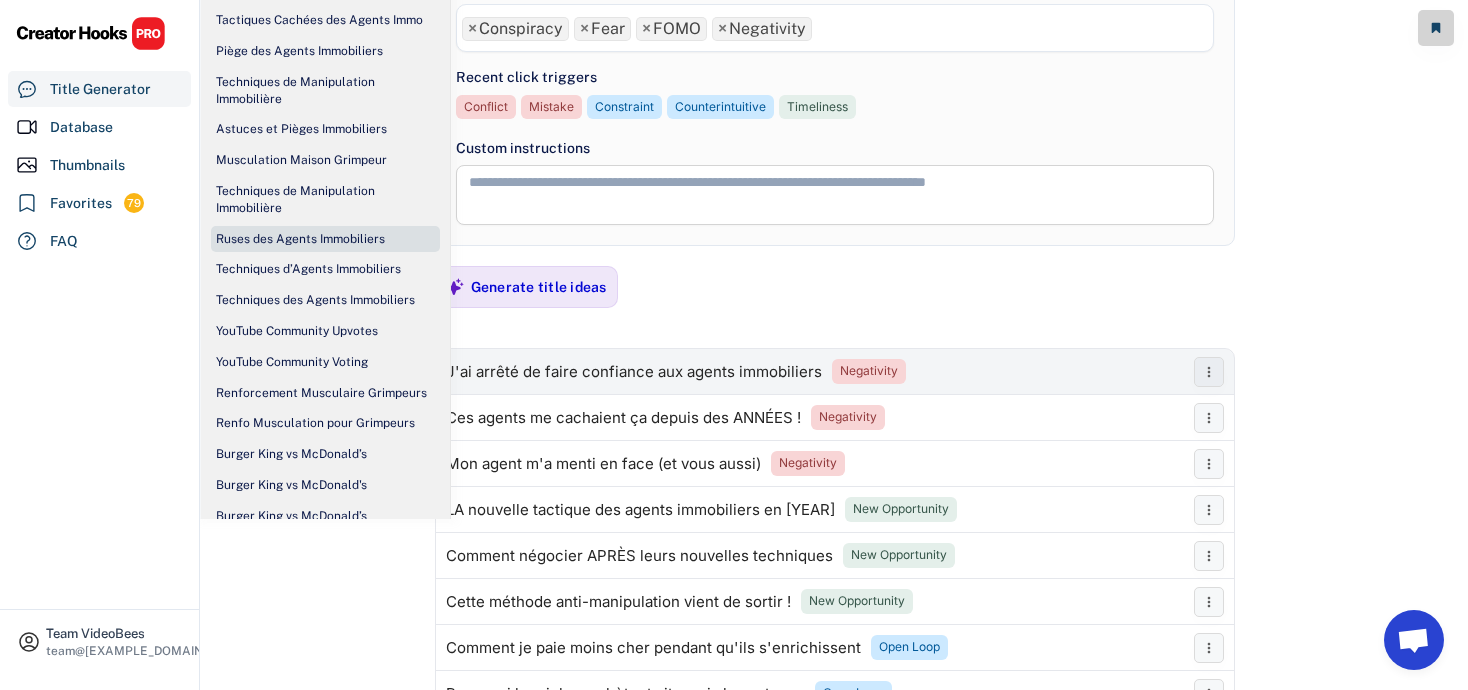 scroll, scrollTop: 246, scrollLeft: 0, axis: vertical 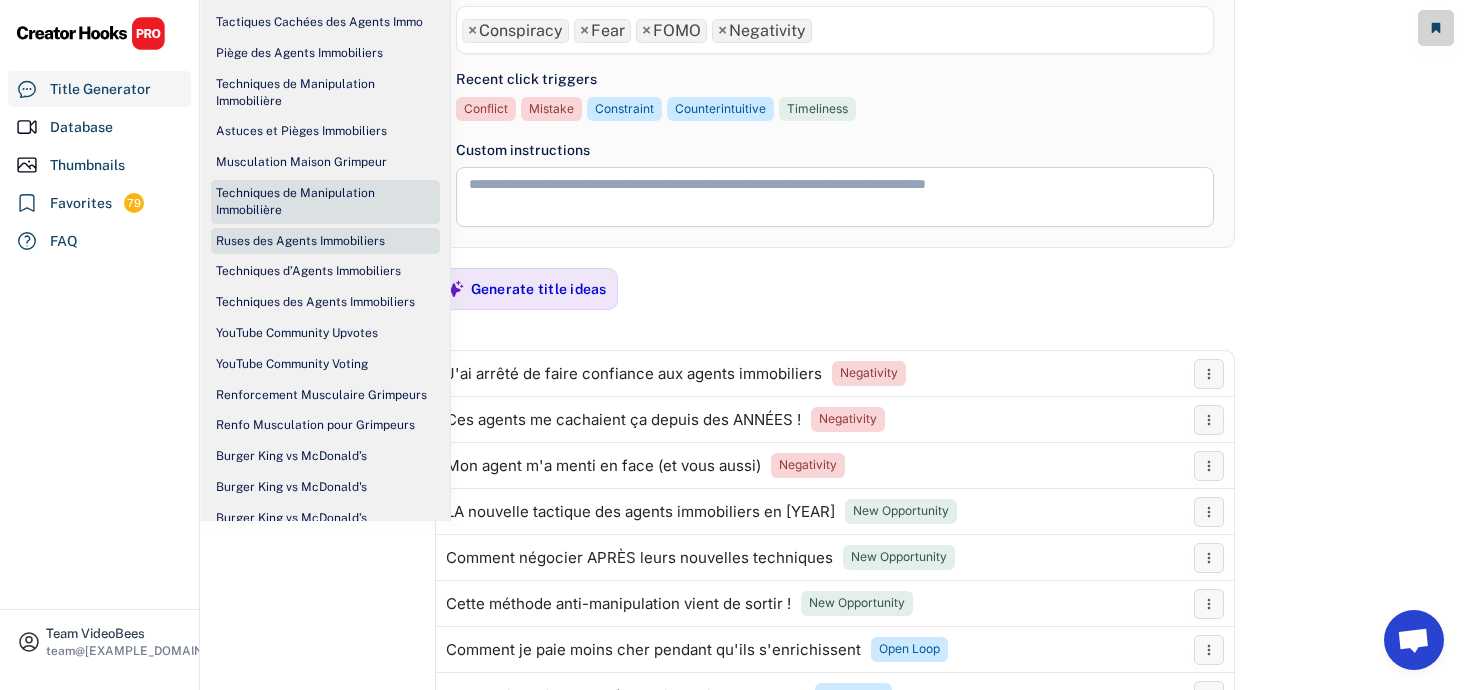 click on "Techniques de Manipulation Immobilière" at bounding box center (325, 202) 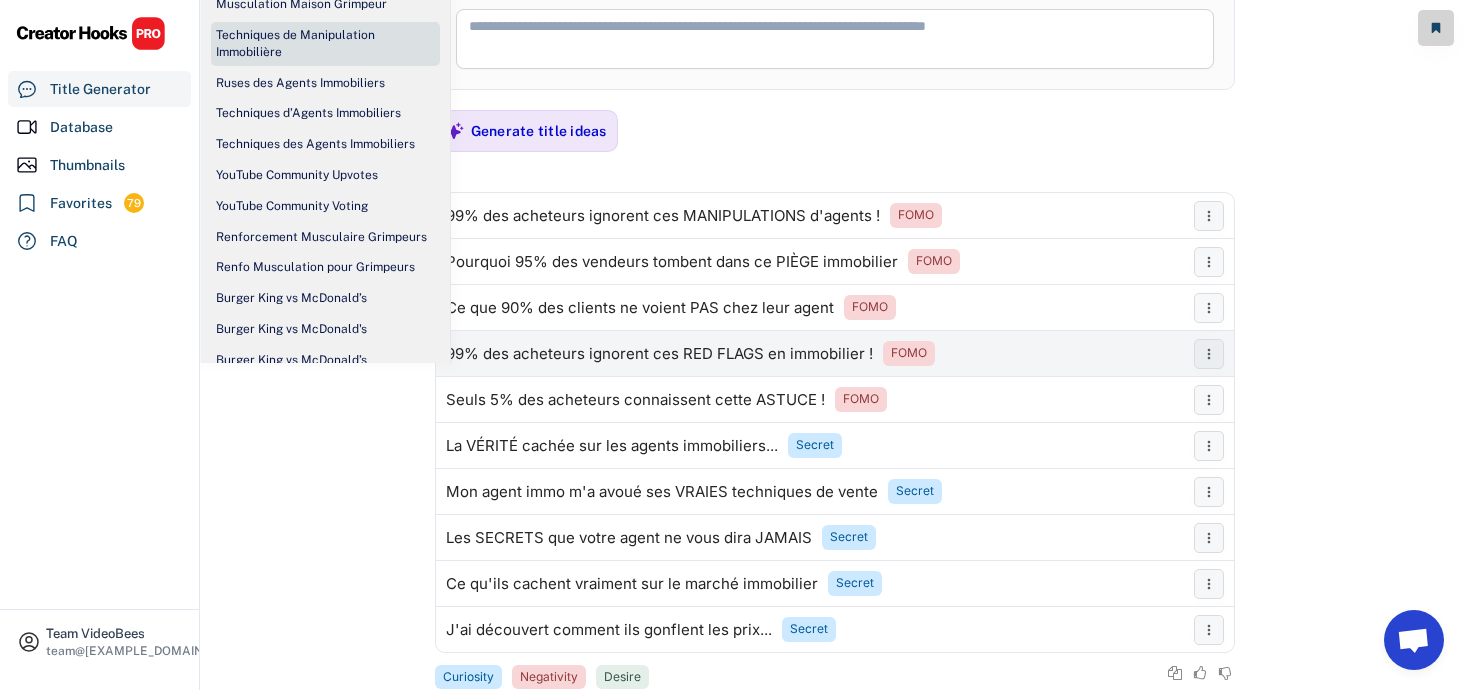scroll, scrollTop: 405, scrollLeft: 0, axis: vertical 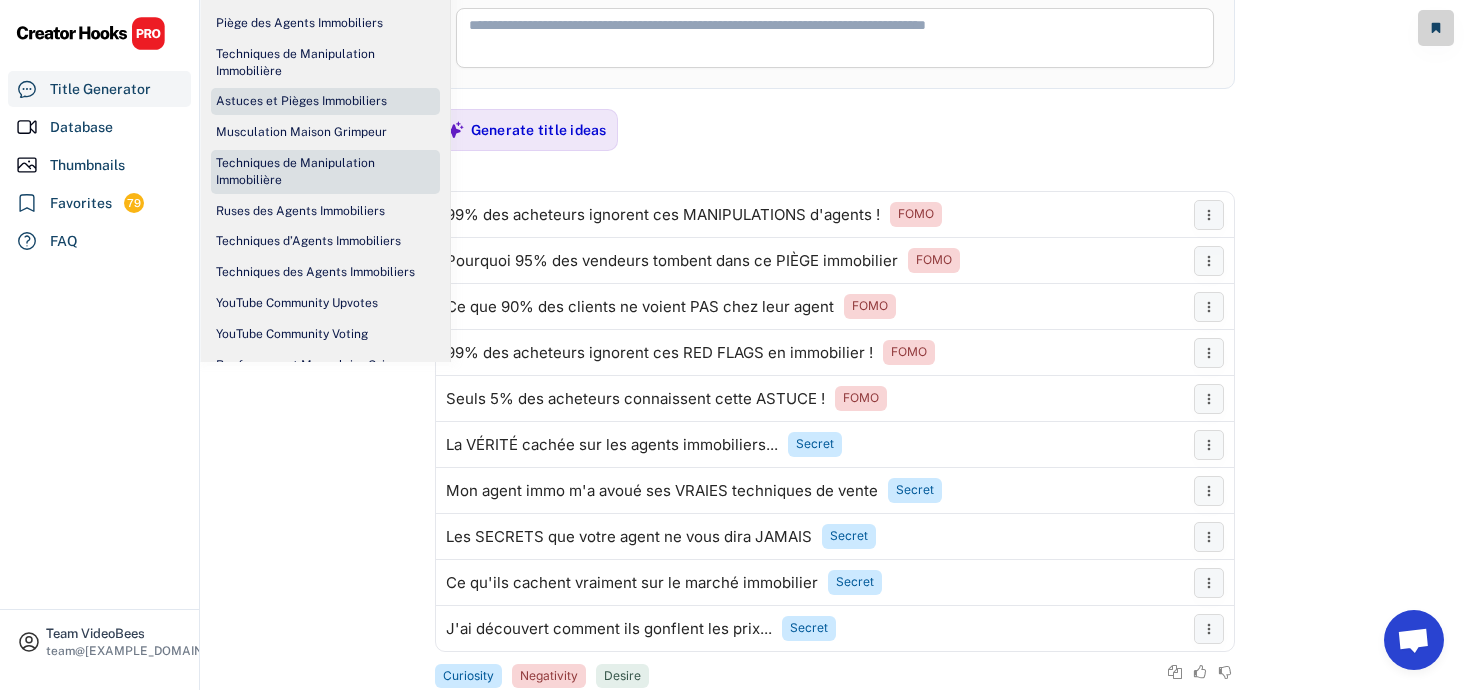 click on "Astuces et Pièges Immobiliers" at bounding box center (301, 101) 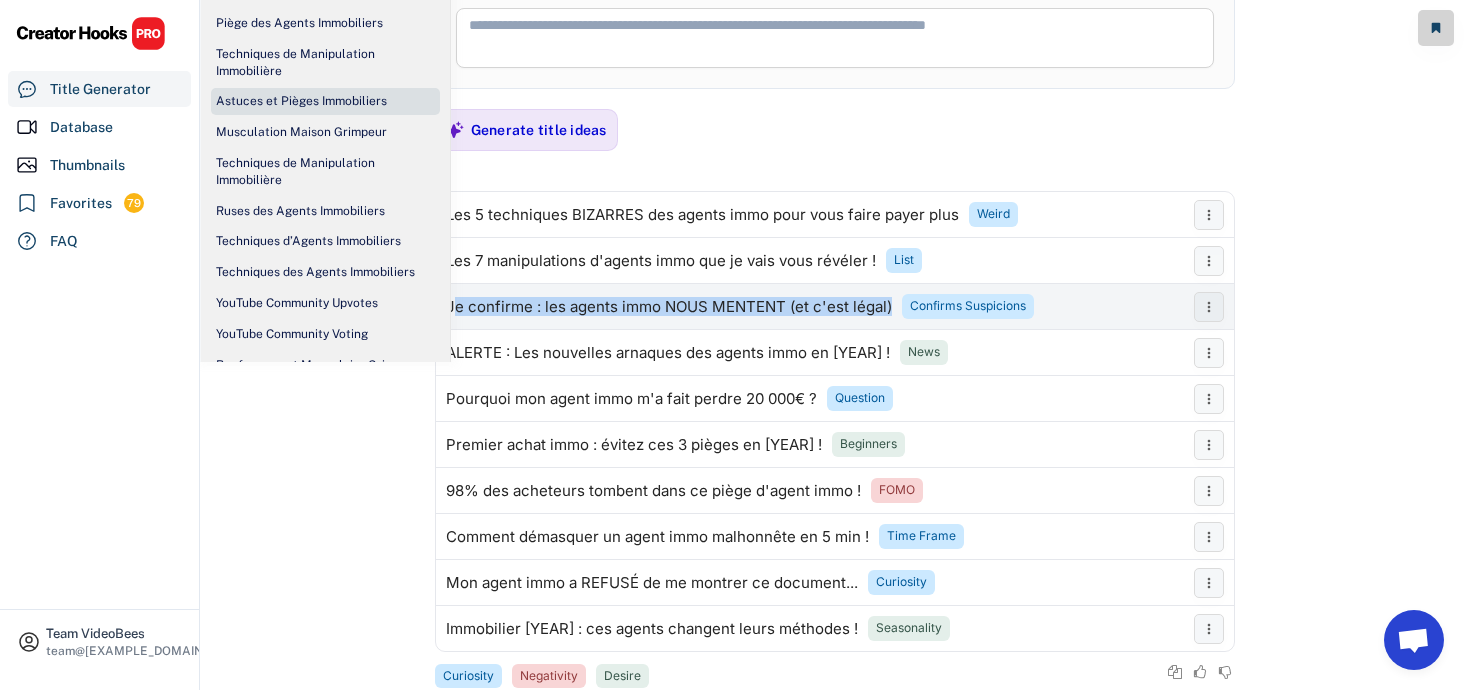 drag, startPoint x: 893, startPoint y: 311, endPoint x: 453, endPoint y: 309, distance: 440.00455 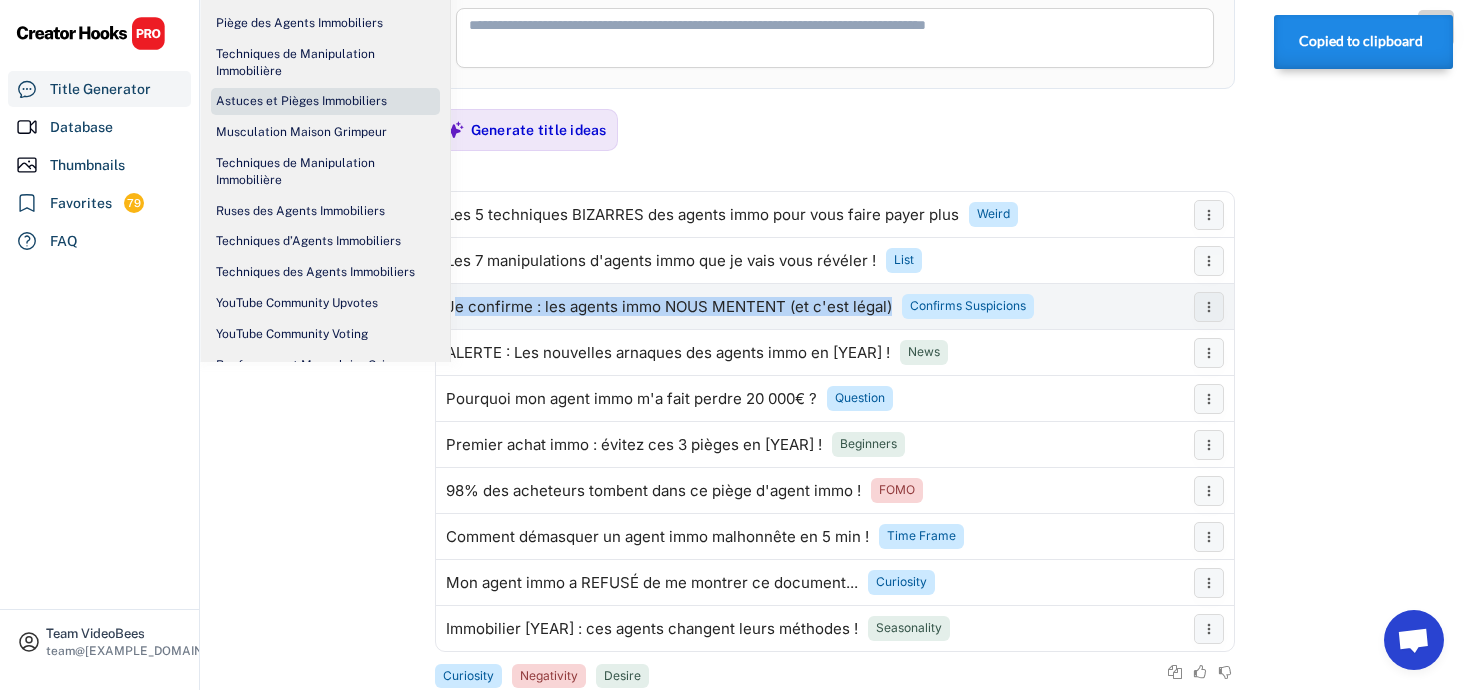copy on "Je confirme : les agents immo NOUS MENTENT (et c'est légal)" 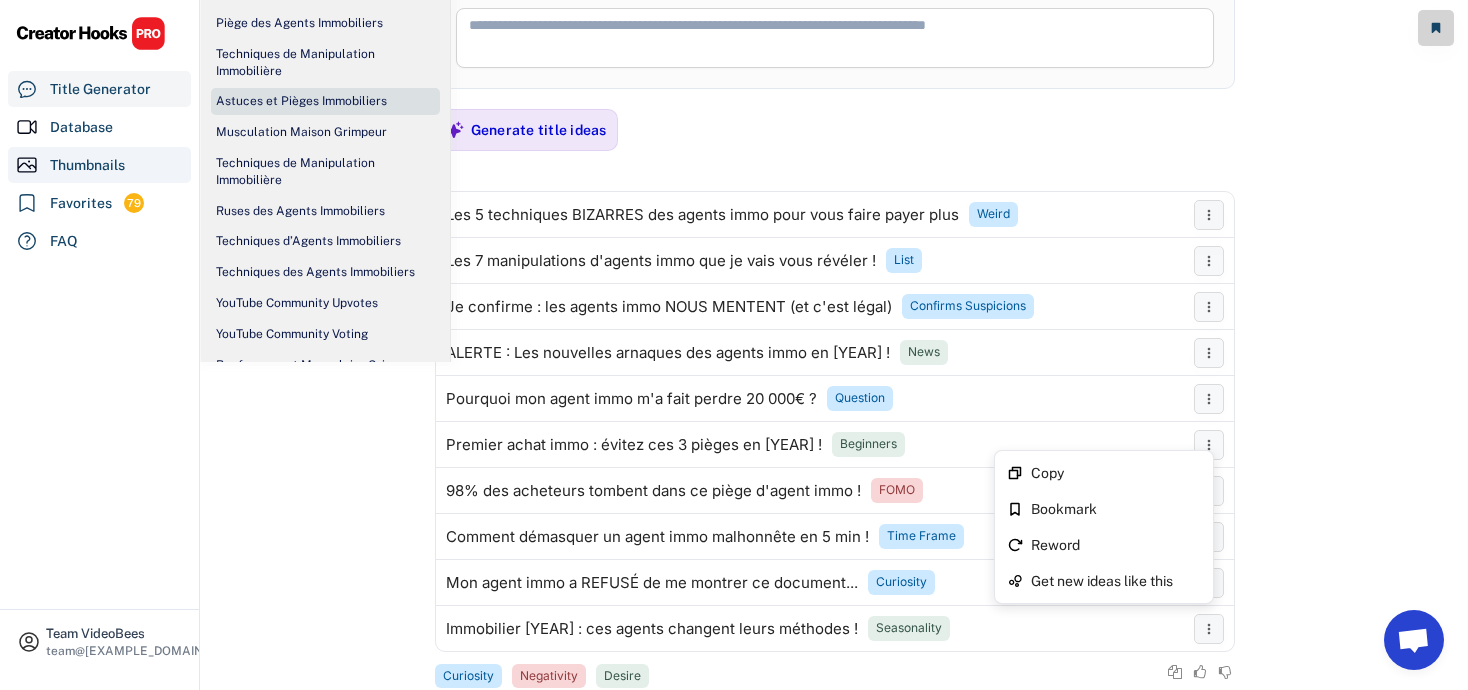 click on "Thumbnails" at bounding box center [99, 165] 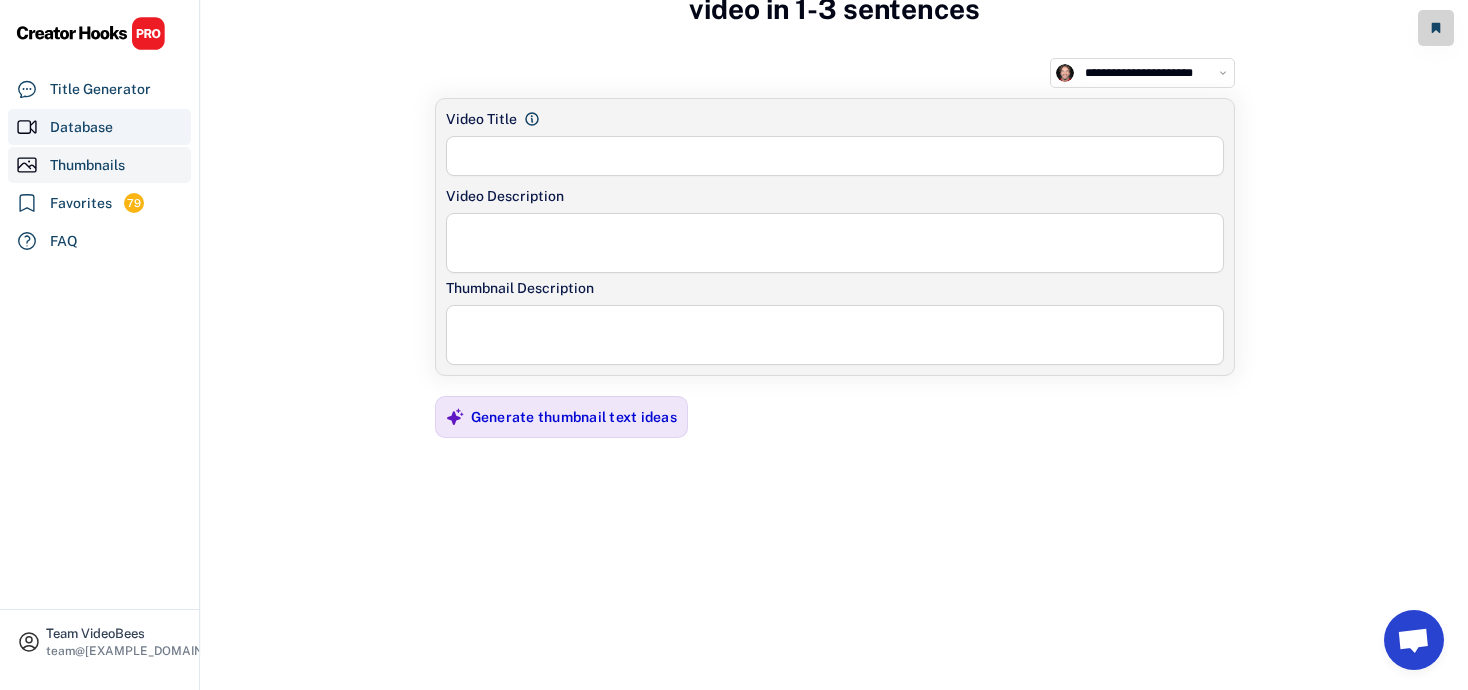 click on "Database" at bounding box center (81, 127) 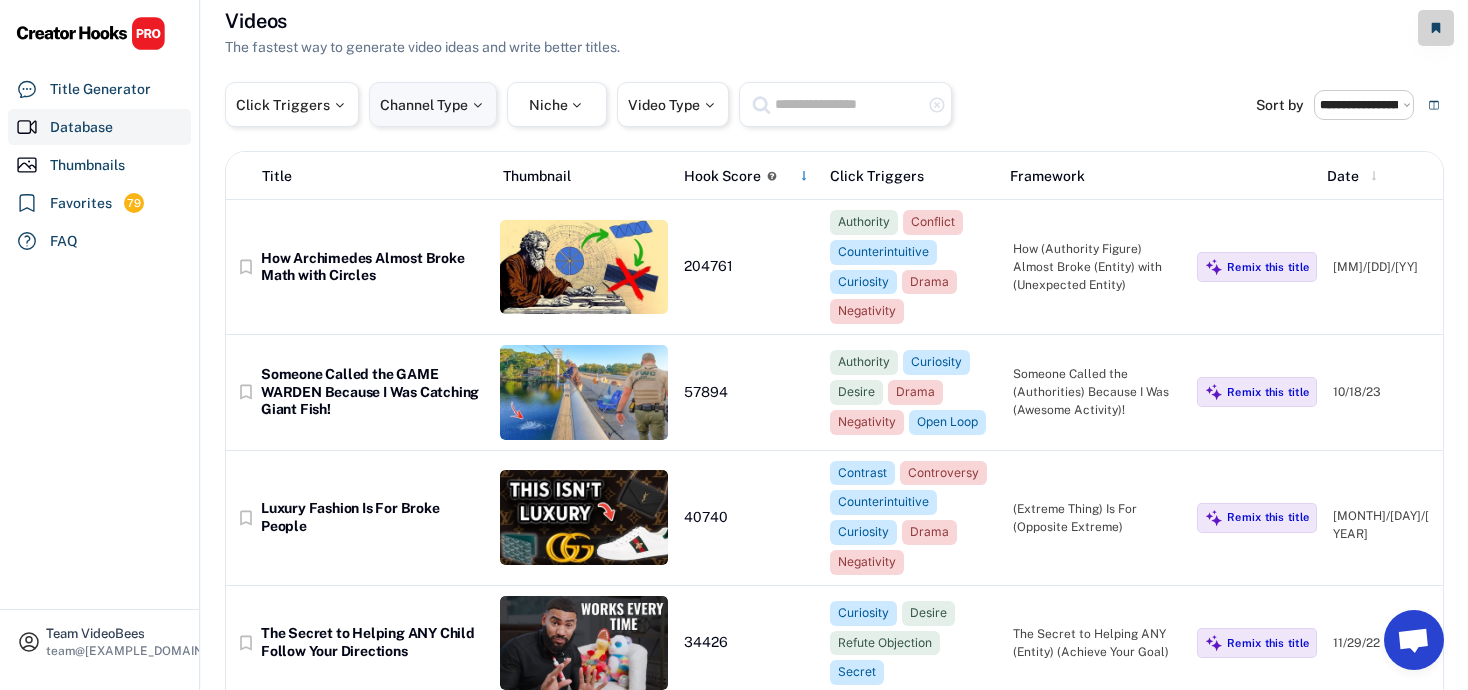 scroll, scrollTop: 0, scrollLeft: 0, axis: both 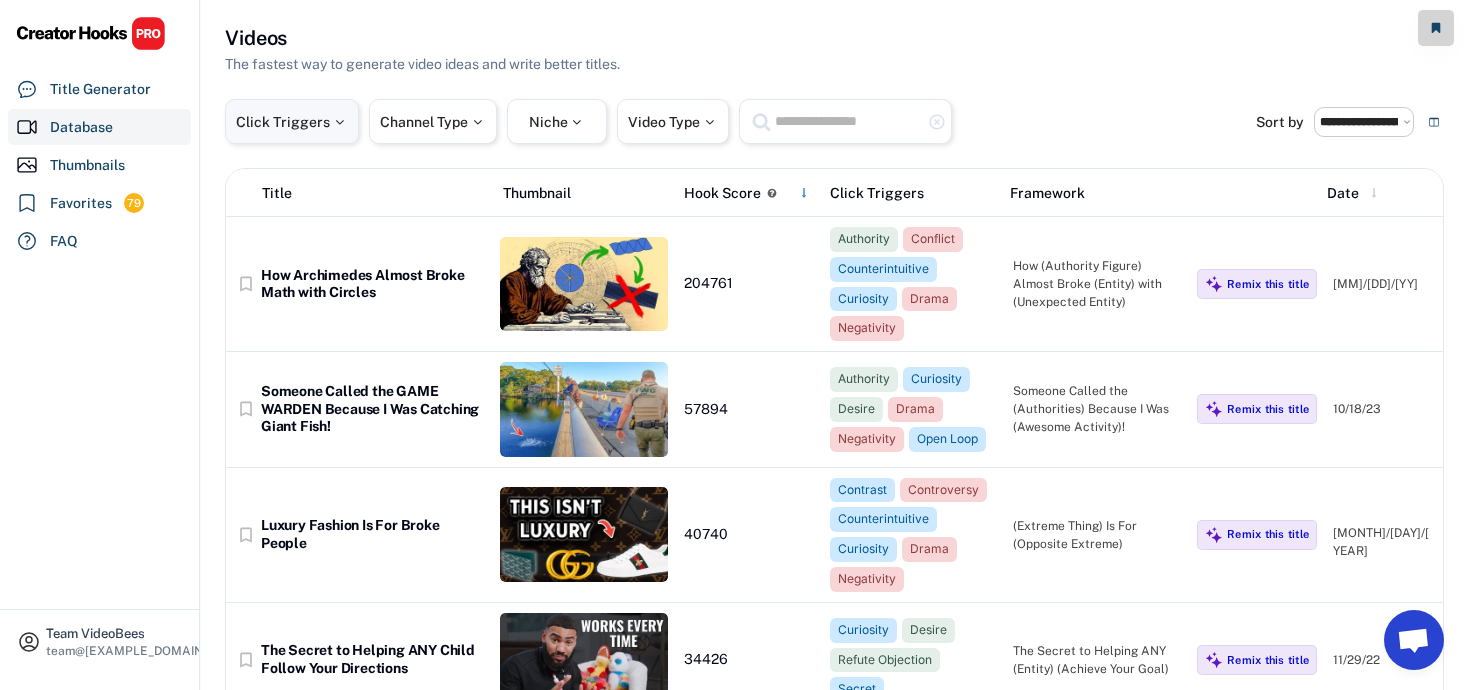 click on "Click Triggers" at bounding box center [292, 122] 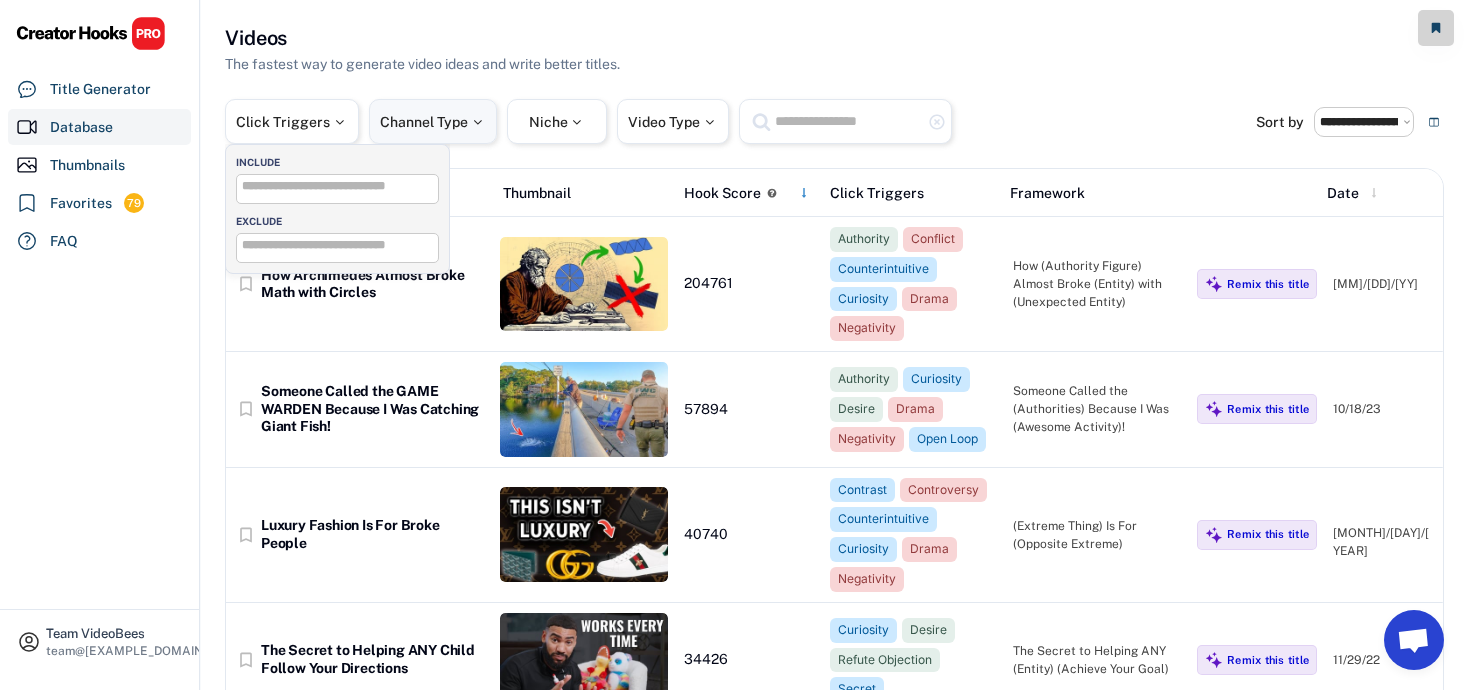click on "Channel Type" at bounding box center (433, 121) 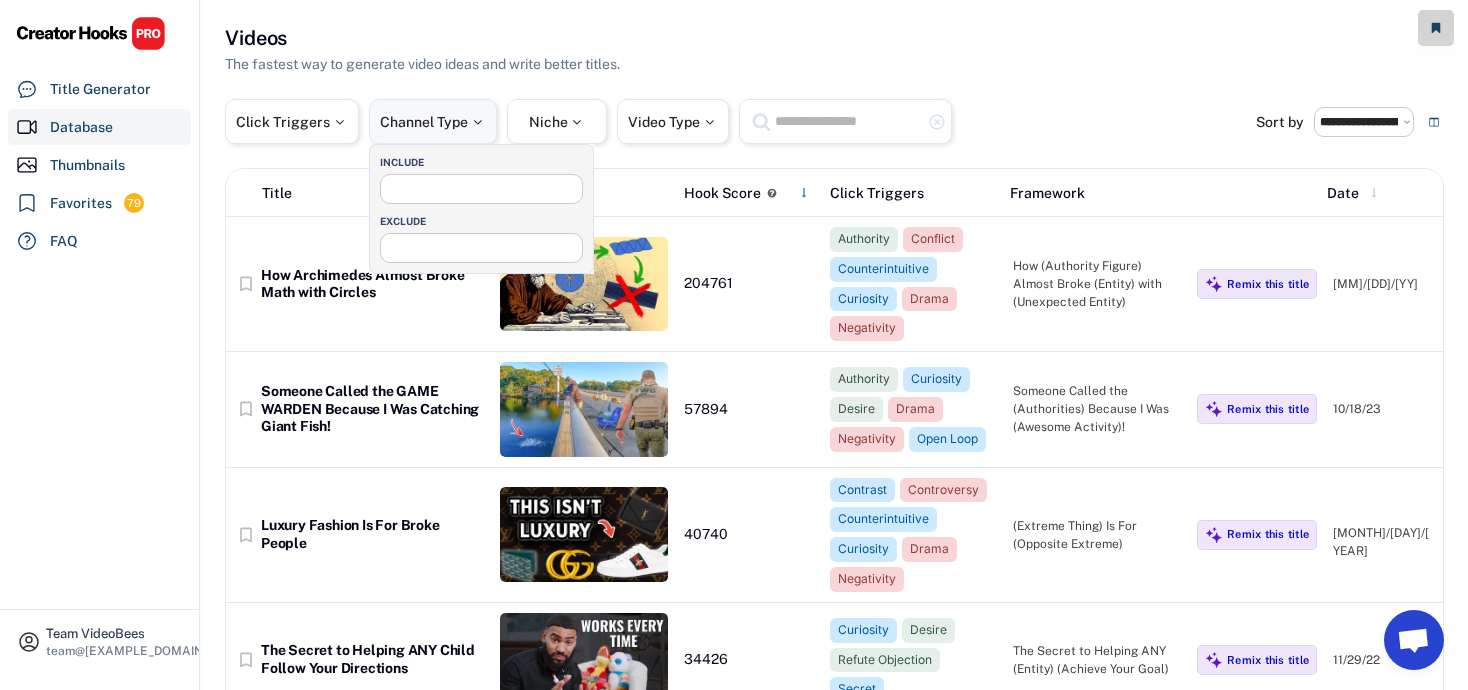 select 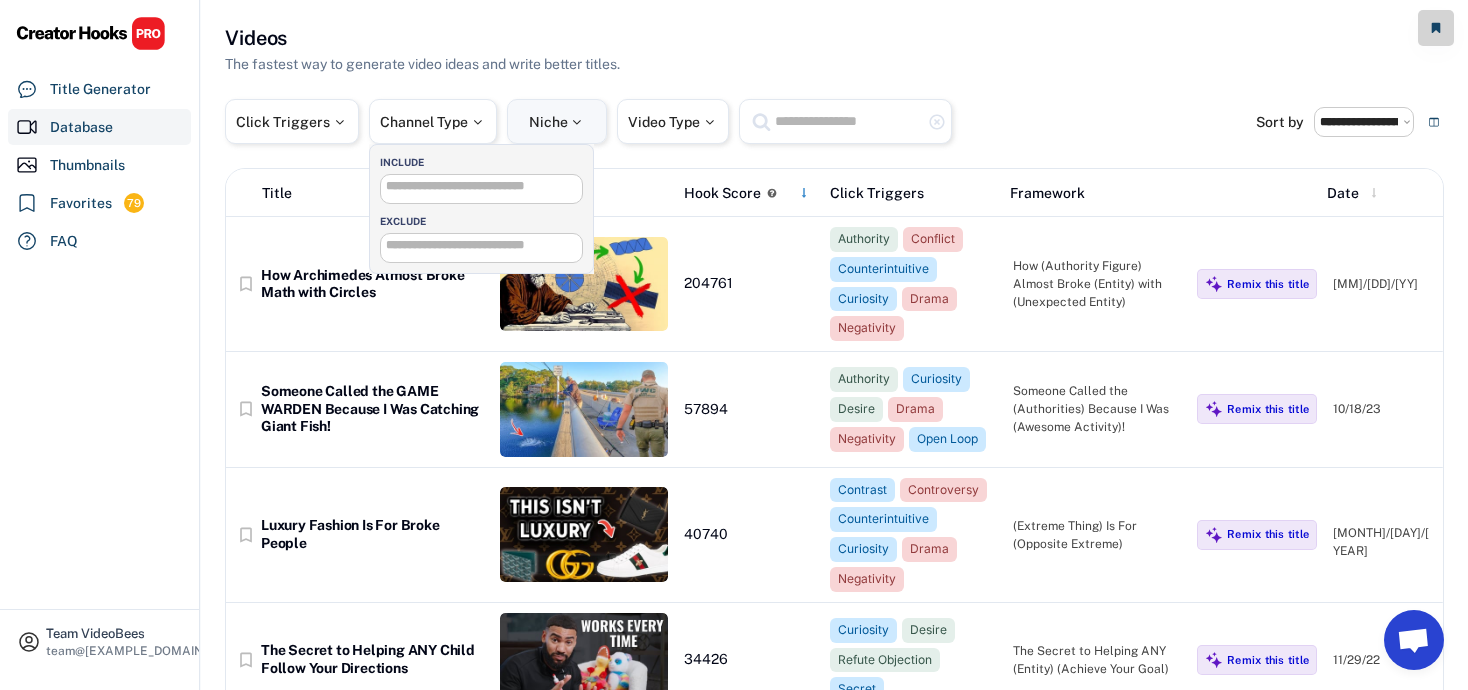 click on "Niche" at bounding box center [557, 122] 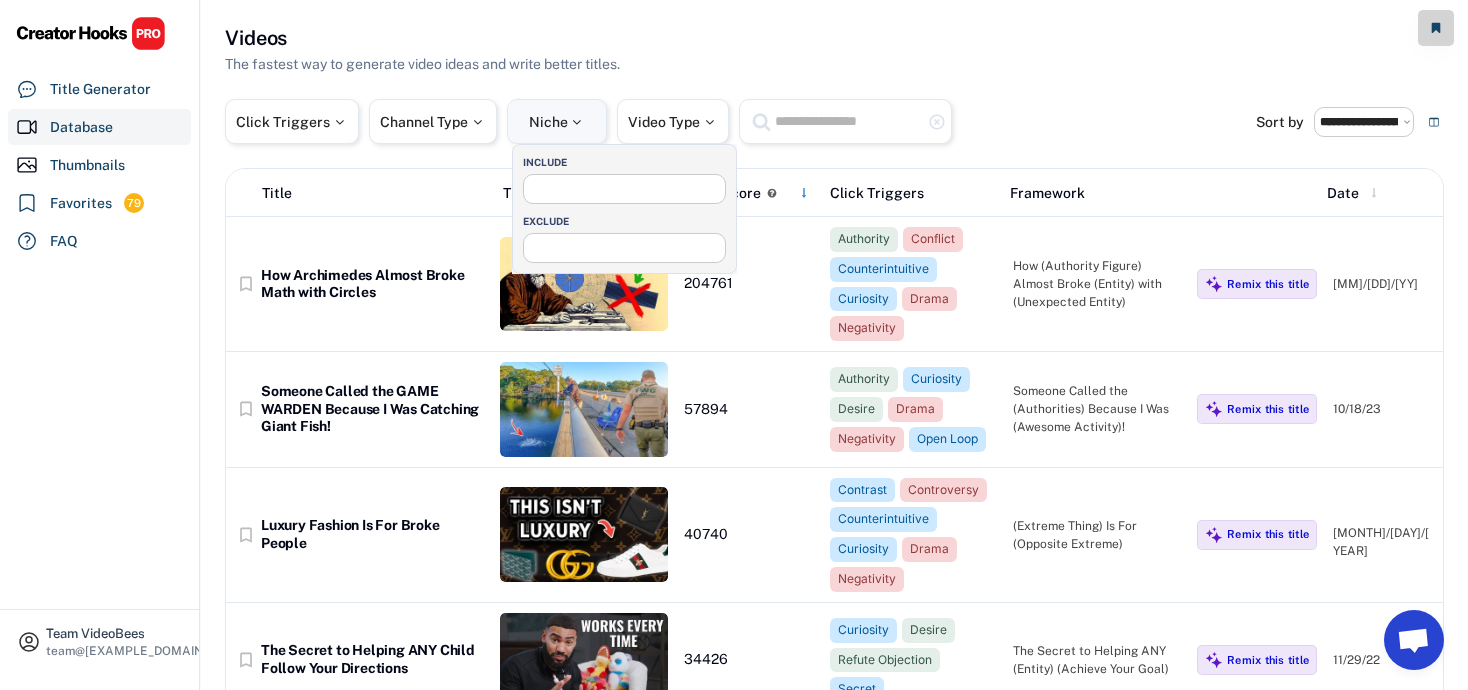select 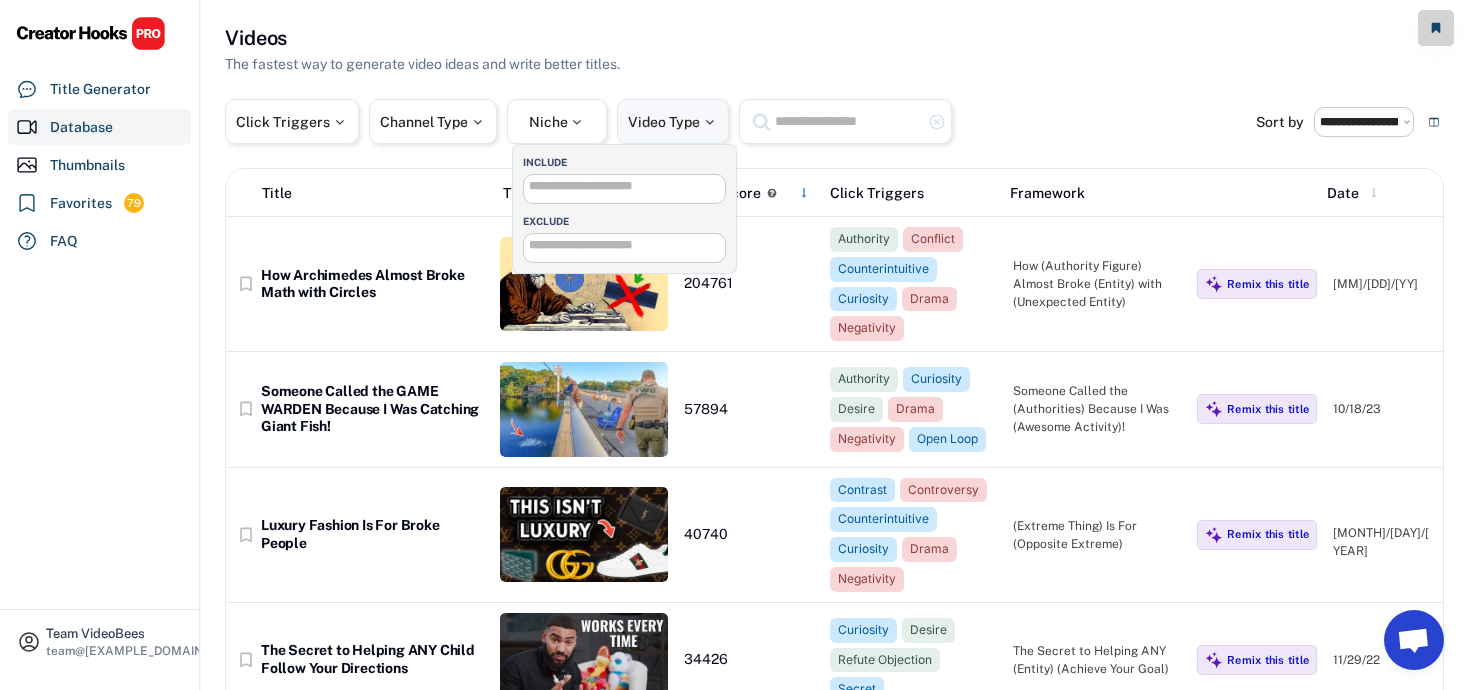 click on "Video Type" at bounding box center [673, 121] 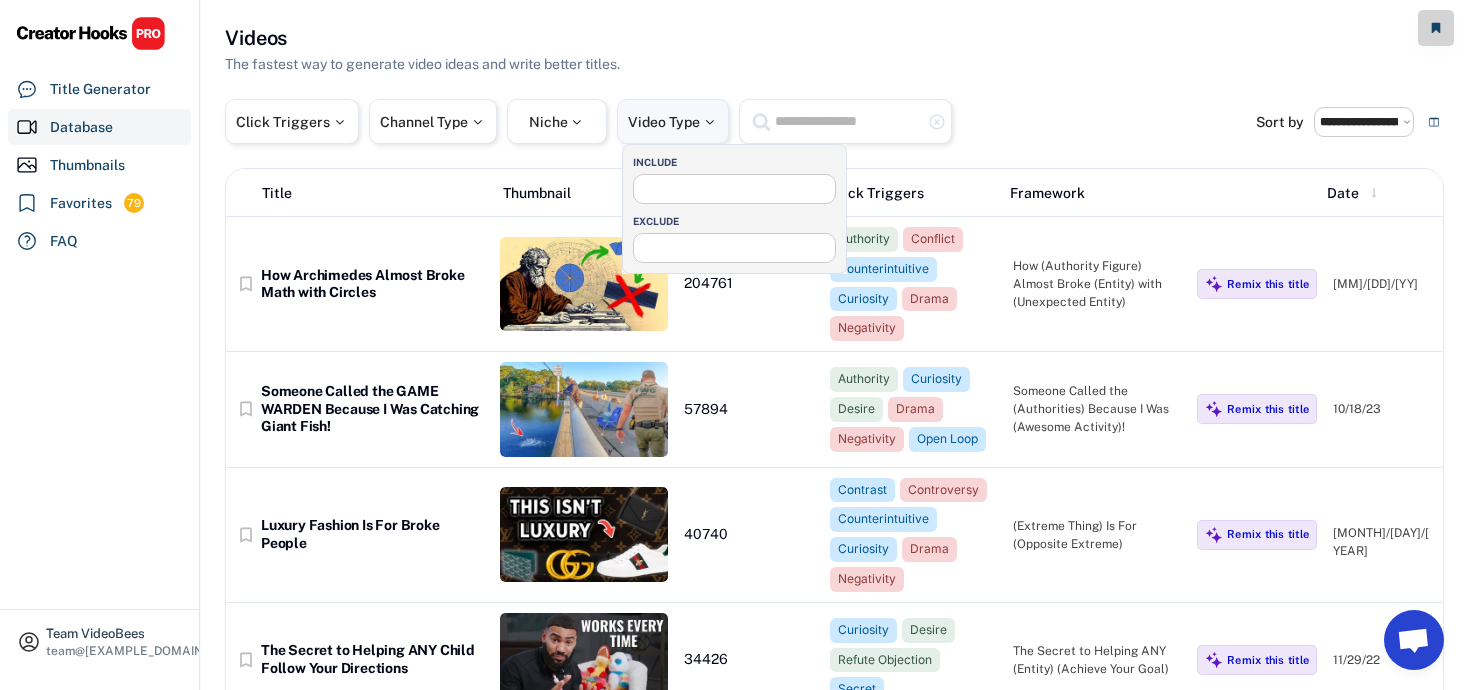 select 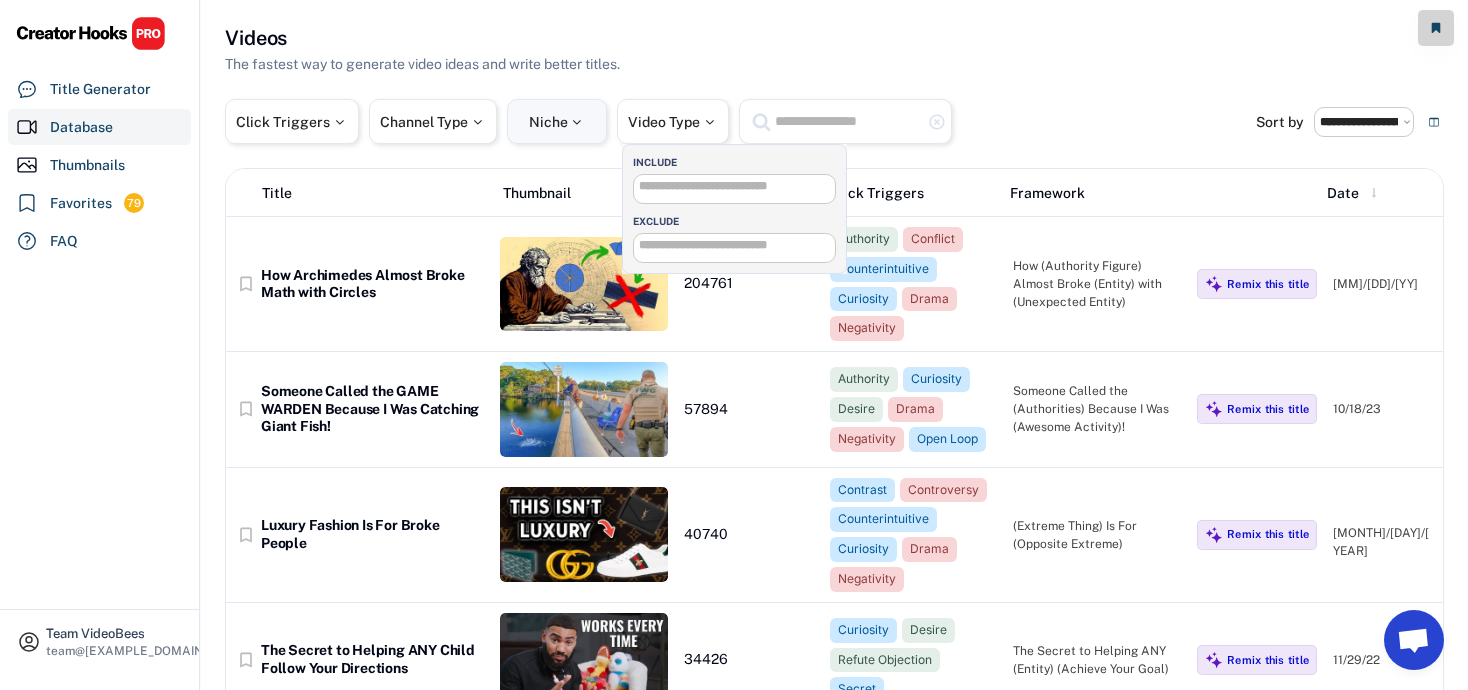 click at bounding box center (577, 122) 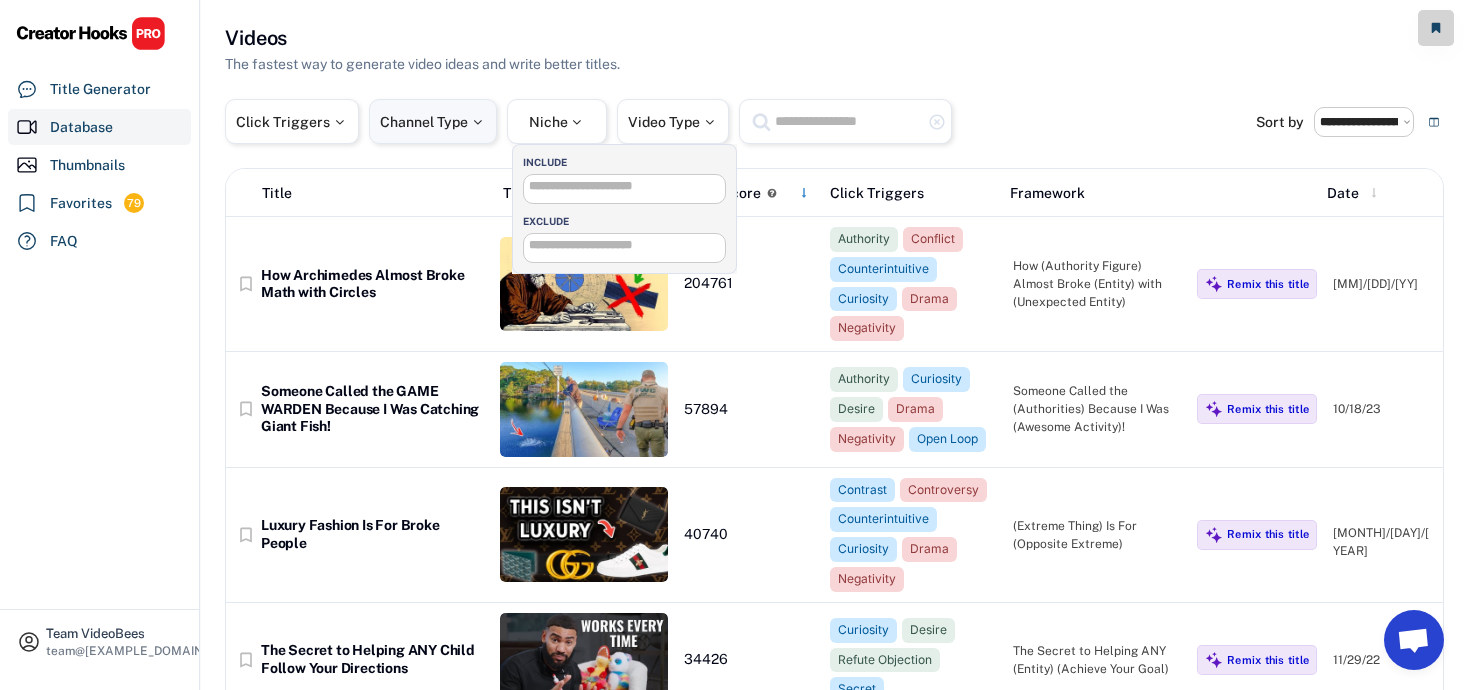 click on "Channel Type" at bounding box center (433, 122) 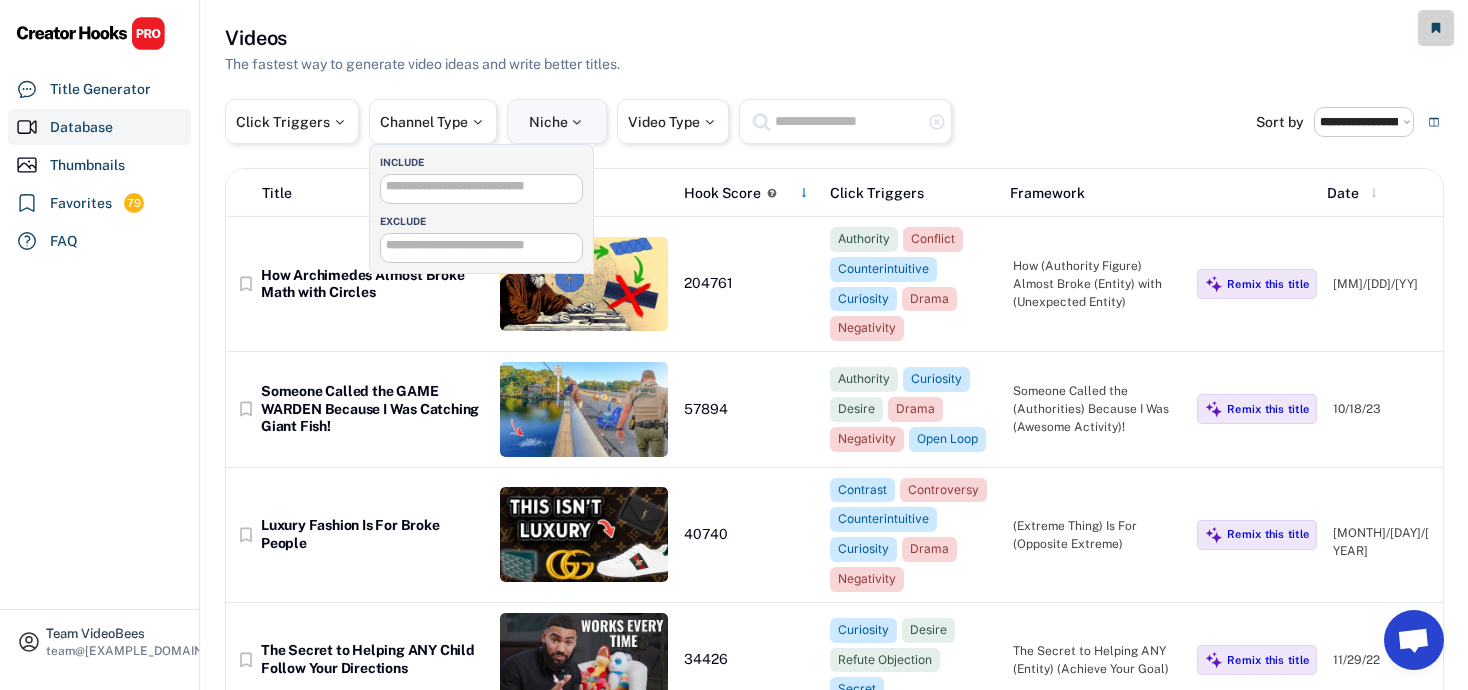 click at bounding box center (577, 122) 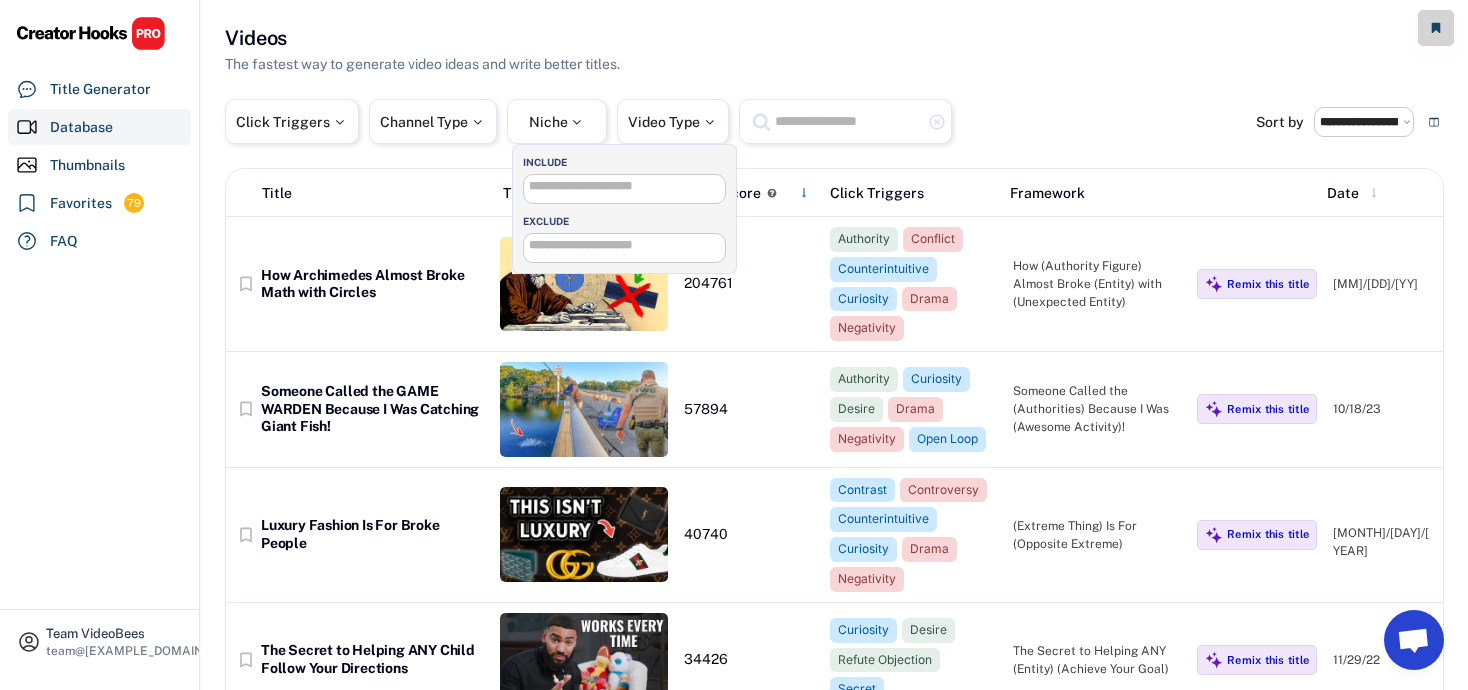 click on "**********" at bounding box center (624, 189) 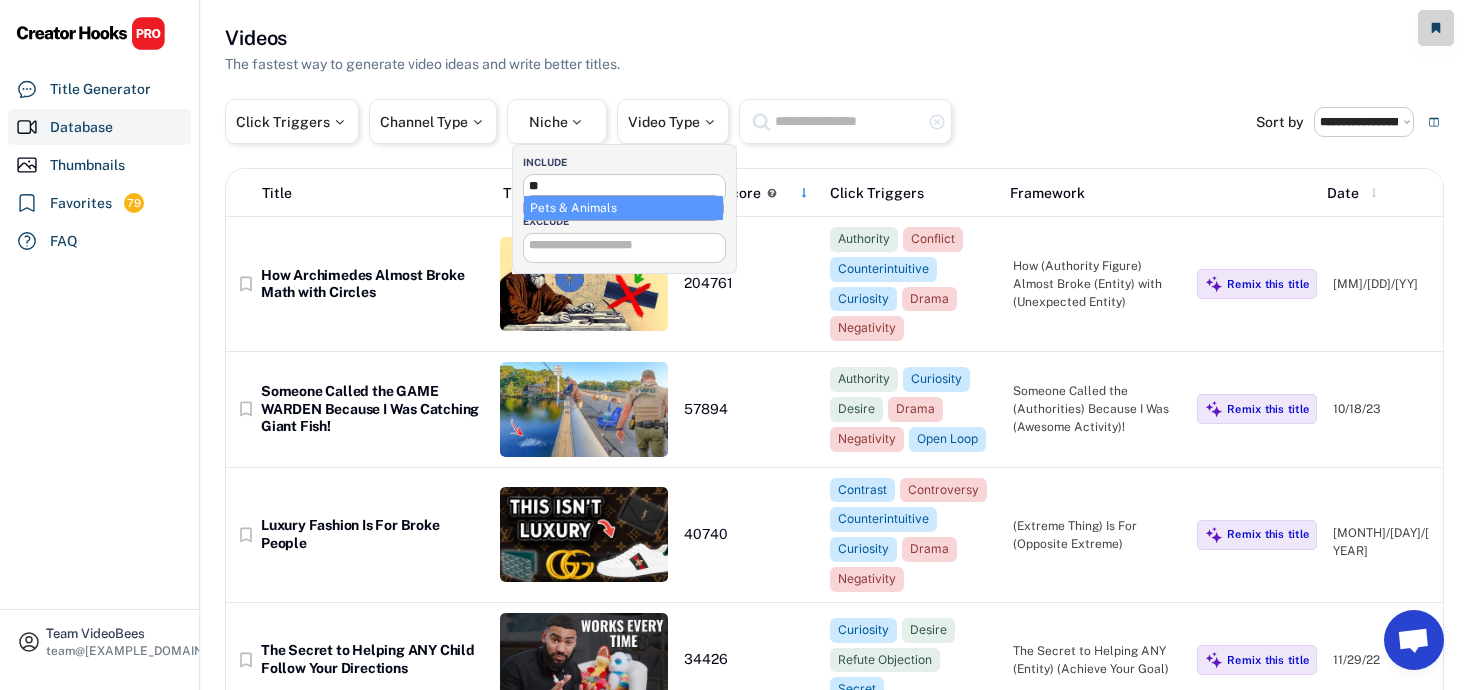 type on "*" 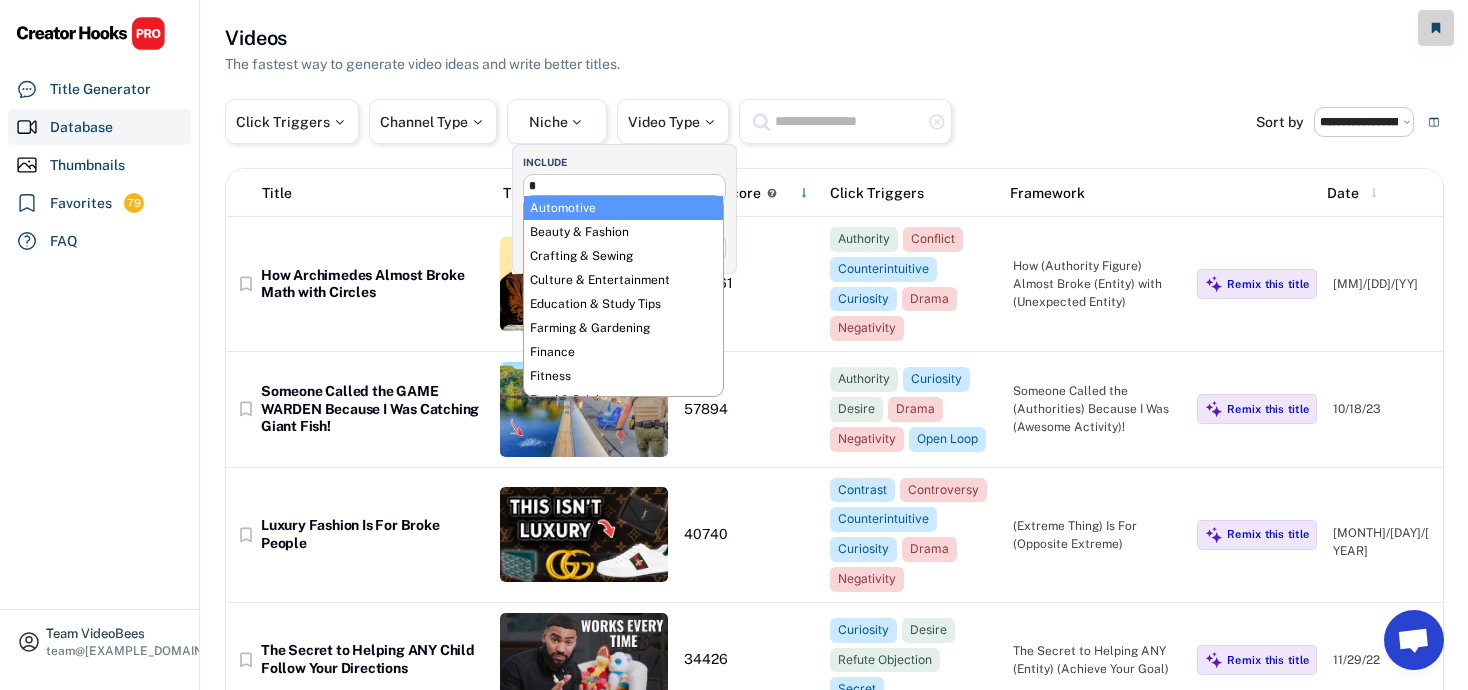 type 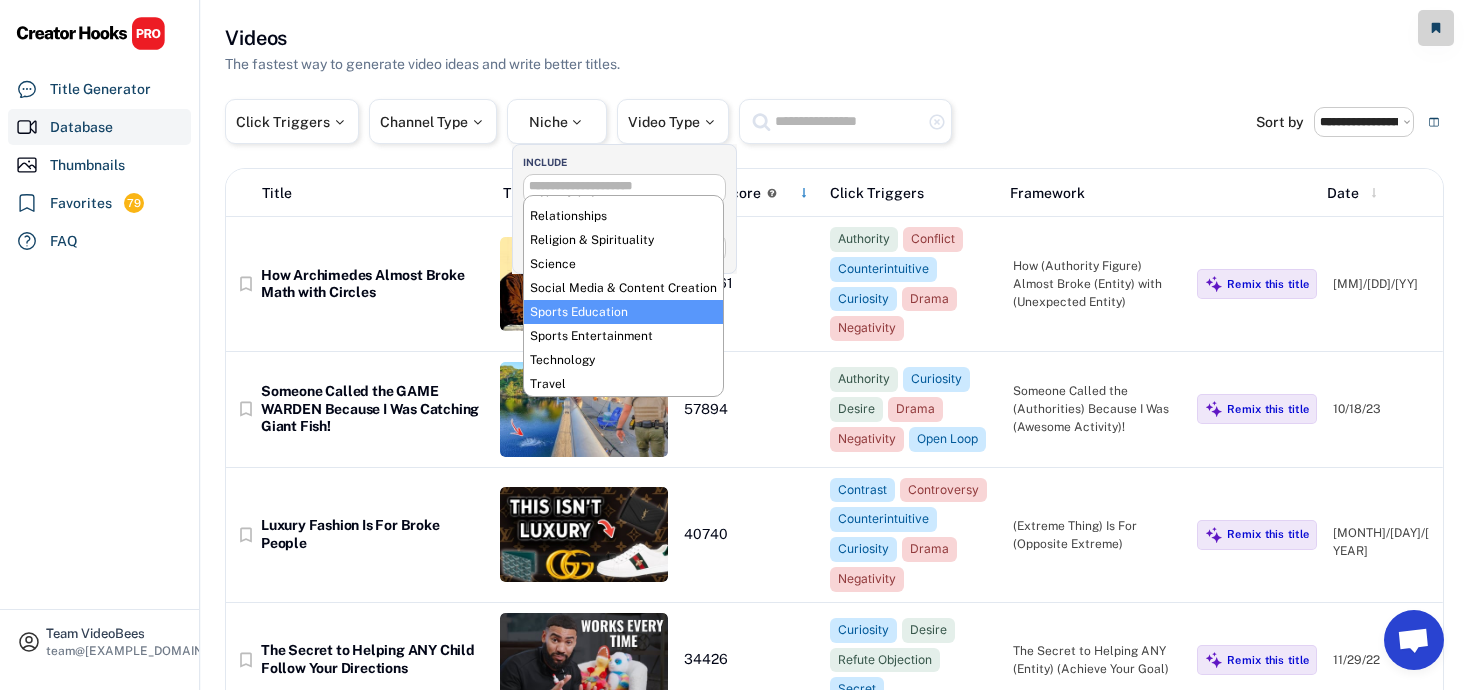 scroll, scrollTop: 0, scrollLeft: 0, axis: both 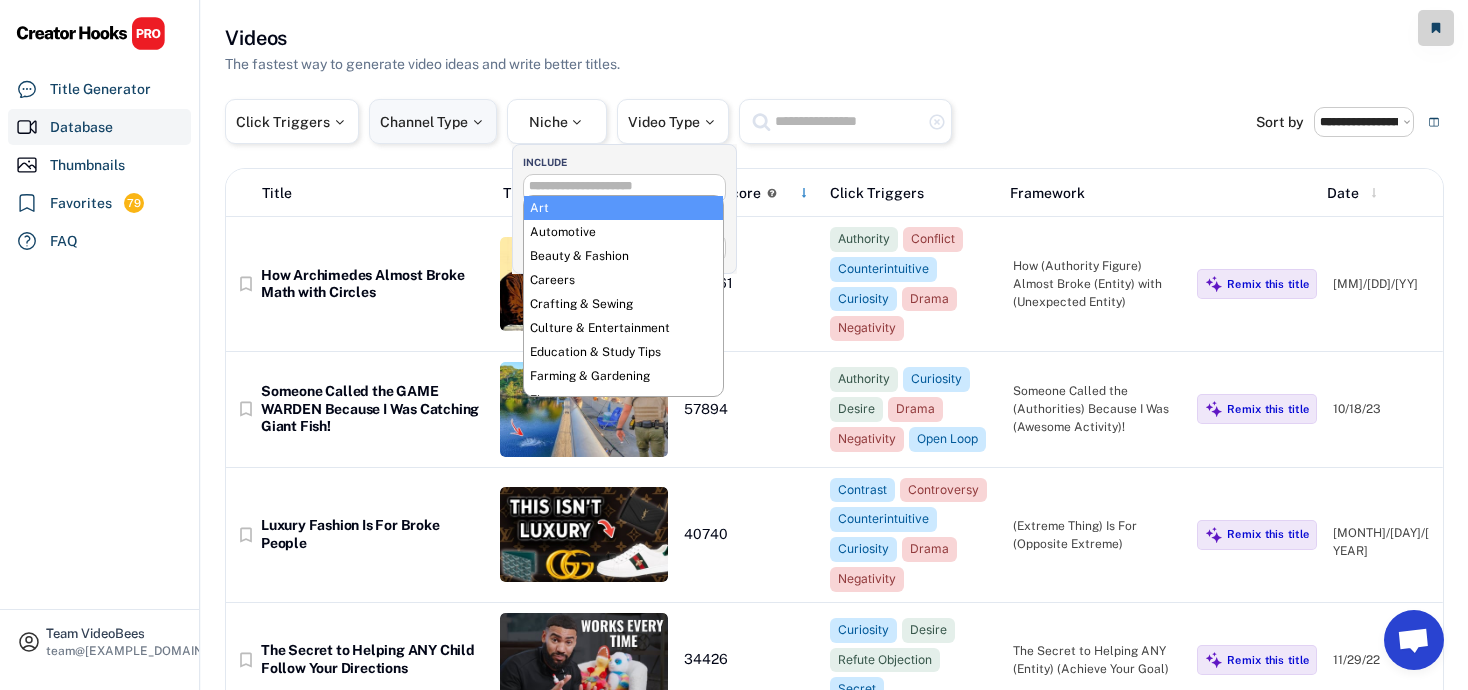 click at bounding box center [477, 122] 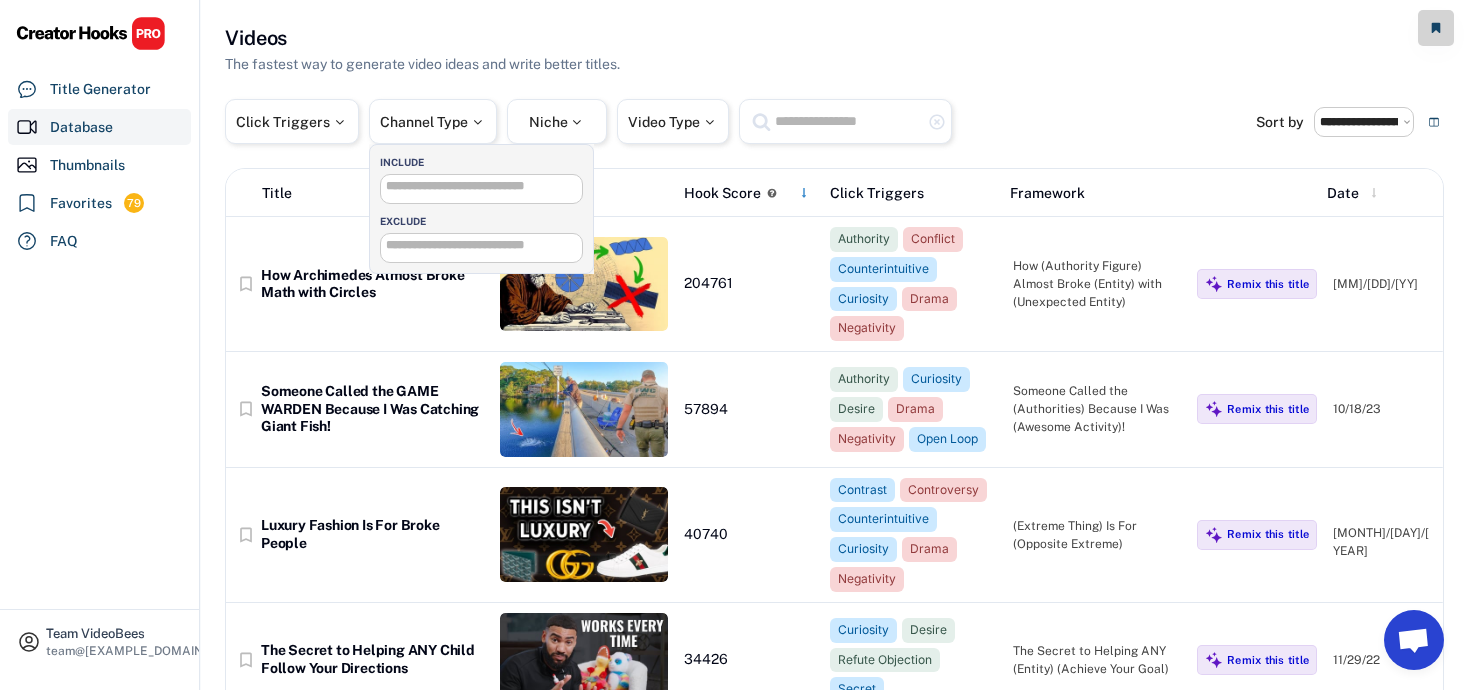 click at bounding box center [486, 186] 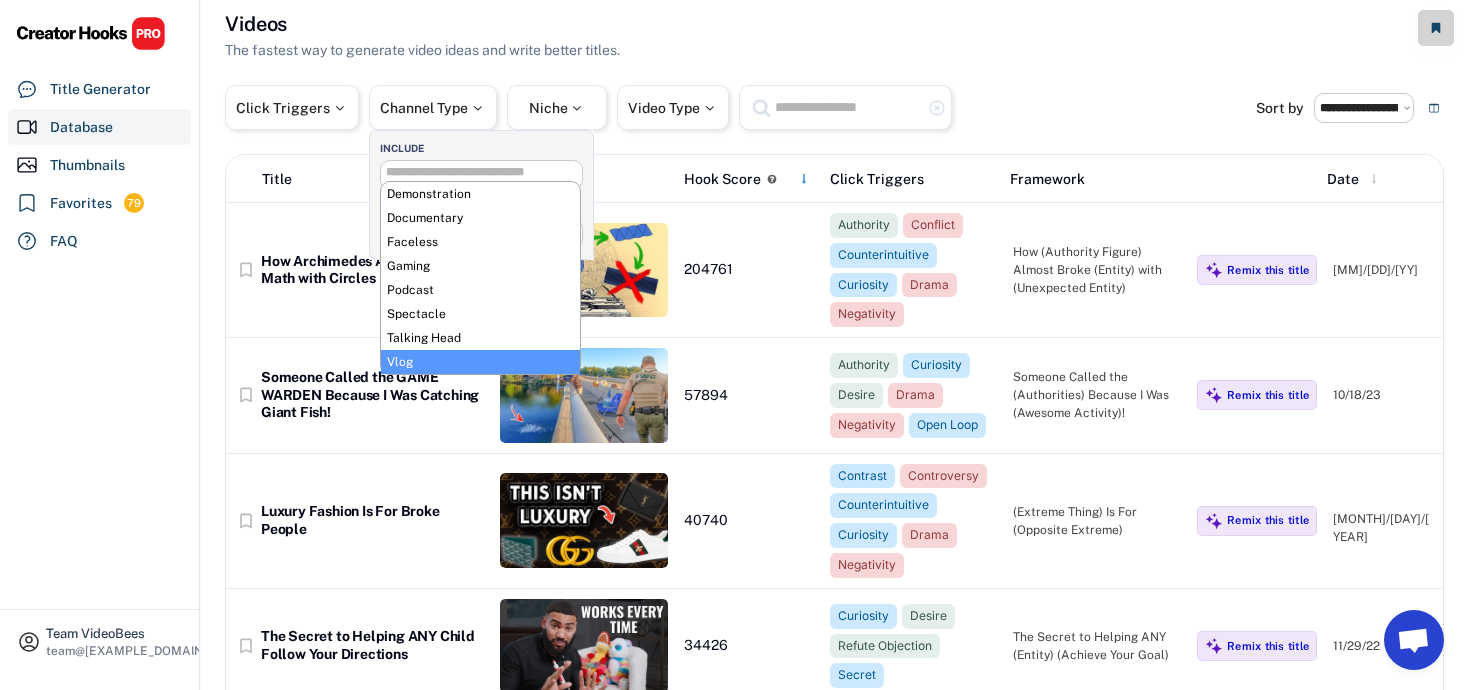 scroll, scrollTop: 13, scrollLeft: 0, axis: vertical 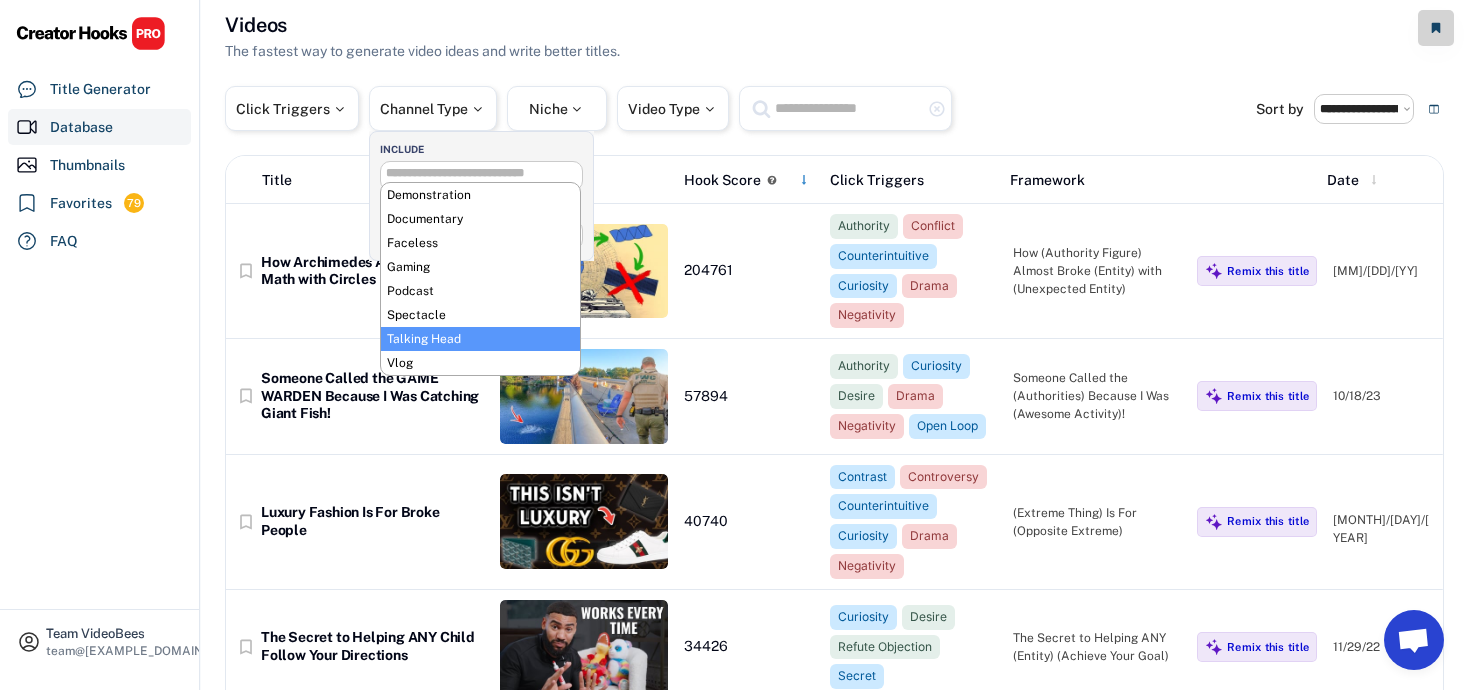 select on "**********" 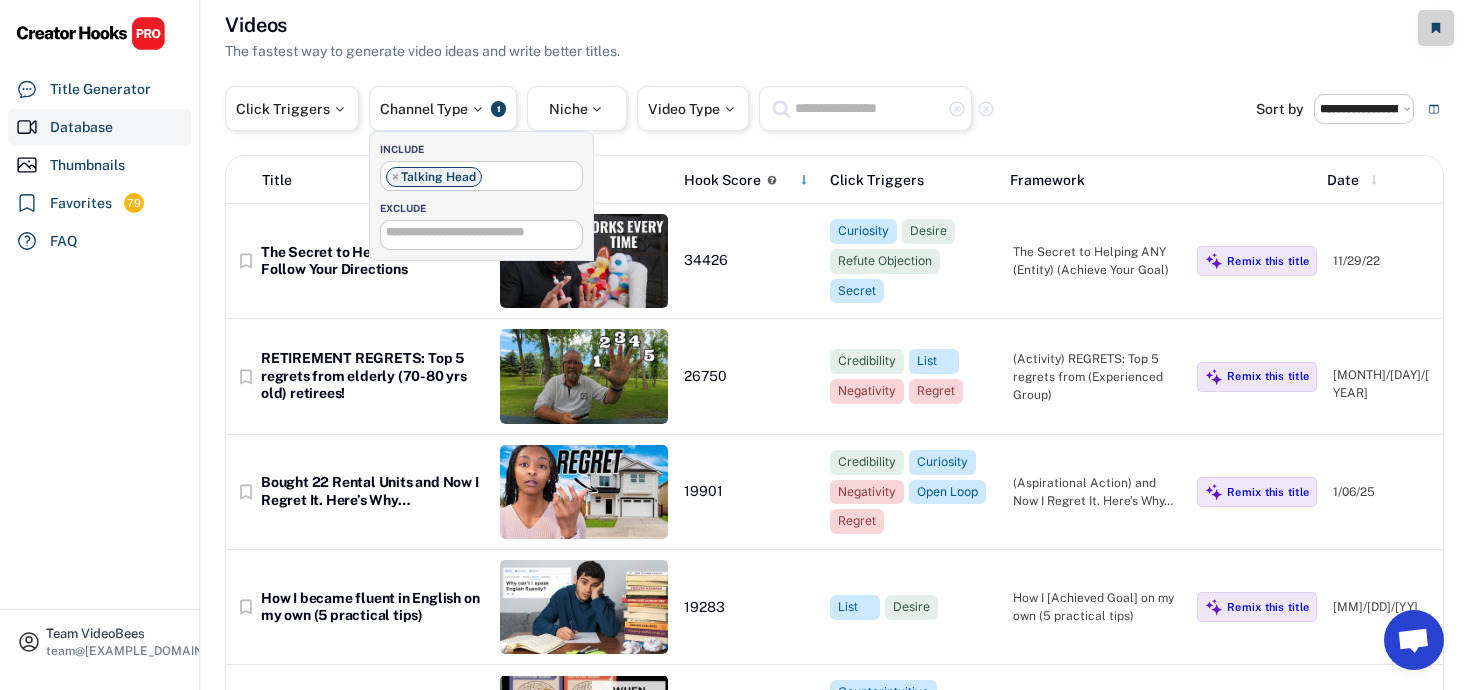 click on "Click Triggers" at bounding box center [292, 108] 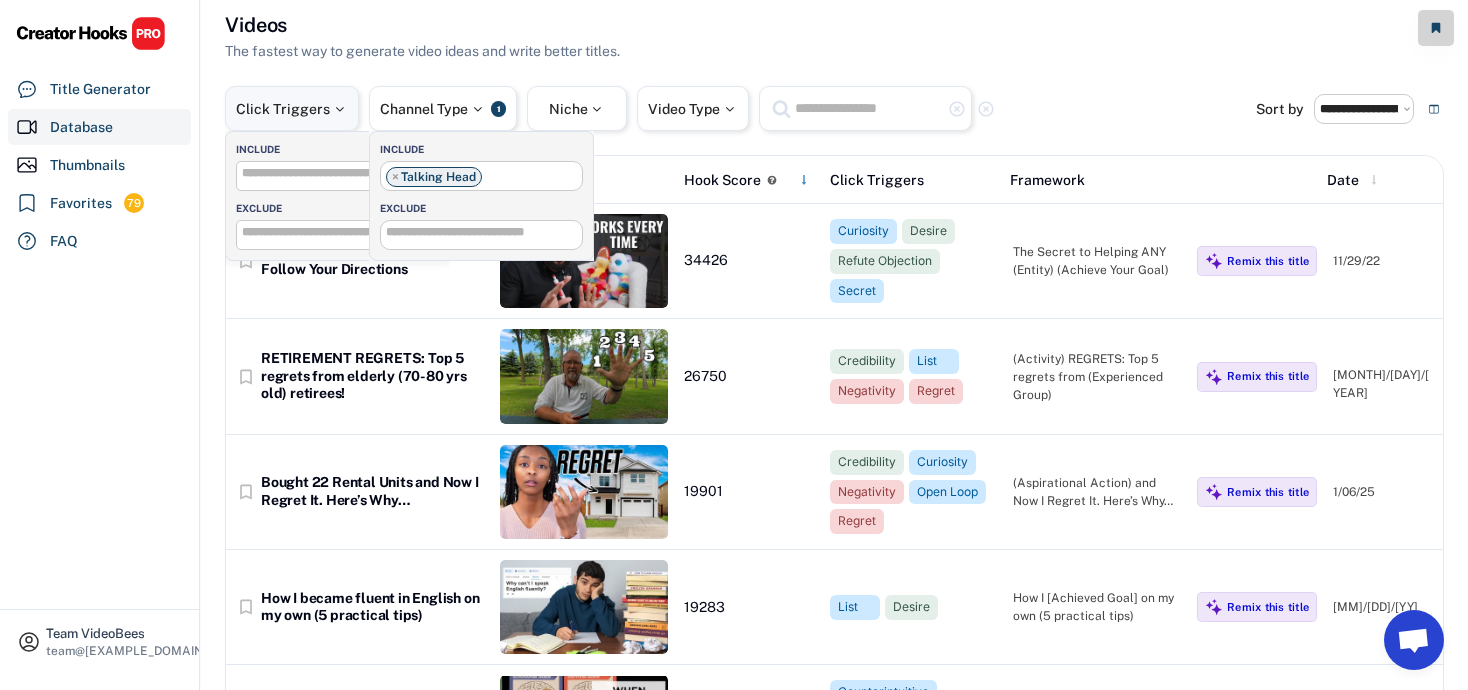 select 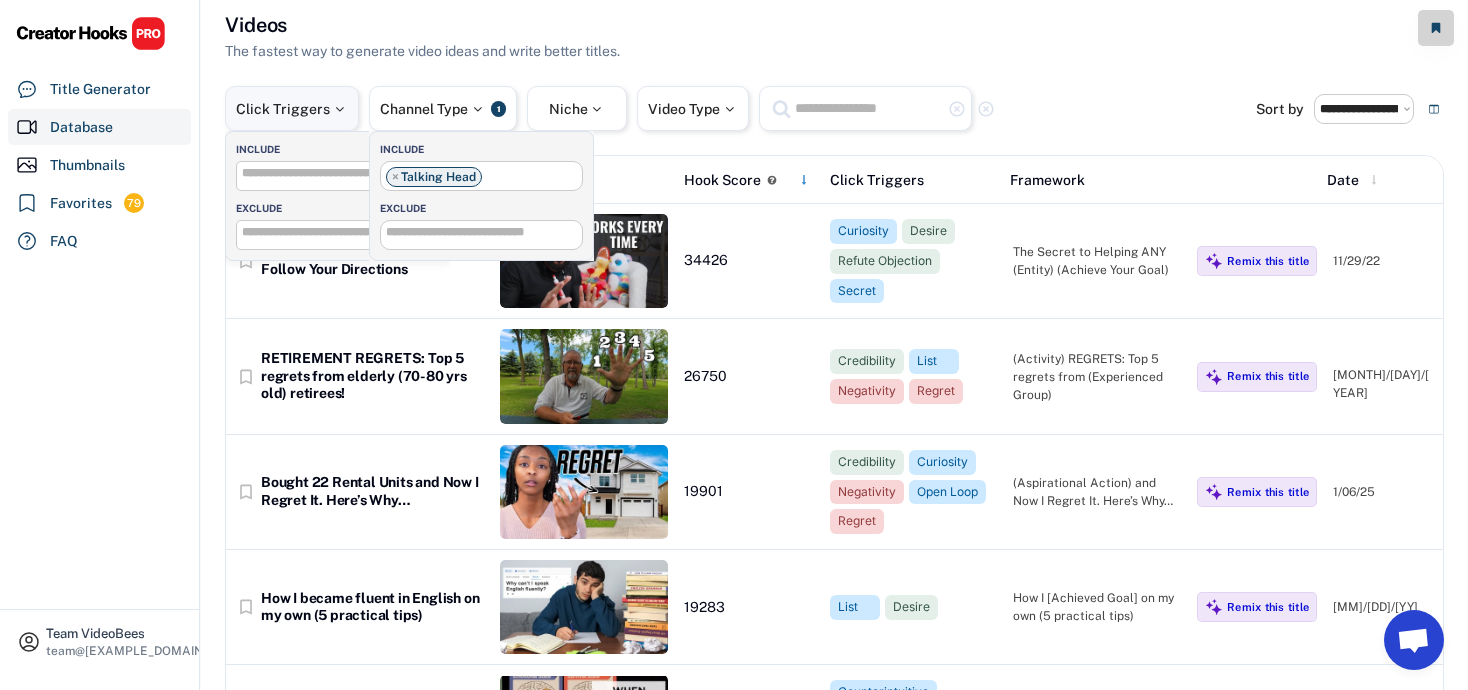 select 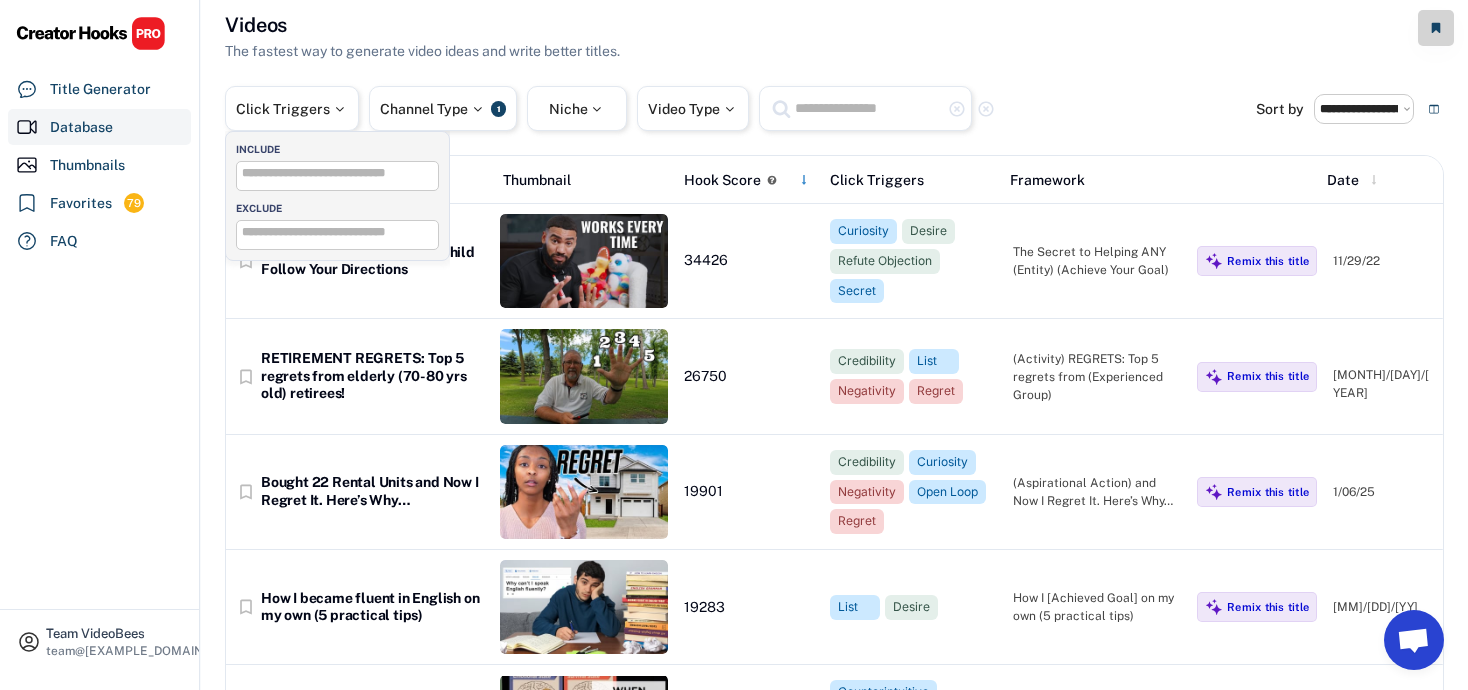click at bounding box center [342, 173] 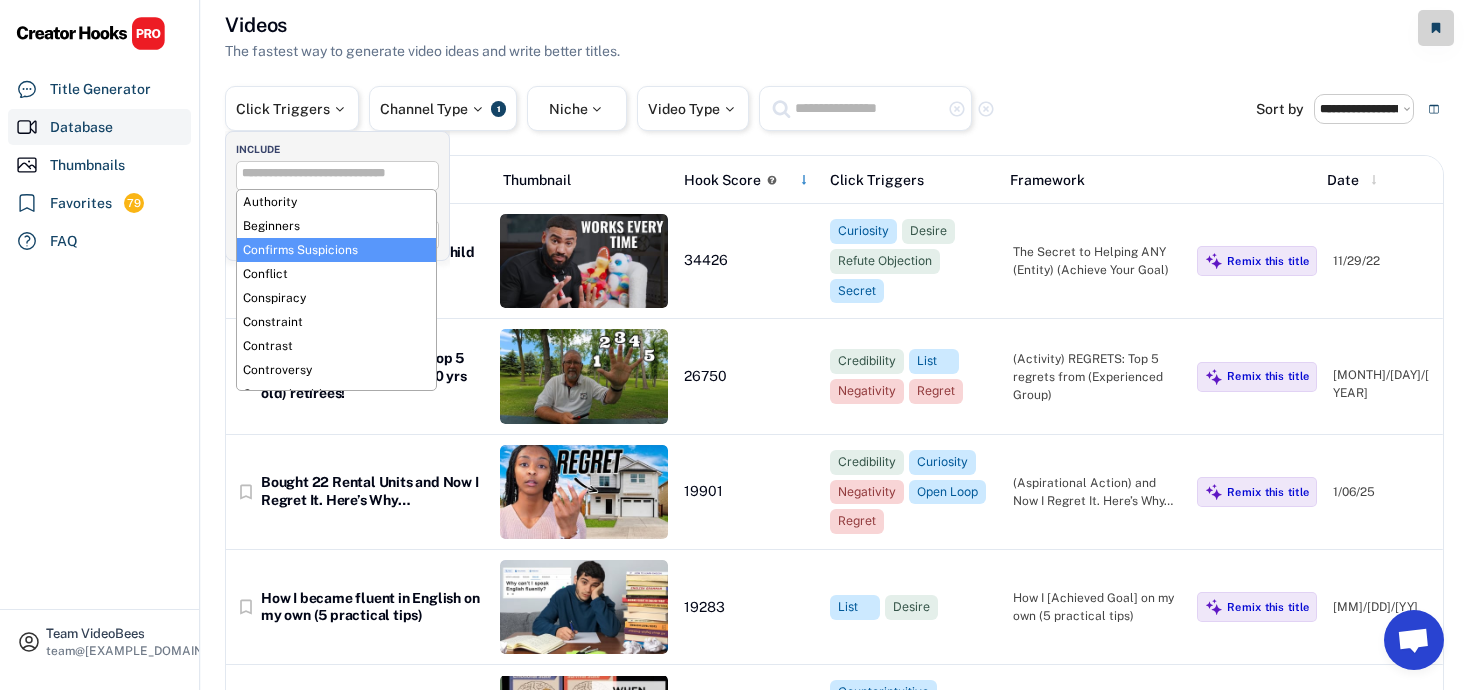 scroll, scrollTop: 34, scrollLeft: 0, axis: vertical 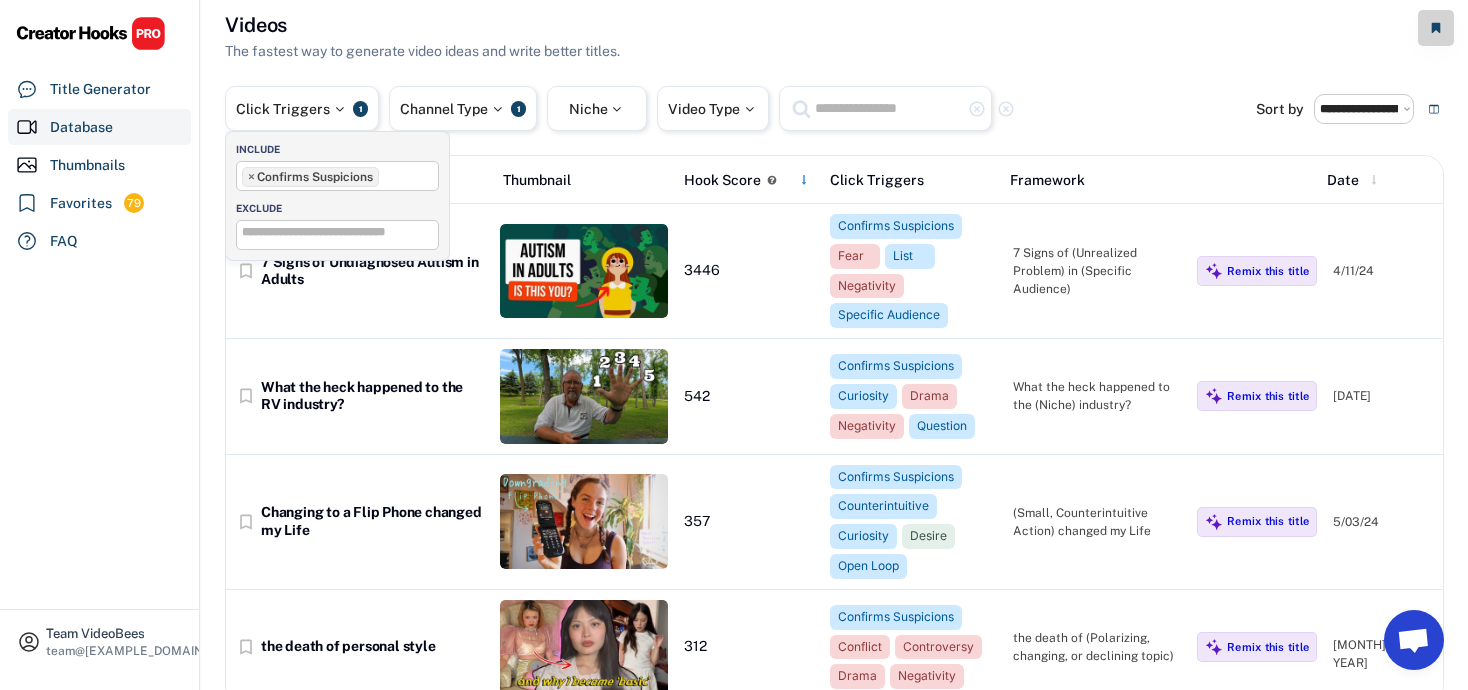 click on "× Confirms Suspicions" at bounding box center (337, 174) 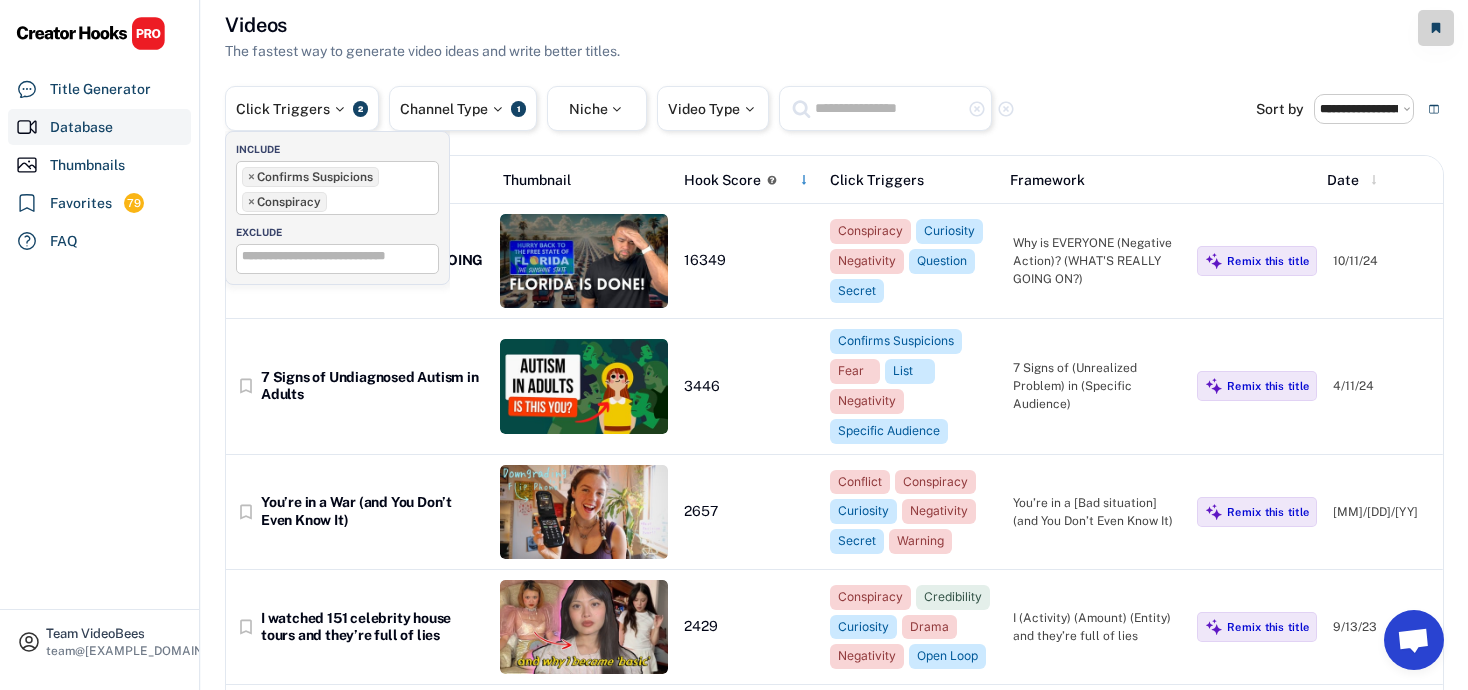 click on "× Confirms Suspicions × Conspiracy" at bounding box center (337, 187) 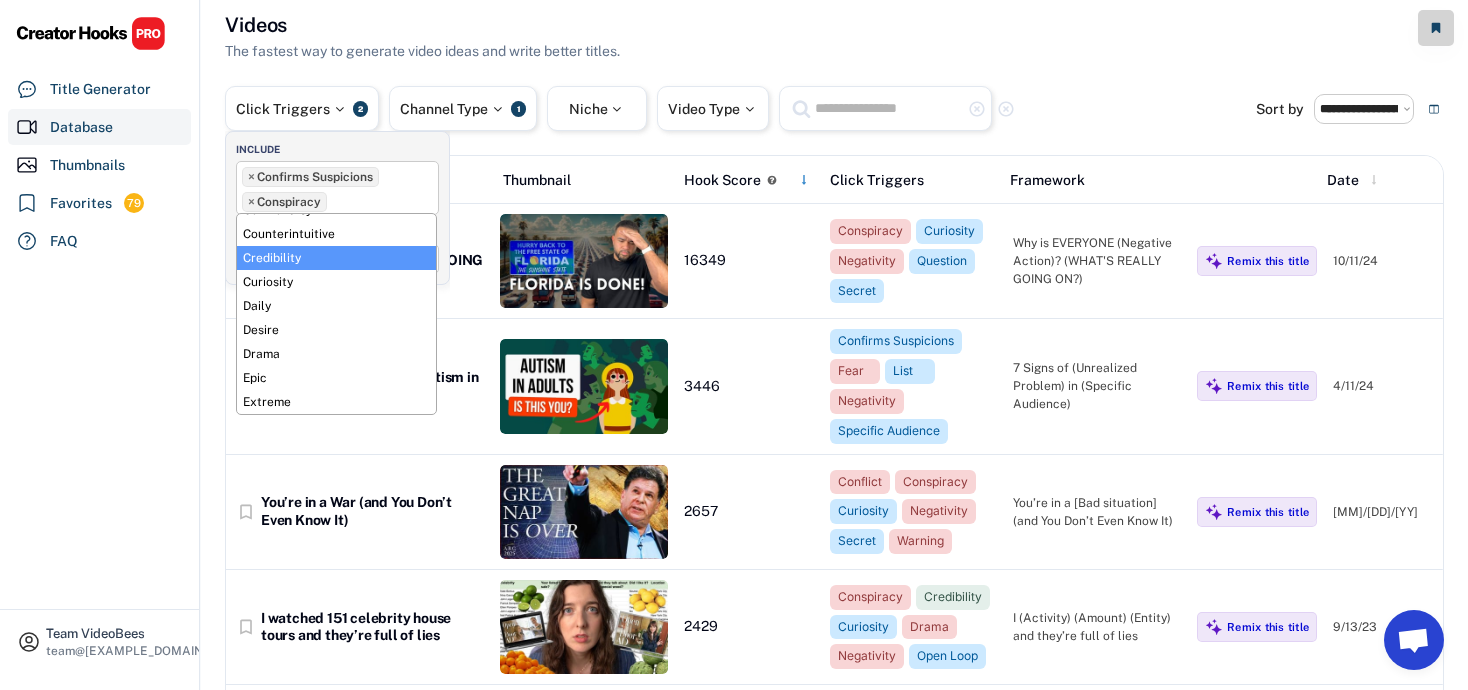 scroll, scrollTop: 204, scrollLeft: 0, axis: vertical 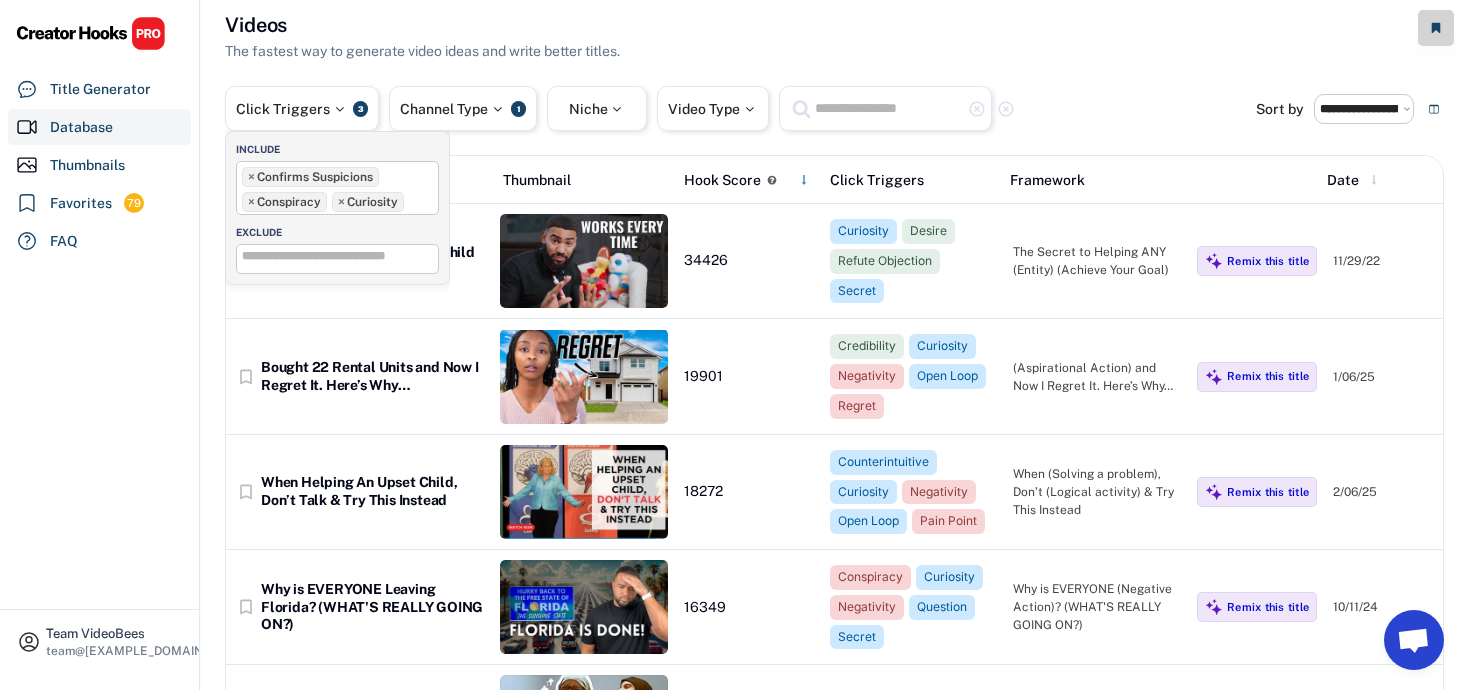 click on "× Confirms Suspicions × Conspiracy × Curiosity" at bounding box center [337, 187] 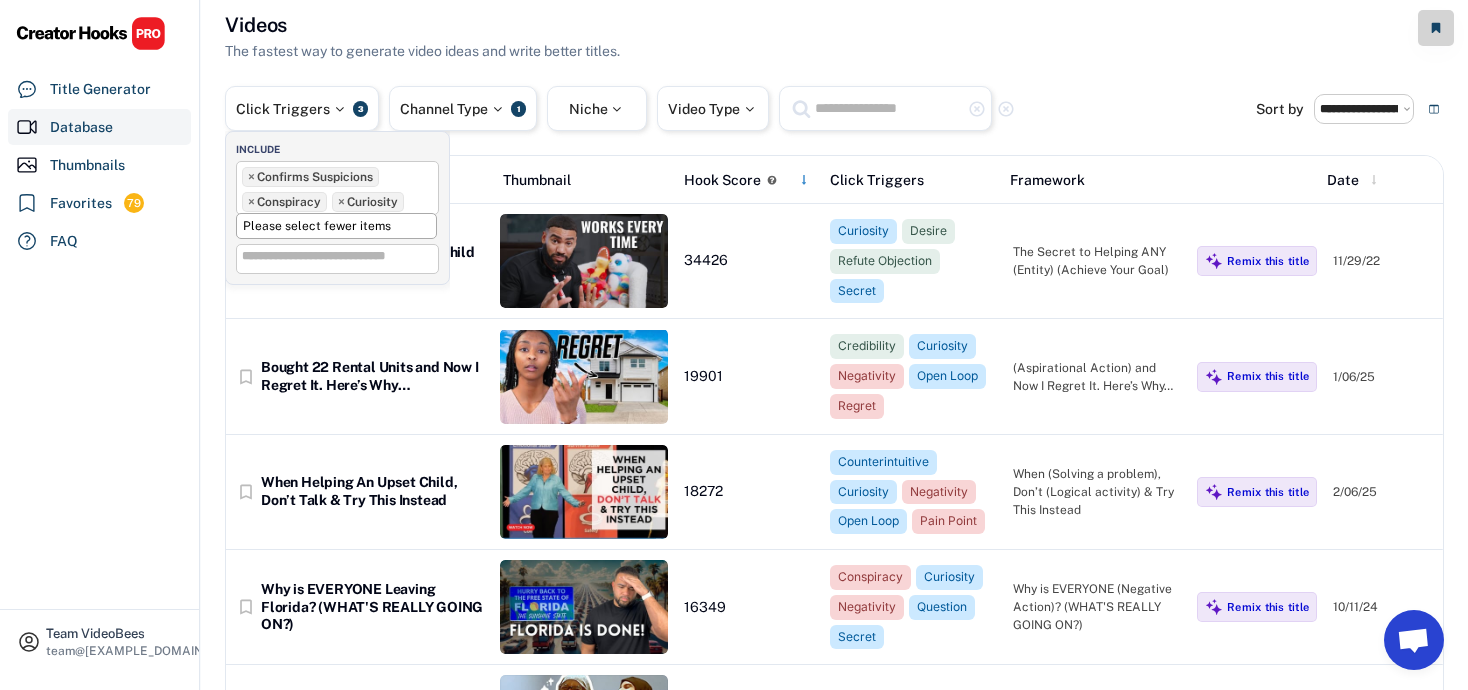 click on "× Confirms Suspicions × Conspiracy × Curiosity" at bounding box center [337, 187] 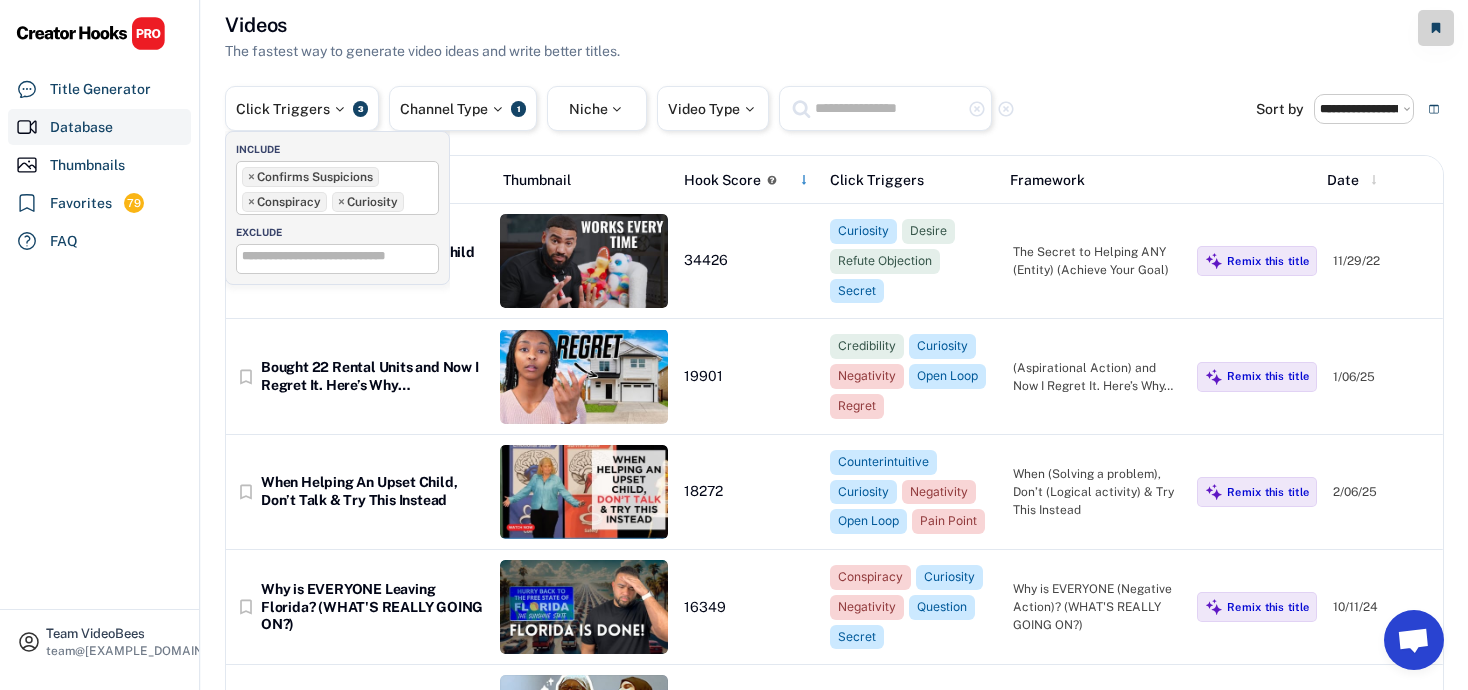 click on "× Confirms Suspicions × Conspiracy × Curiosity" at bounding box center (337, 187) 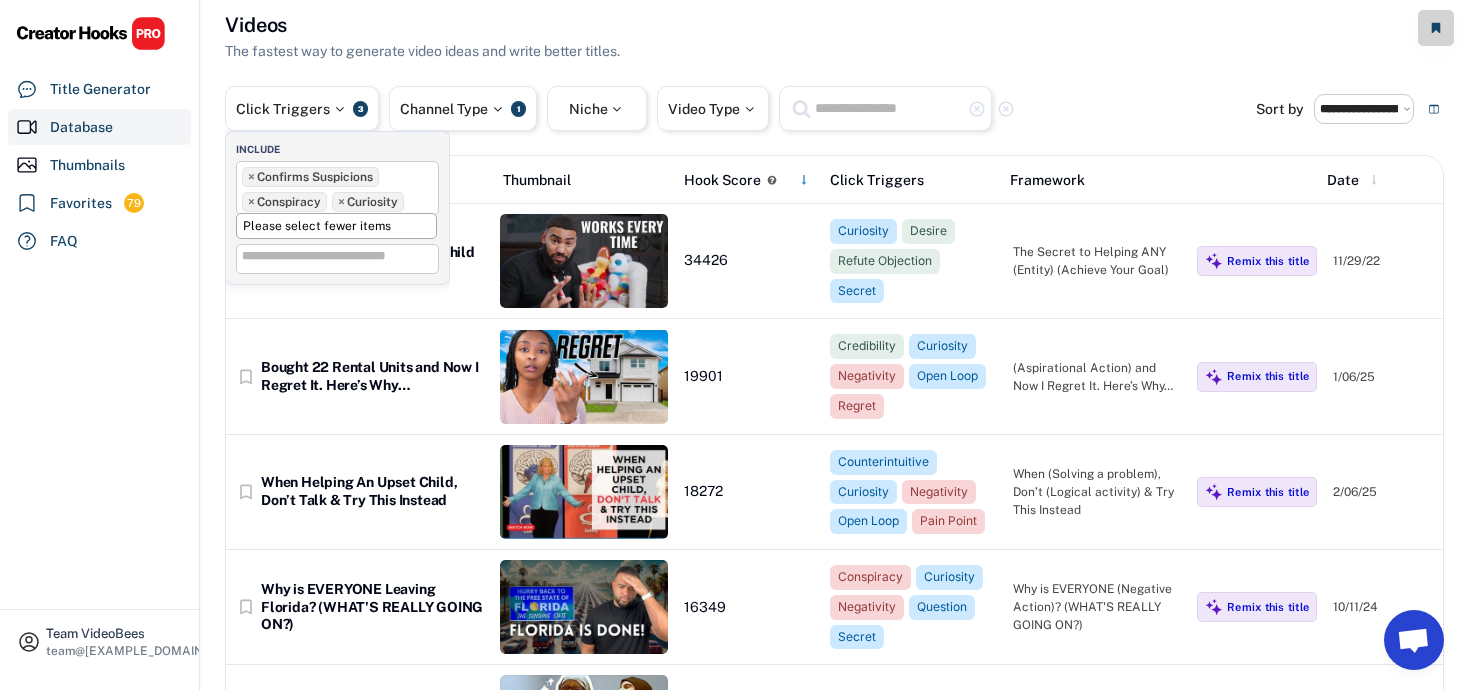 click on "Please select fewer items" at bounding box center [336, 226] 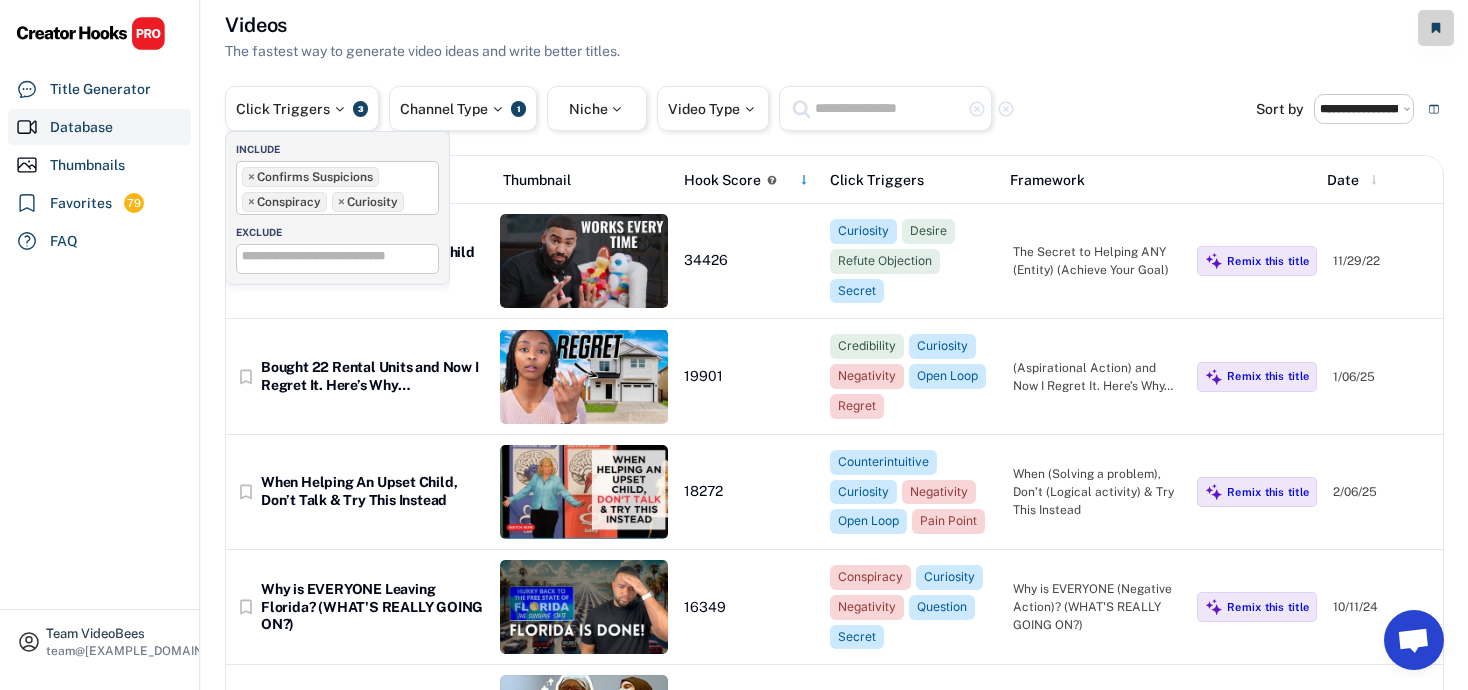 click on "Team VideoBees team@[EXAMPLE_DOMAIN].fr Title Generator Database Thumbnails Favorites 79 FAQ" at bounding box center (100, 345) 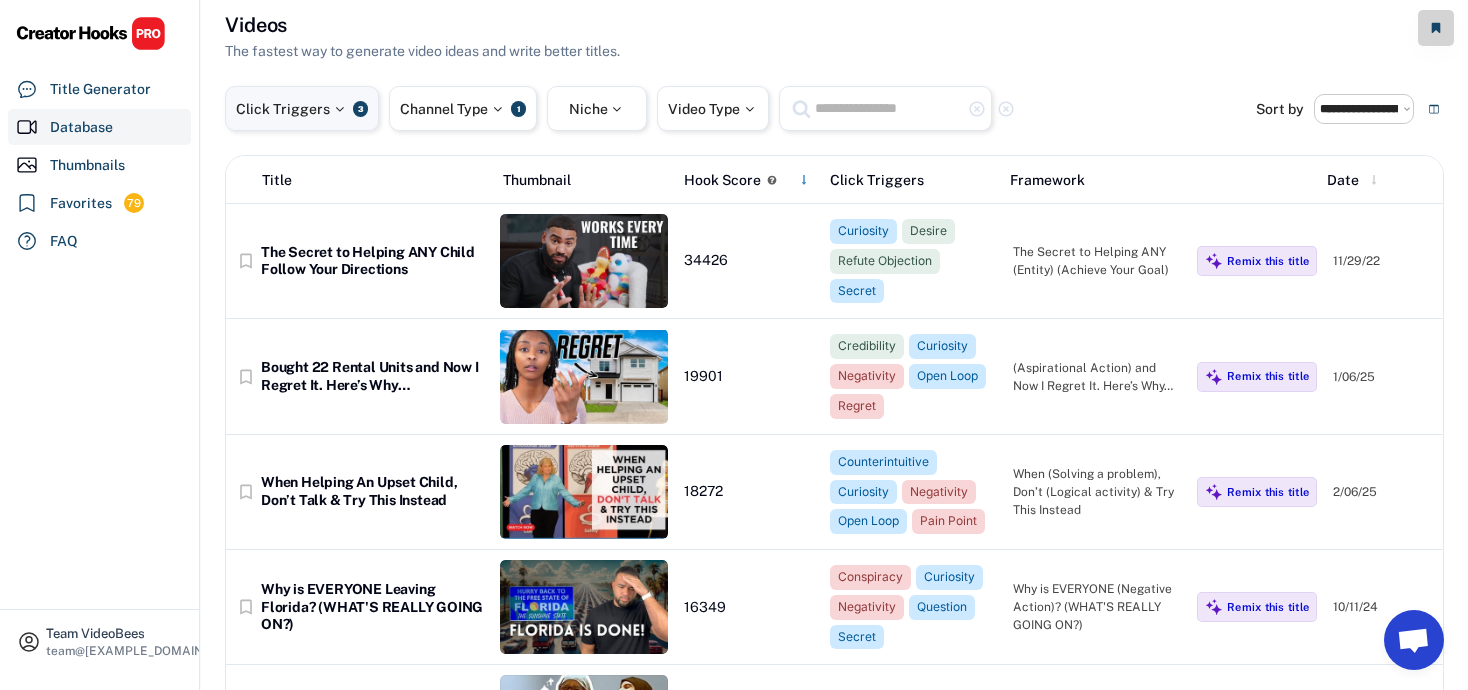 click on "Click Triggers  3" at bounding box center [302, 108] 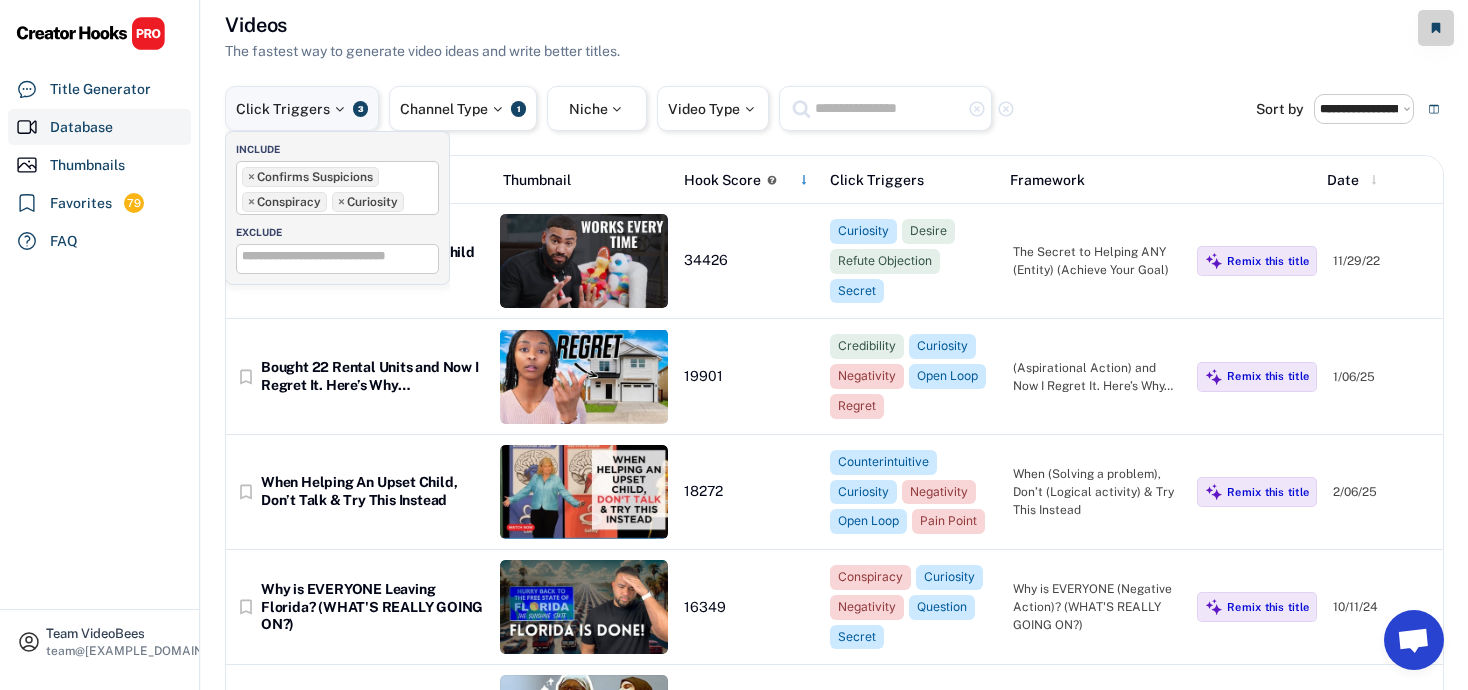 scroll, scrollTop: 170, scrollLeft: 0, axis: vertical 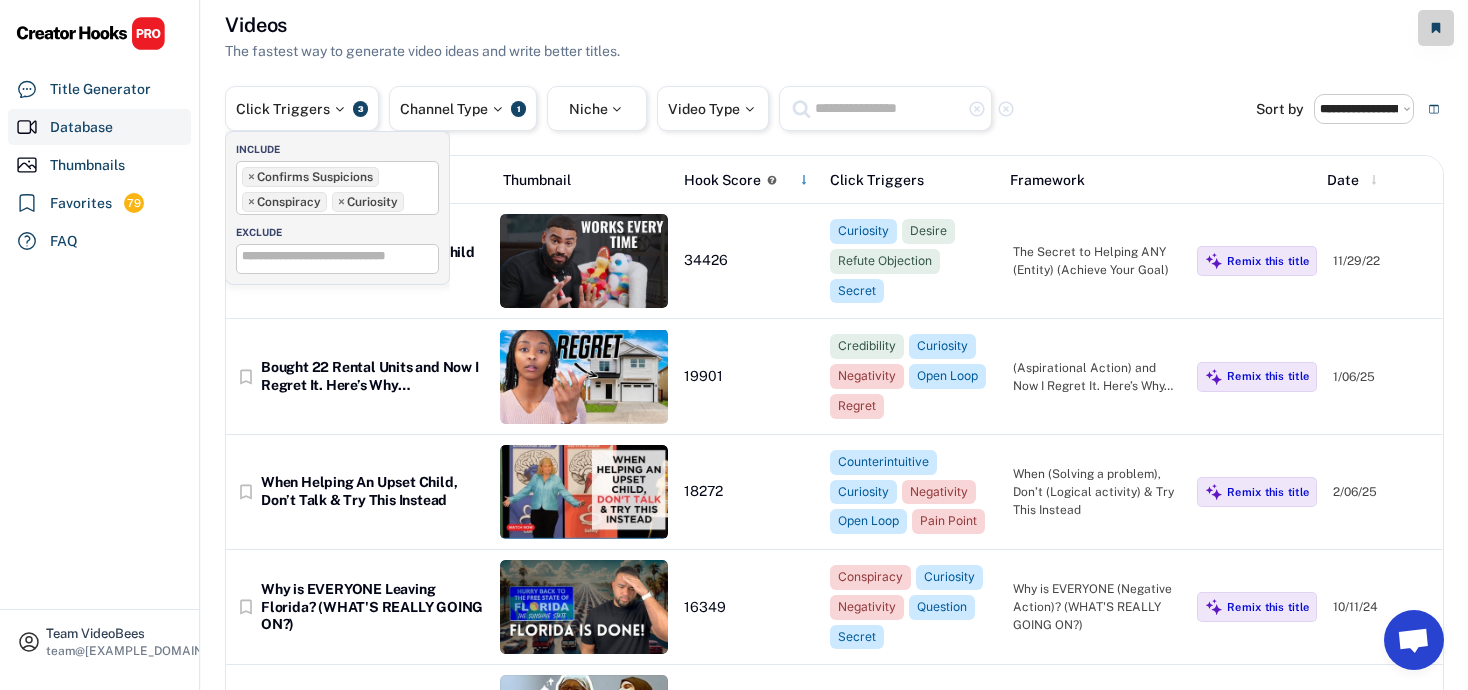 click on "× Confirms Suspicions × Conspiracy × Curiosity" at bounding box center (337, 187) 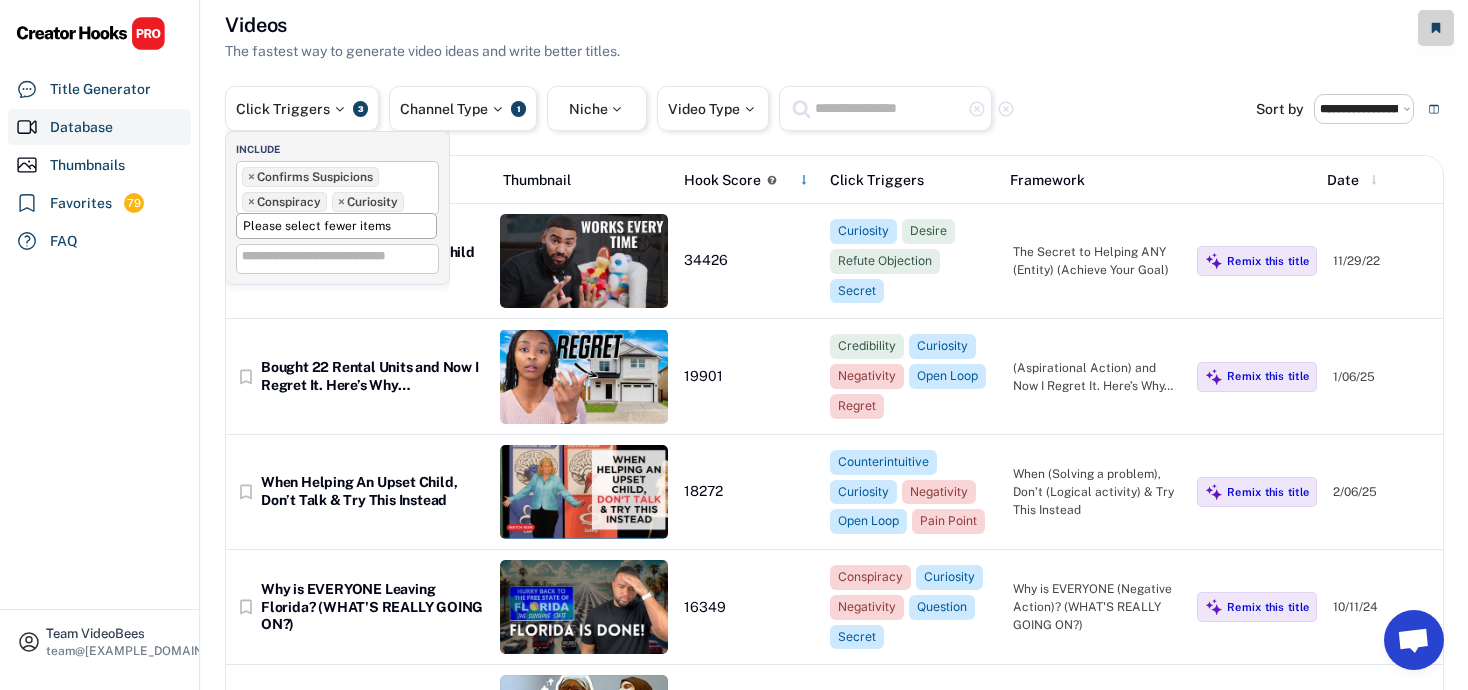click on "Please select fewer items" at bounding box center (336, 226) 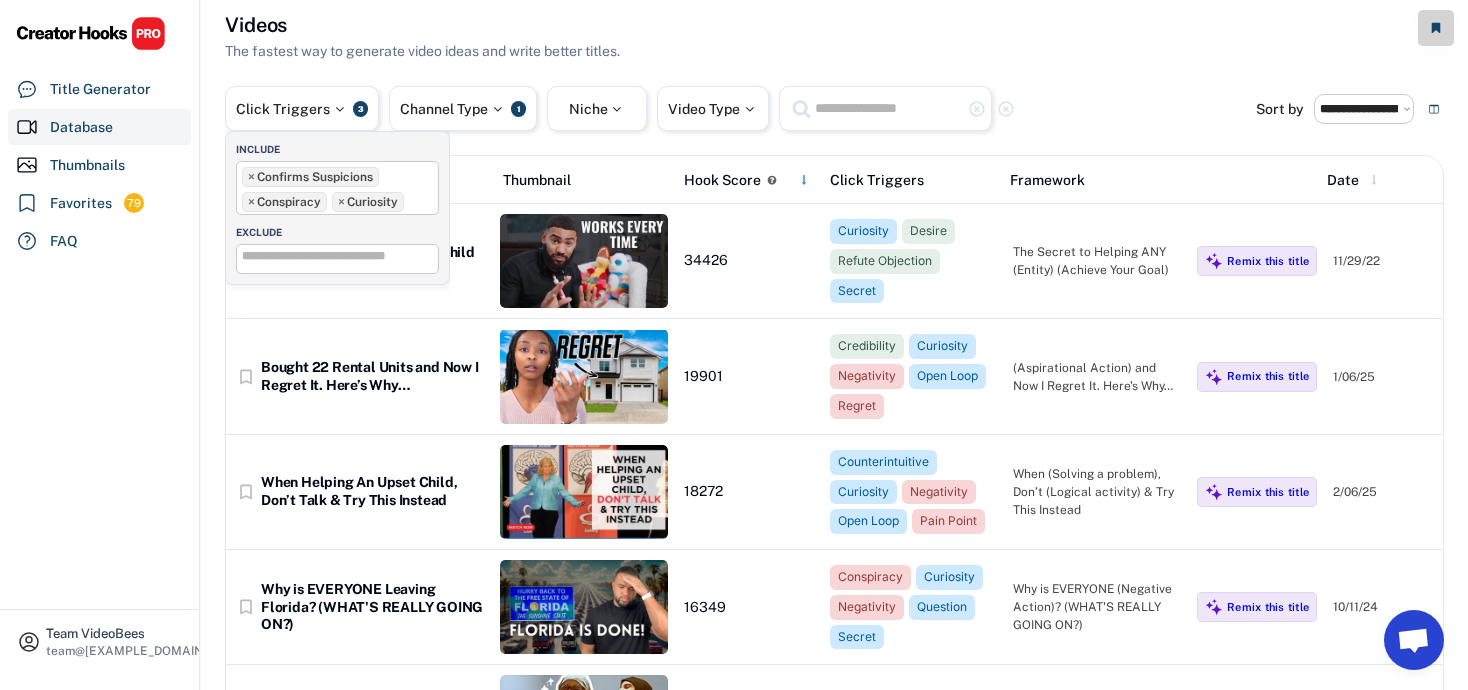 click on "Team VideoBees team@[EXAMPLE_DOMAIN].fr Title Generator Database Thumbnails Favorites 79 FAQ" at bounding box center (100, 345) 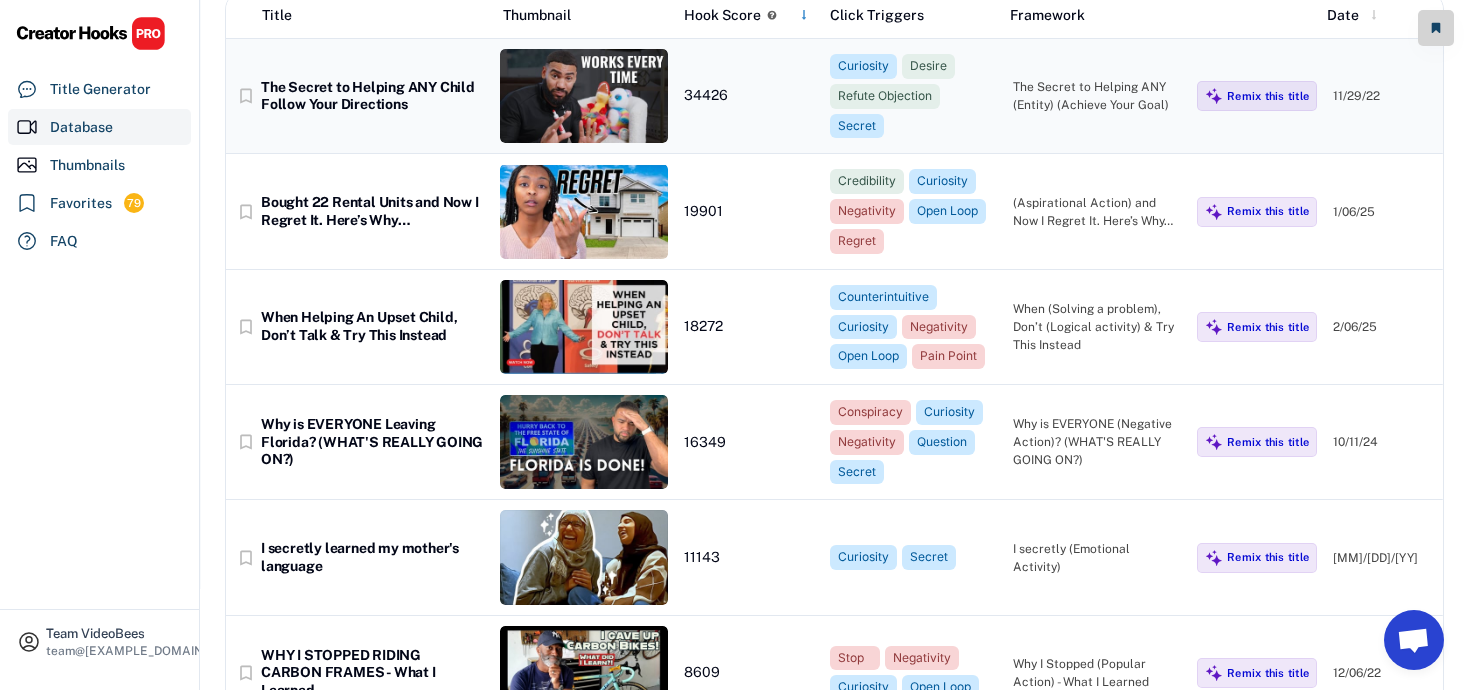 scroll, scrollTop: 0, scrollLeft: 0, axis: both 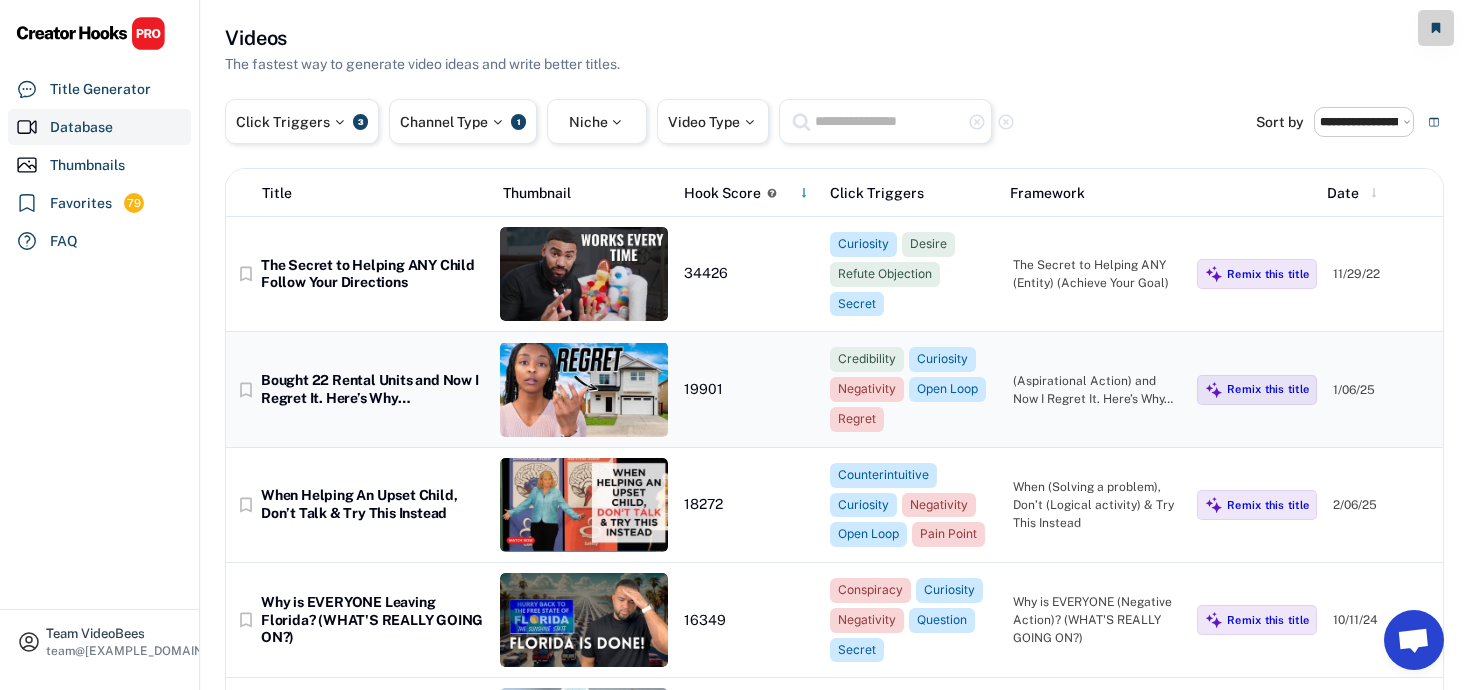 click on "Bought 22 Rental Units and Now I Regret It. Here’s Why…" at bounding box center [372, 389] 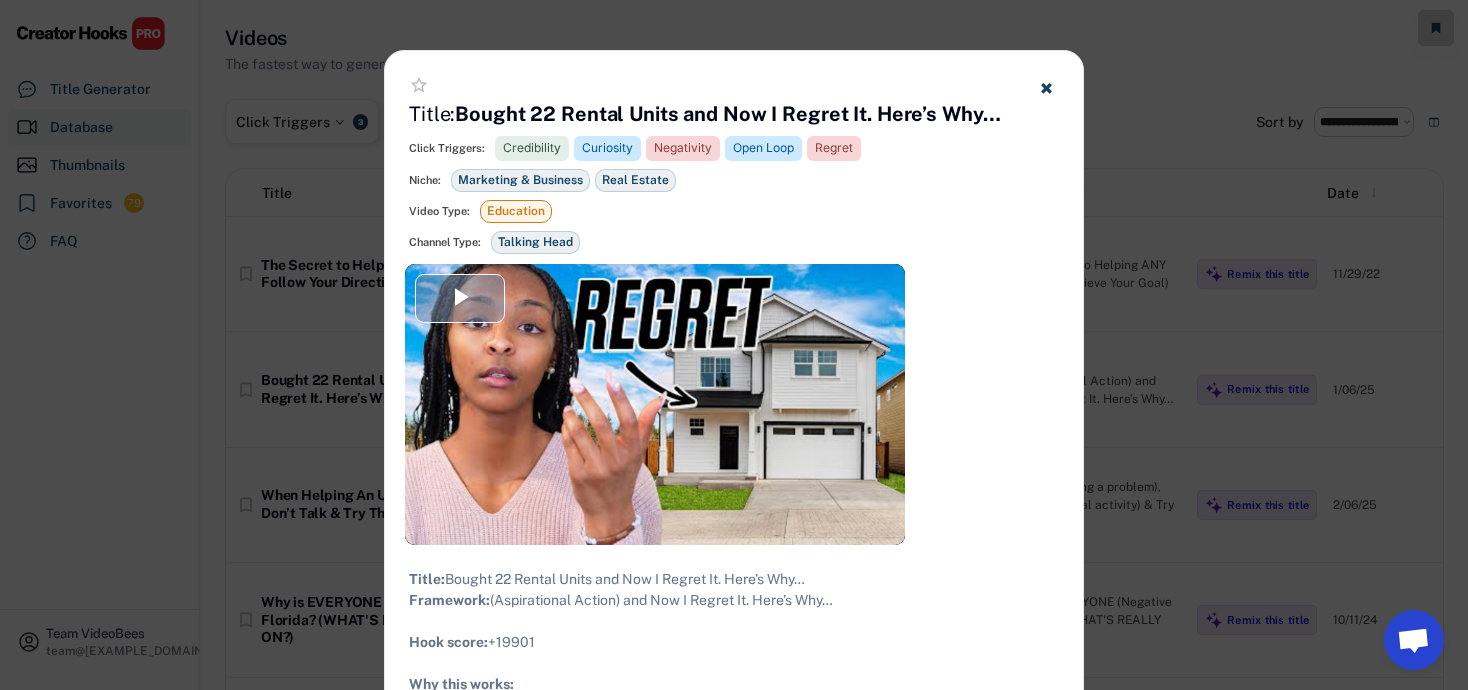 click at bounding box center (655, 404) 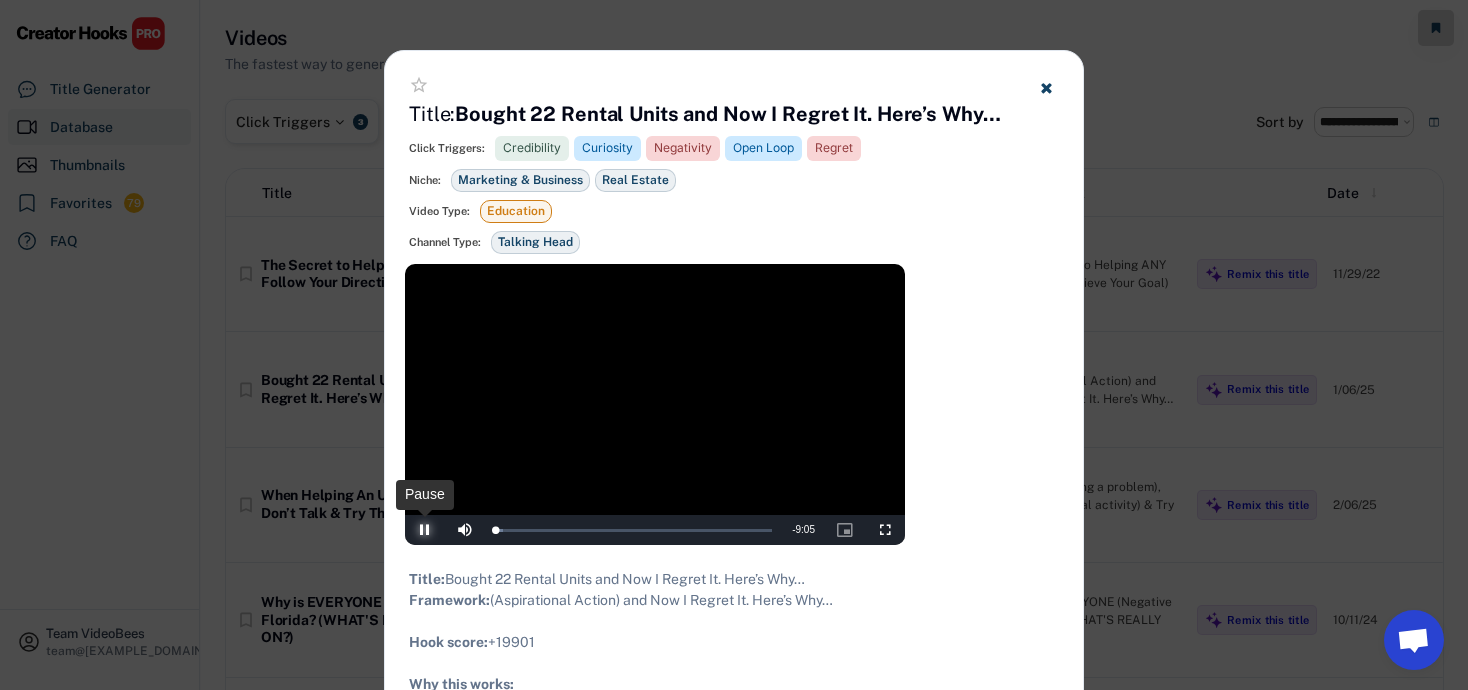 click at bounding box center (425, 530) 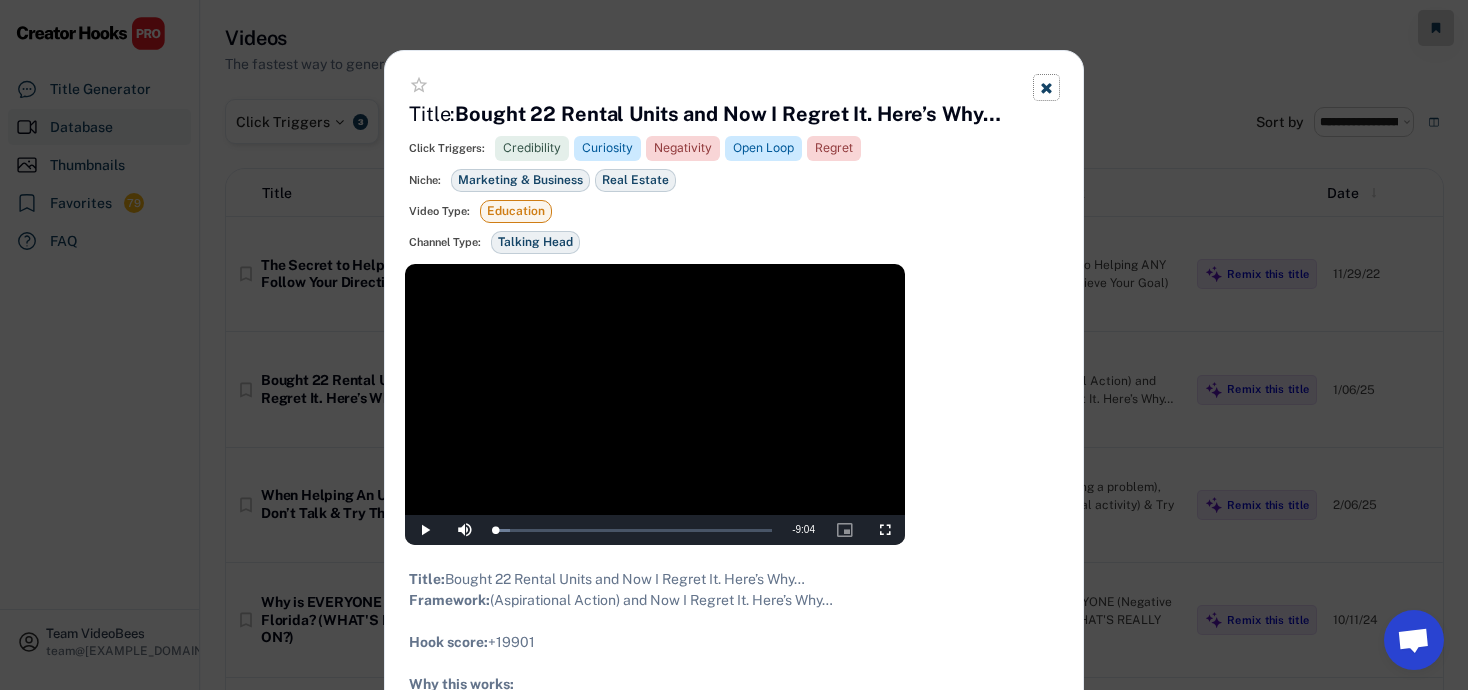 click at bounding box center (1046, 87) 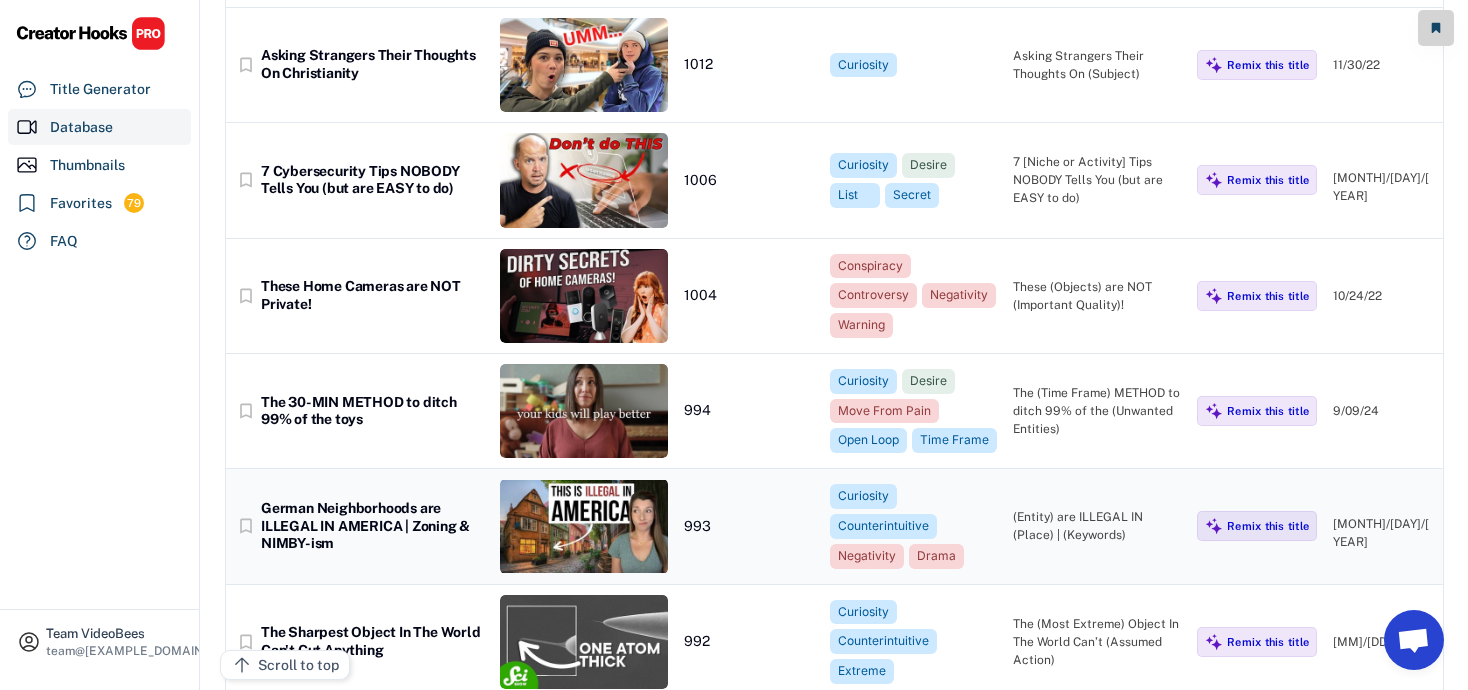scroll, scrollTop: 10395, scrollLeft: 0, axis: vertical 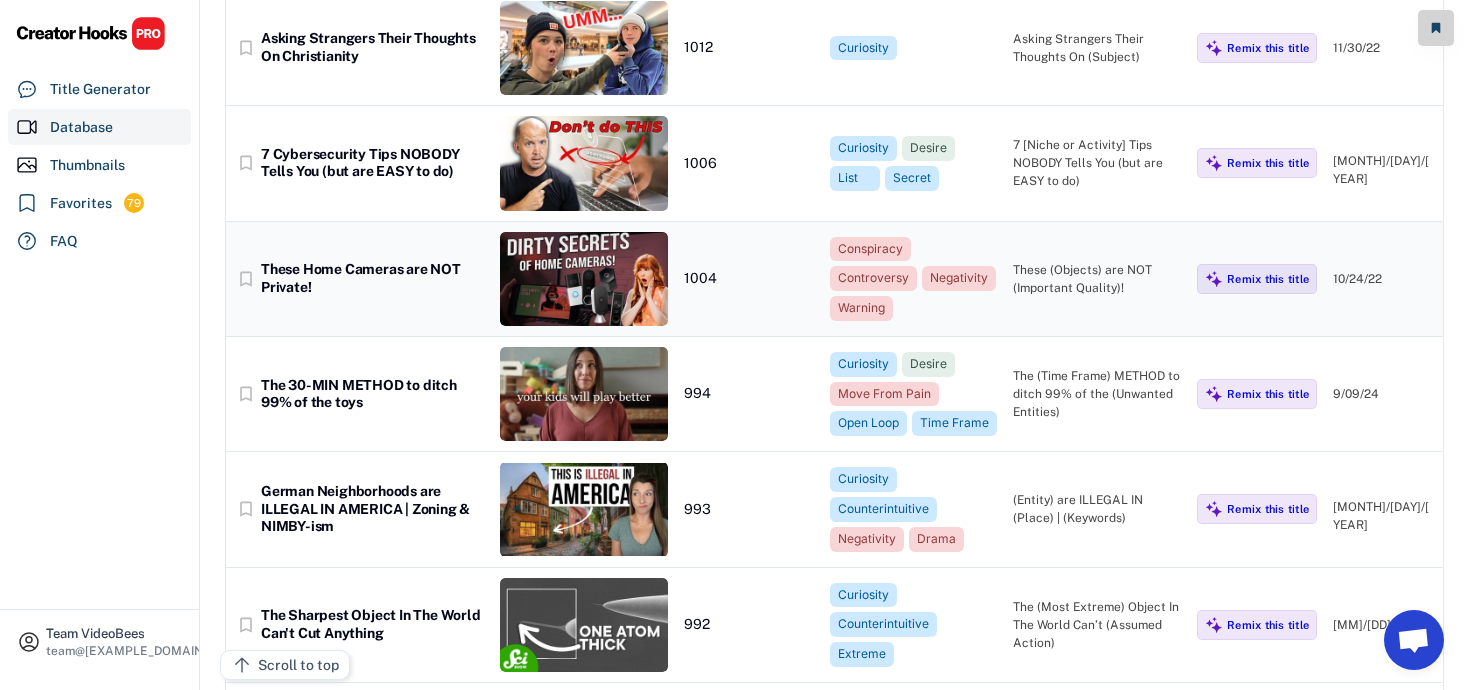 click on "These Home Cameras are NOT Private!" at bounding box center (372, 278) 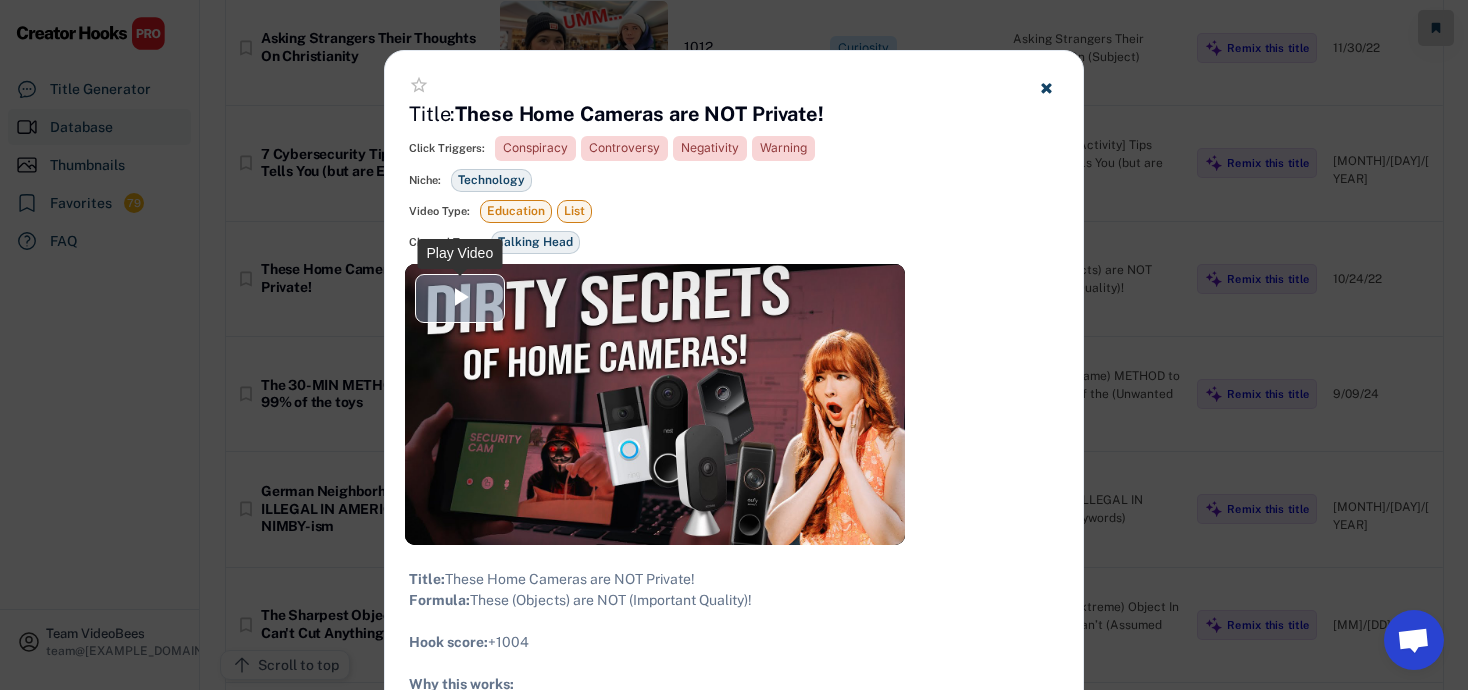 click at bounding box center [460, 298] 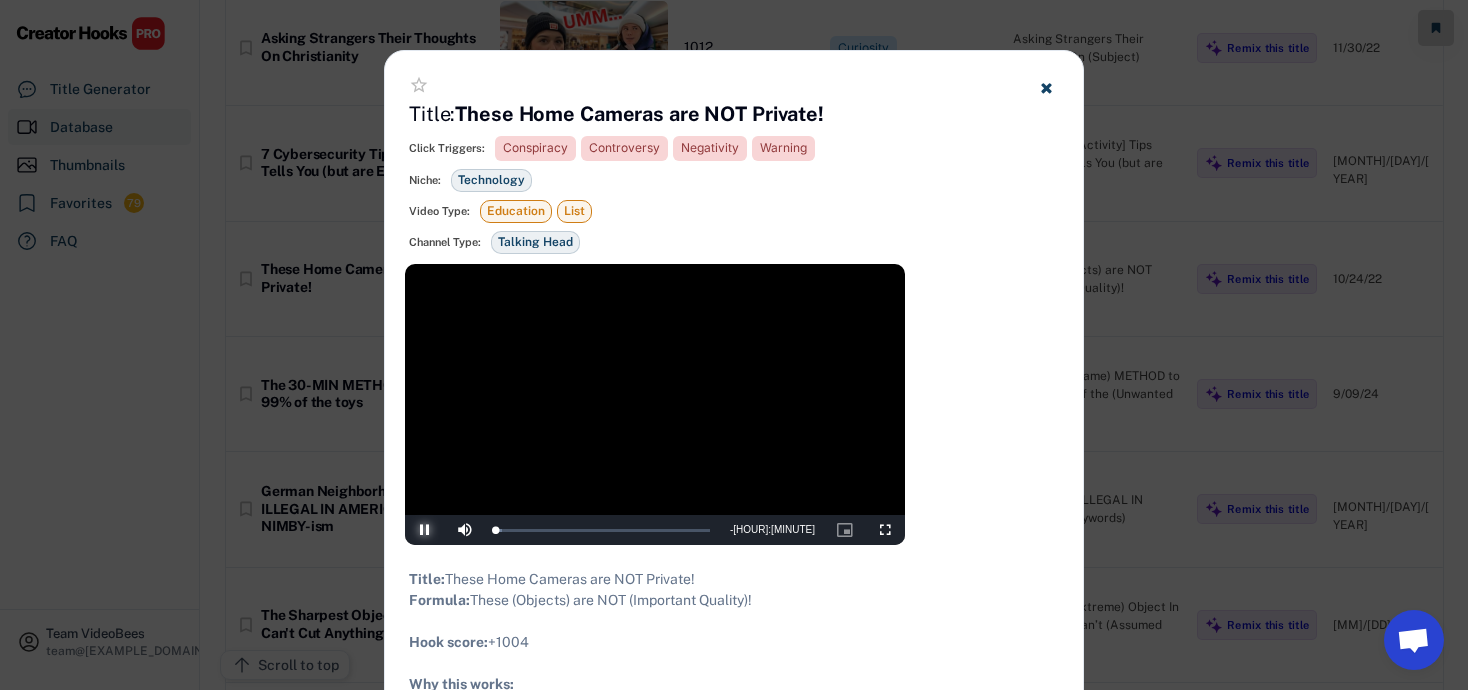 click at bounding box center [425, 530] 